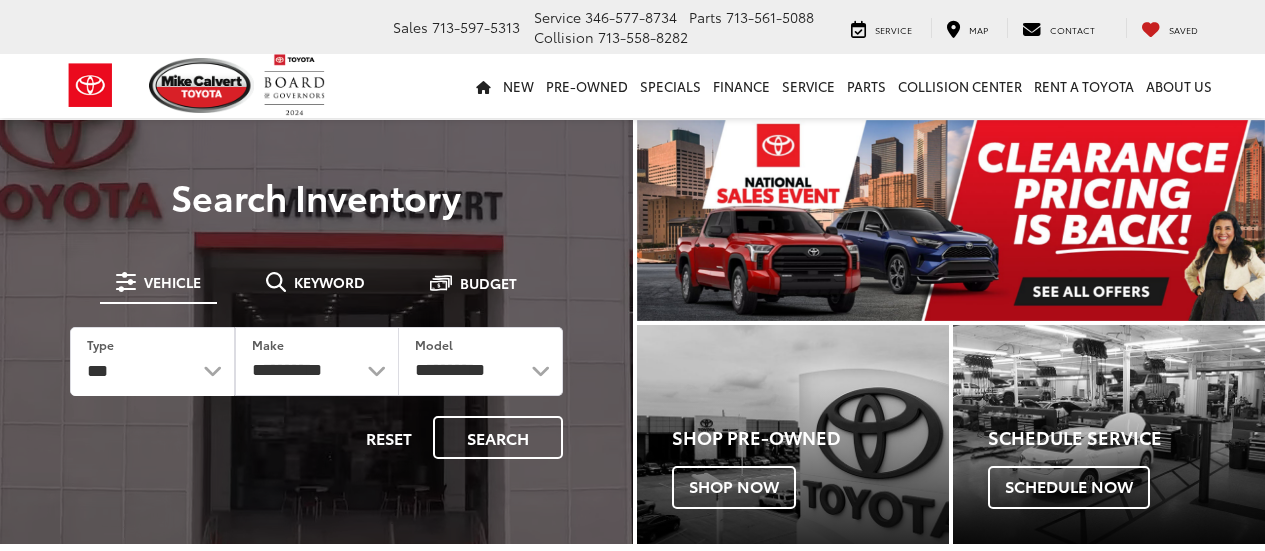 scroll, scrollTop: 0, scrollLeft: 0, axis: both 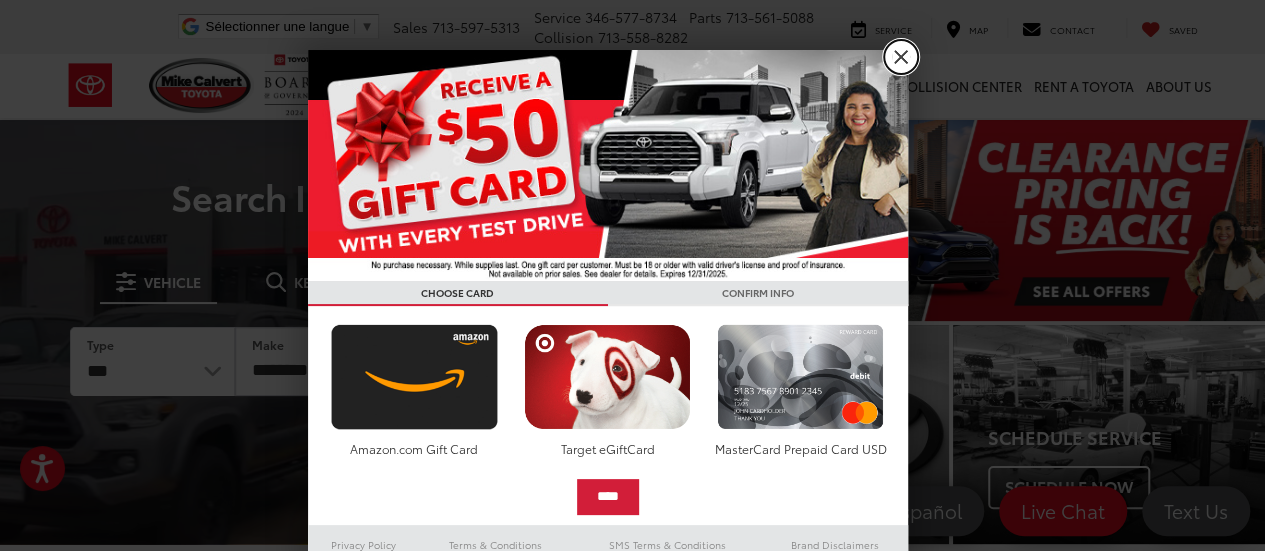 click on "X" at bounding box center [901, 57] 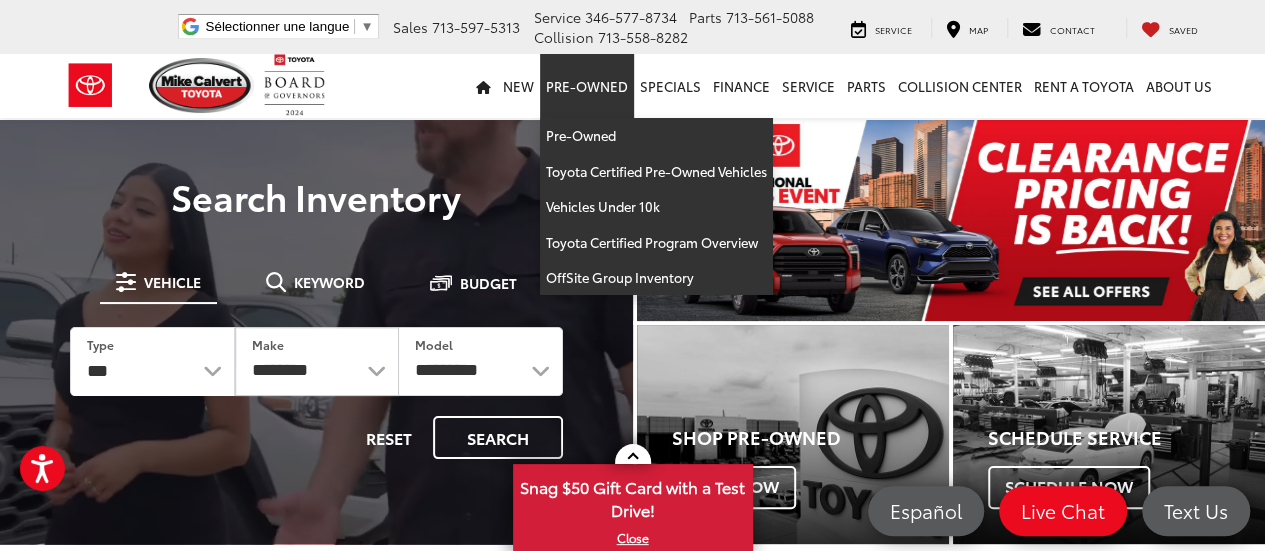 scroll, scrollTop: 0, scrollLeft: 0, axis: both 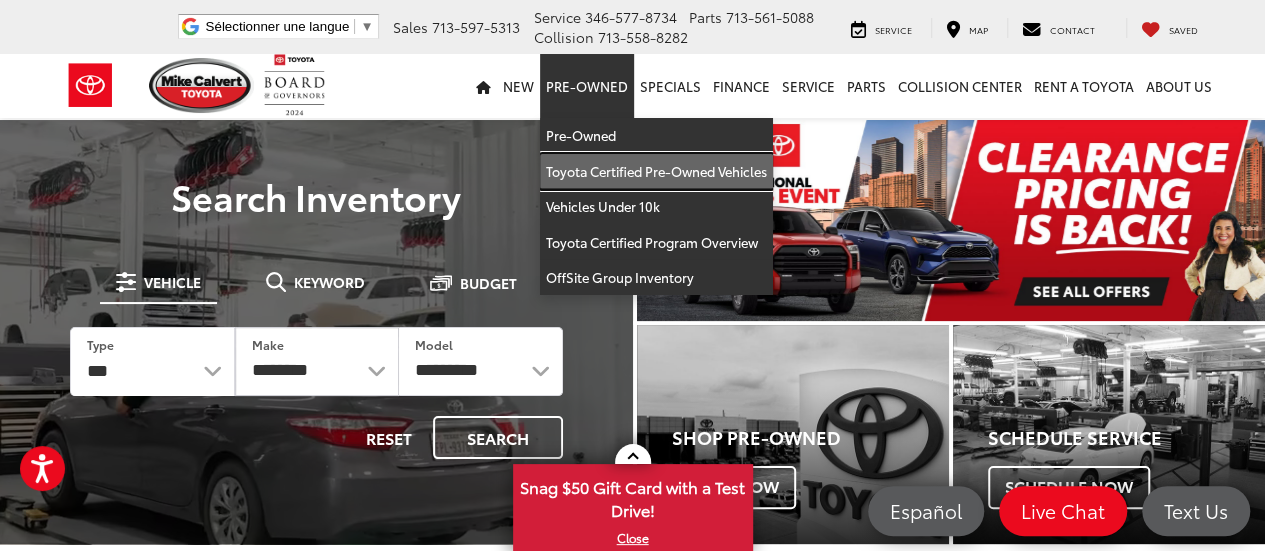 click on "Toyota Certified Pre-Owned Vehicles" at bounding box center [656, 172] 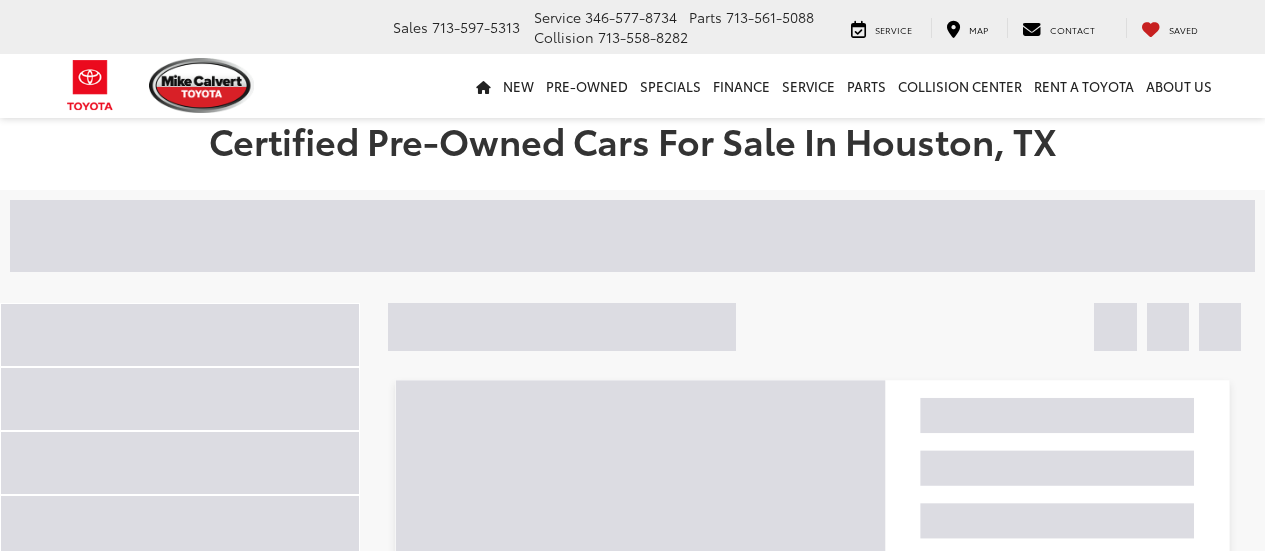 scroll, scrollTop: 0, scrollLeft: 0, axis: both 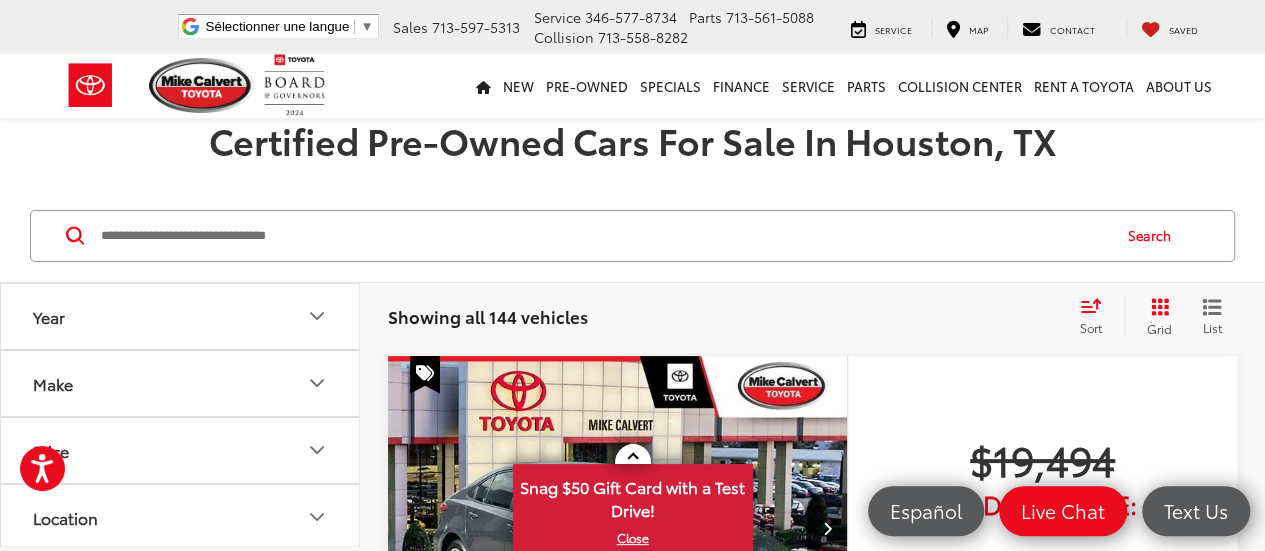click 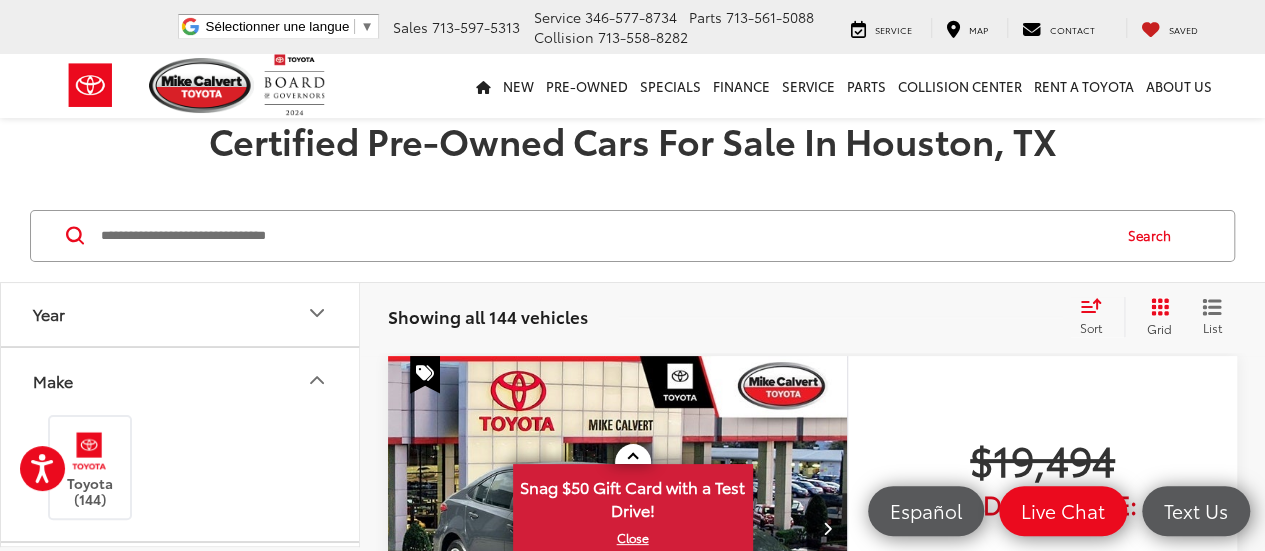 scroll, scrollTop: 0, scrollLeft: 0, axis: both 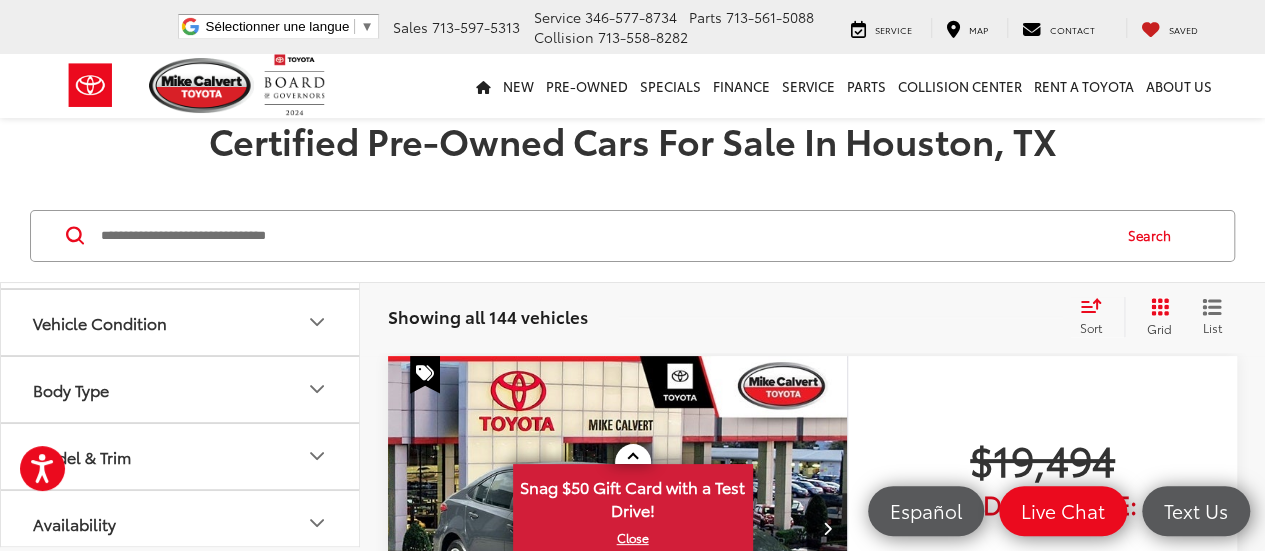 click 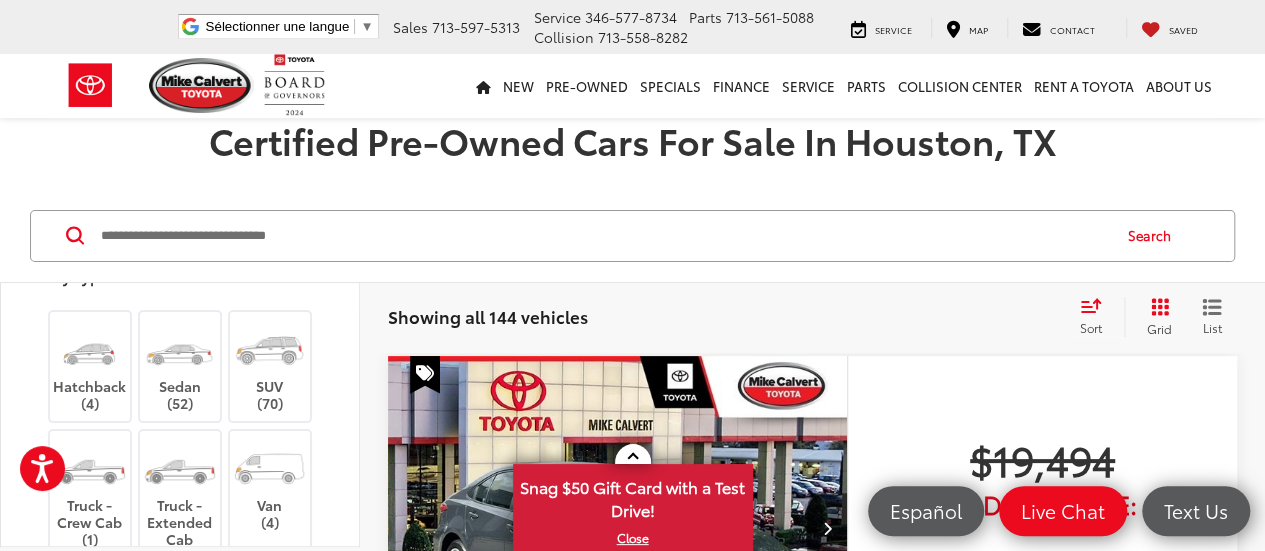 scroll, scrollTop: 1002, scrollLeft: 0, axis: vertical 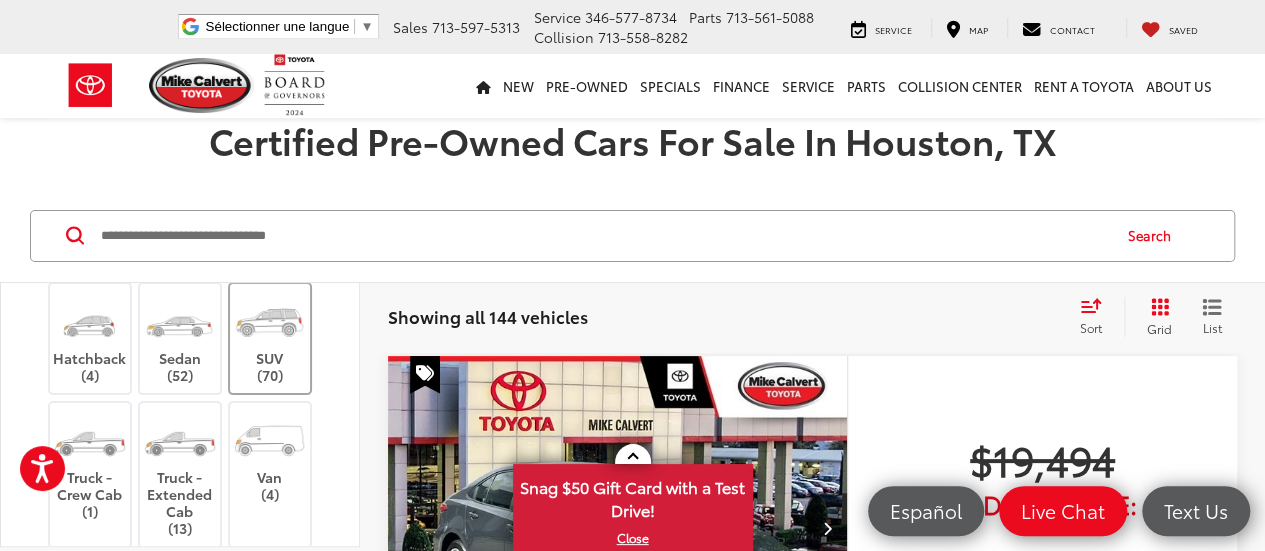 click on "SUV   (70)" at bounding box center [270, 339] 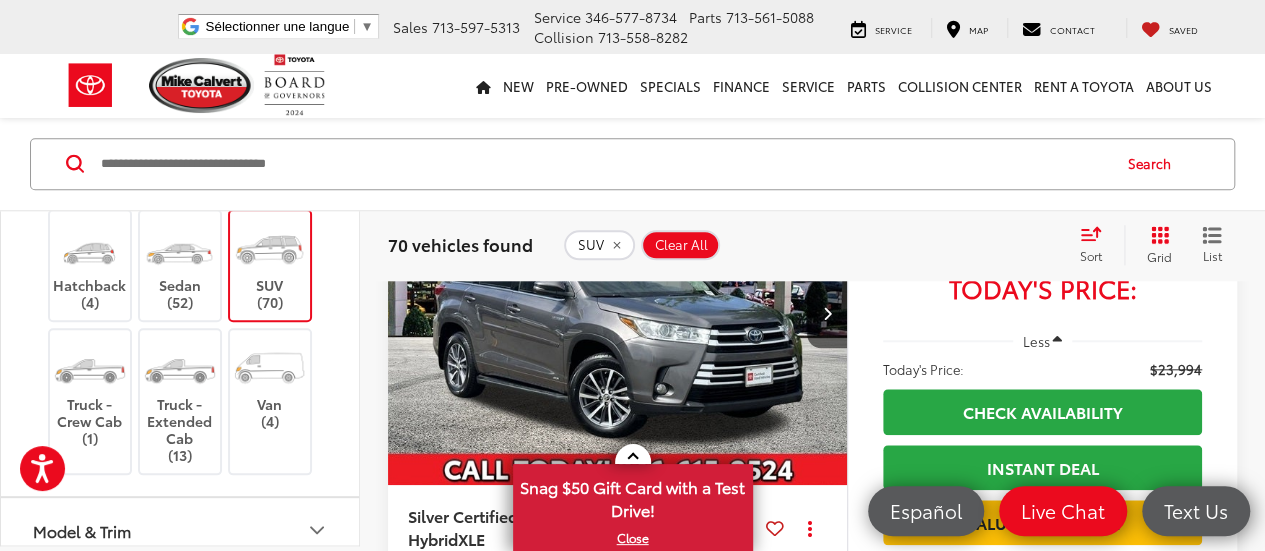scroll, scrollTop: 884, scrollLeft: 0, axis: vertical 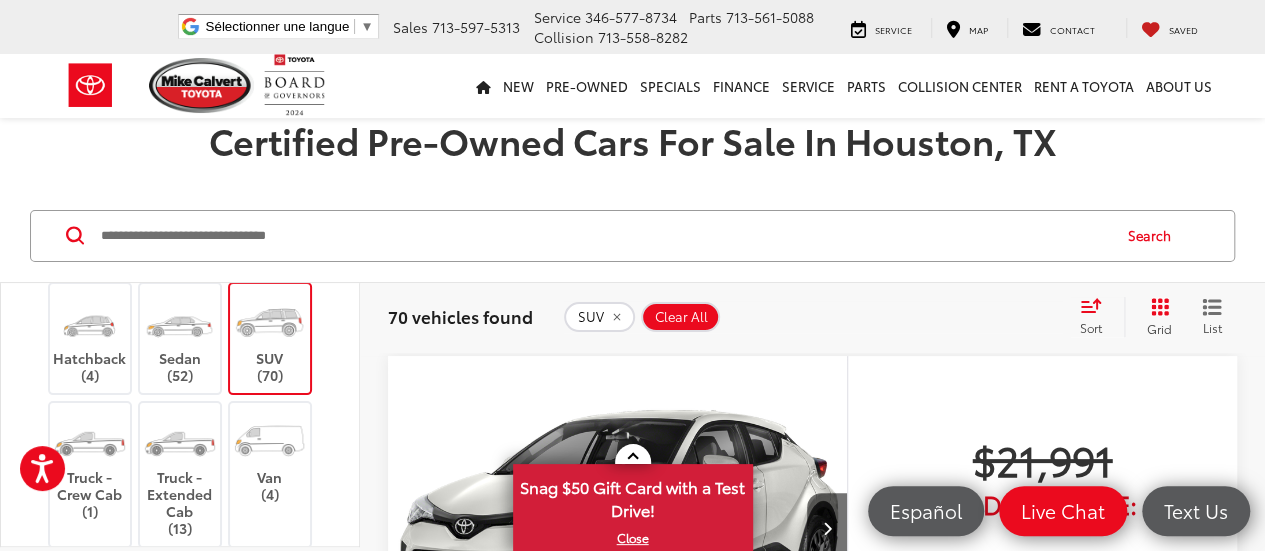 click at bounding box center [269, 322] 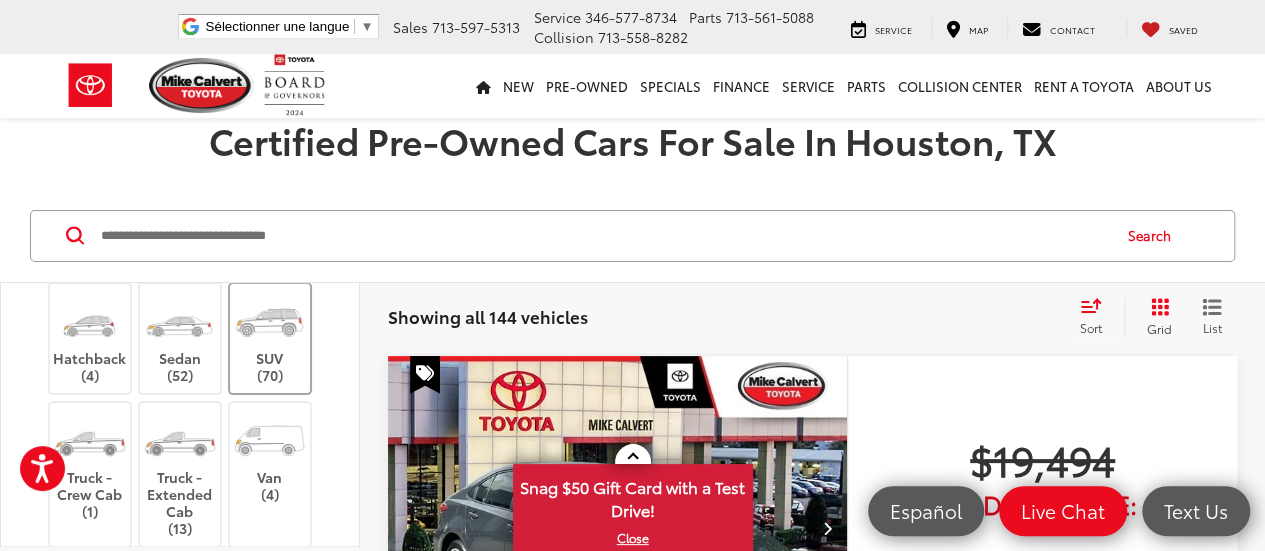 click at bounding box center (269, 322) 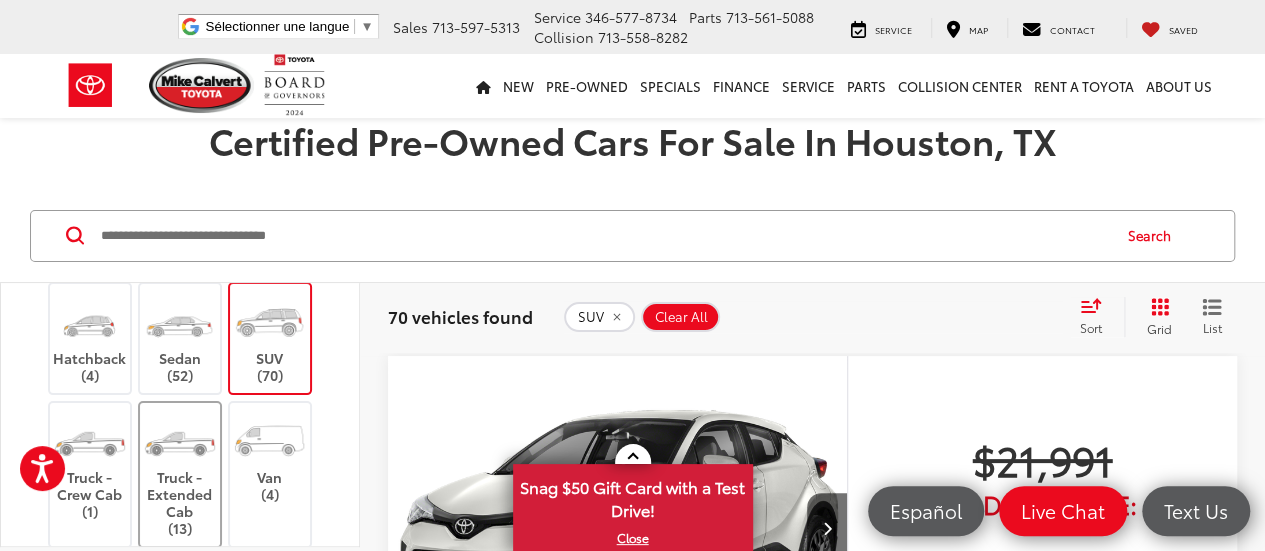 click at bounding box center [179, 441] 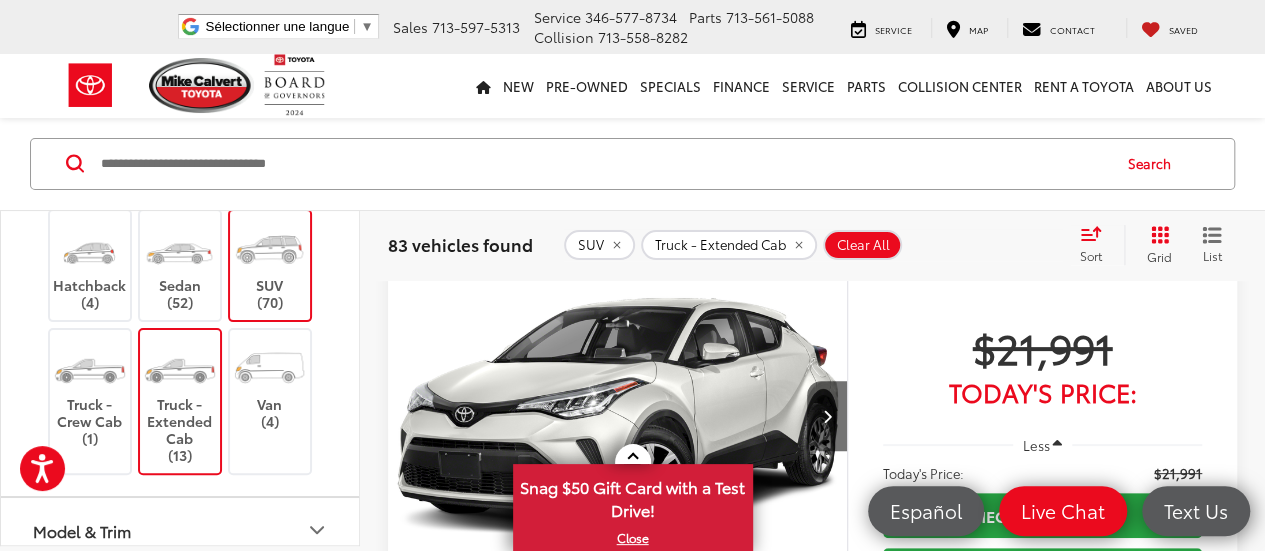 scroll, scrollTop: 136, scrollLeft: 0, axis: vertical 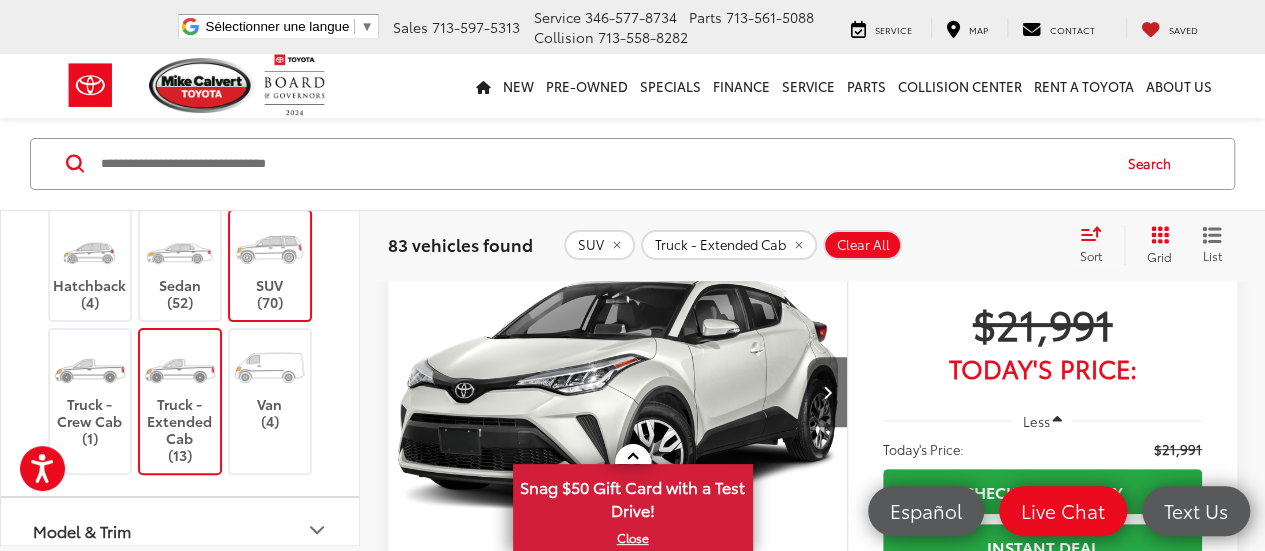 click on "Sort" at bounding box center (1097, 245) 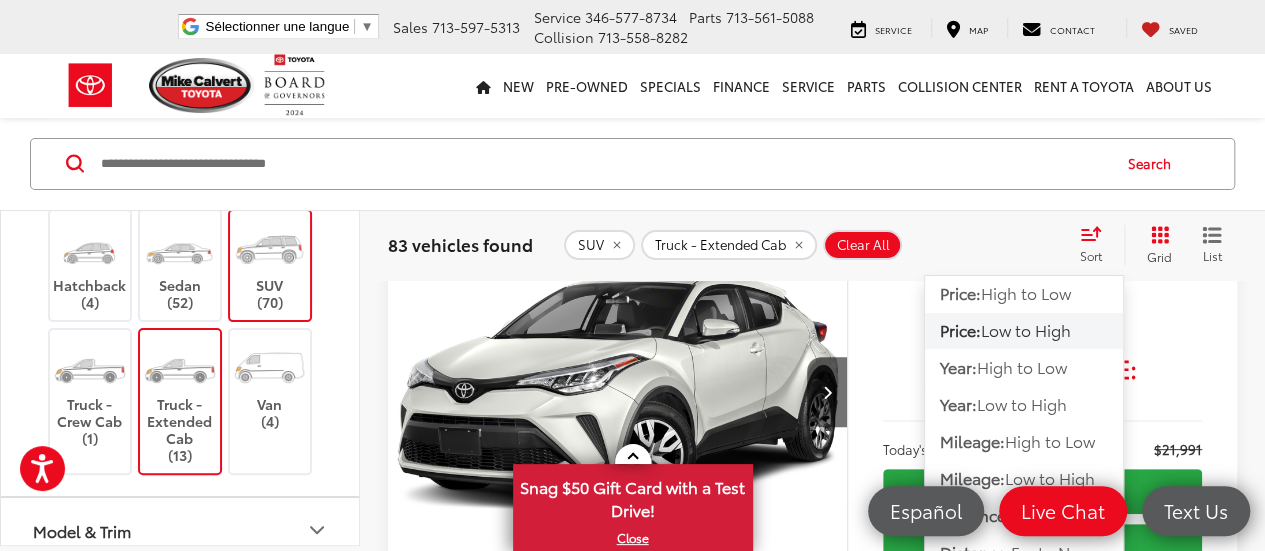 click on "Low to High" at bounding box center (1026, 330) 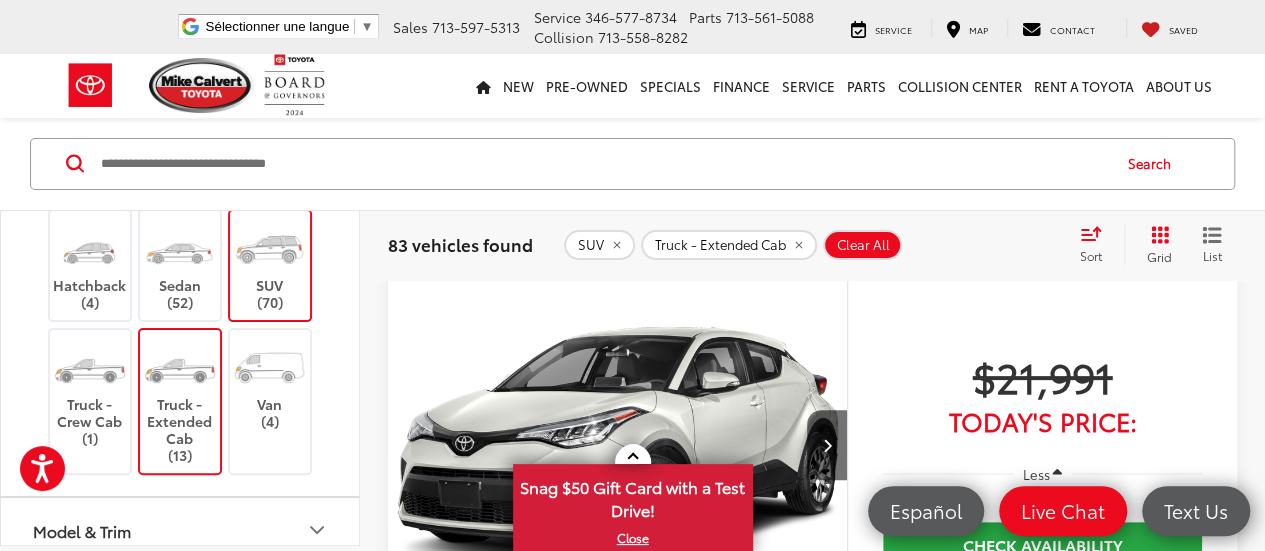 scroll, scrollTop: 72, scrollLeft: 0, axis: vertical 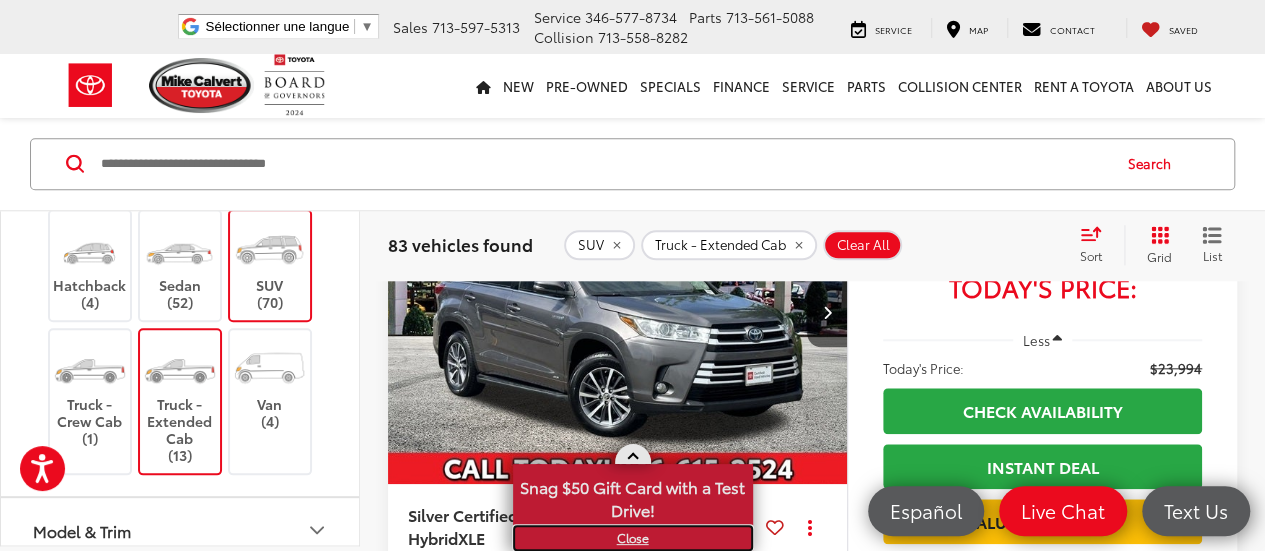 click on "X" at bounding box center (633, 538) 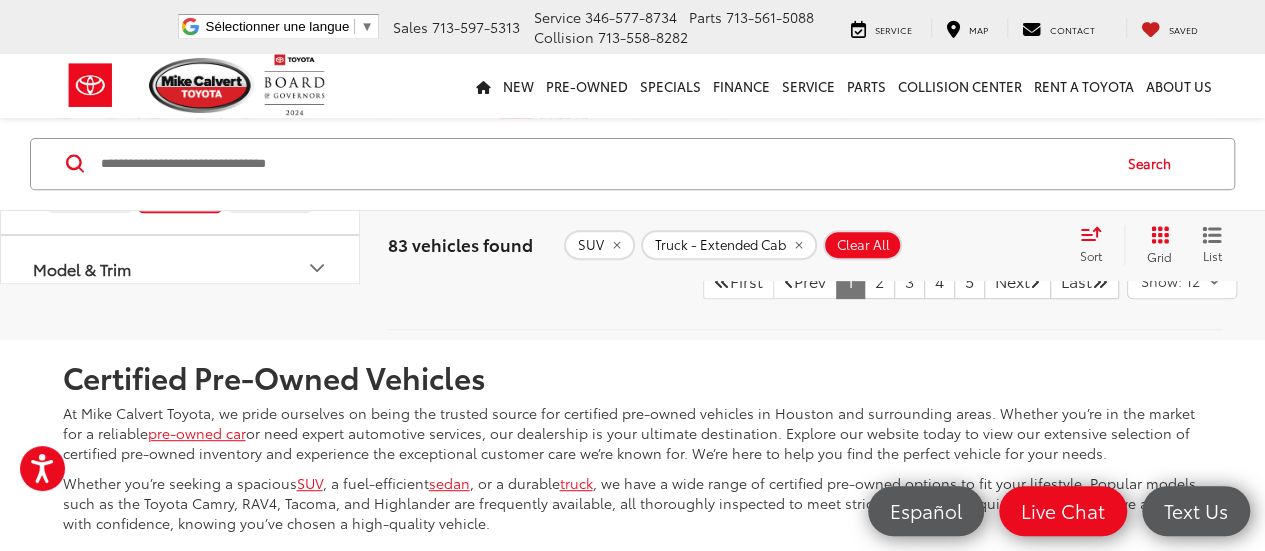 scroll, scrollTop: 7856, scrollLeft: 0, axis: vertical 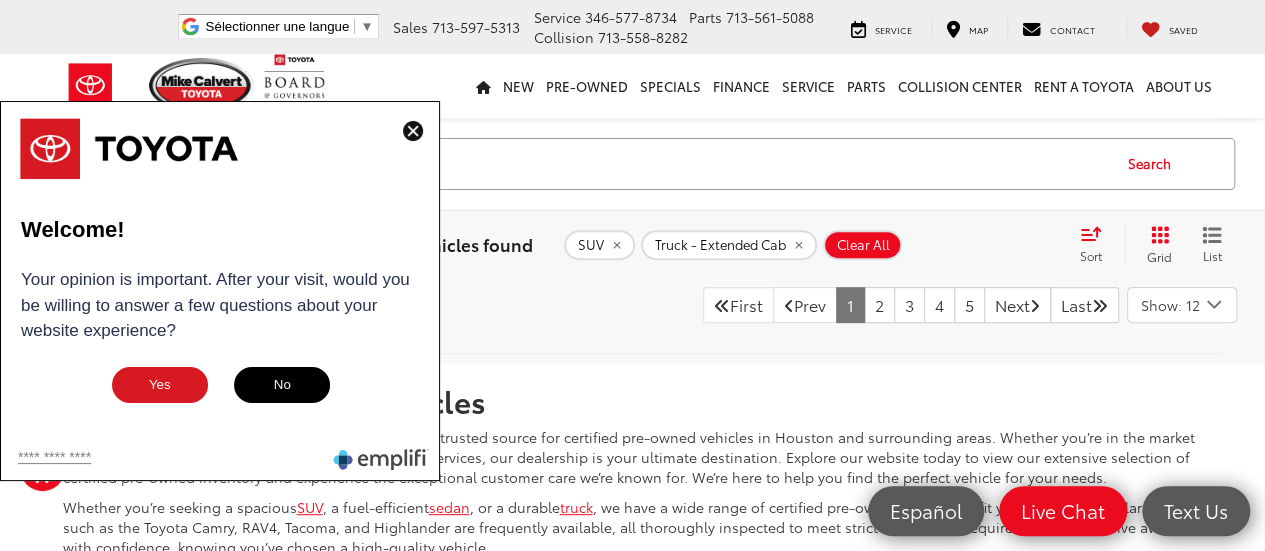 click at bounding box center (413, 131) 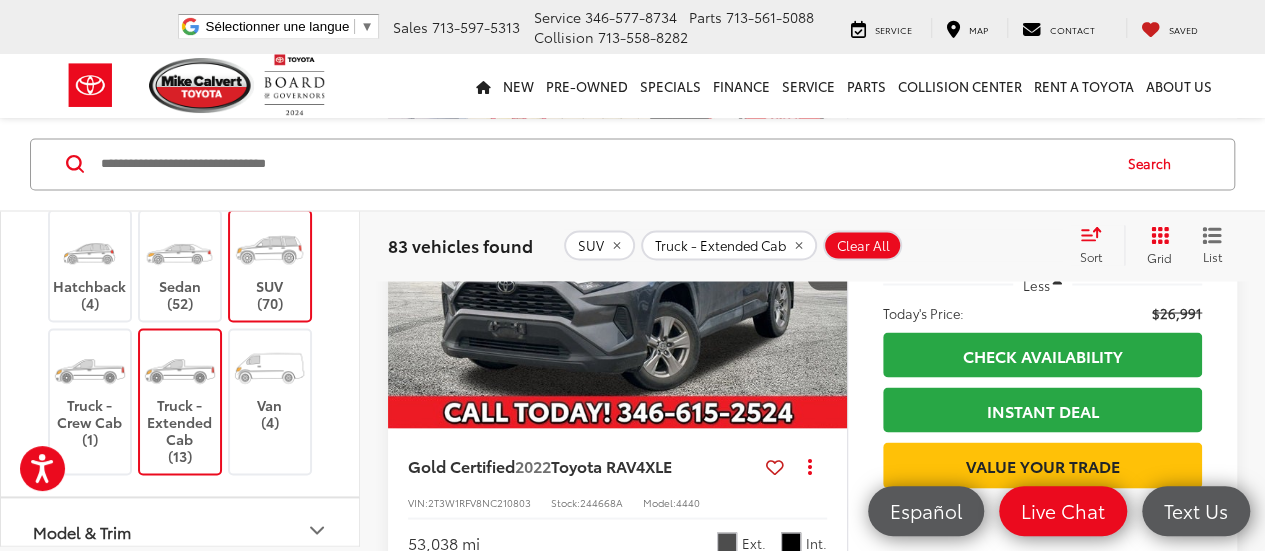 scroll, scrollTop: 5465, scrollLeft: 0, axis: vertical 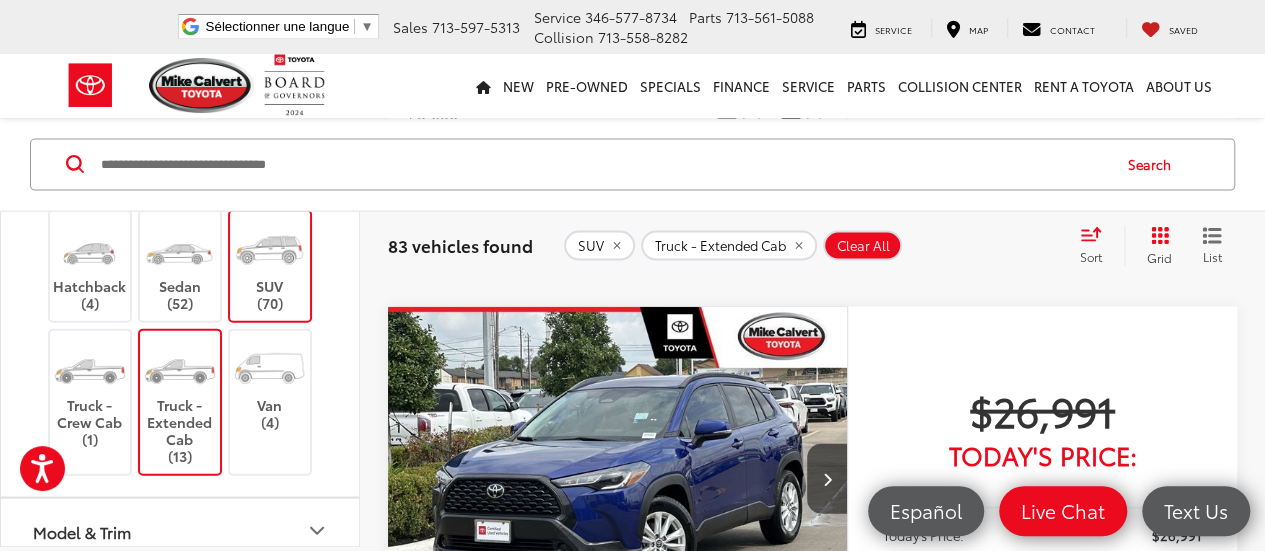click at bounding box center (618, 480) 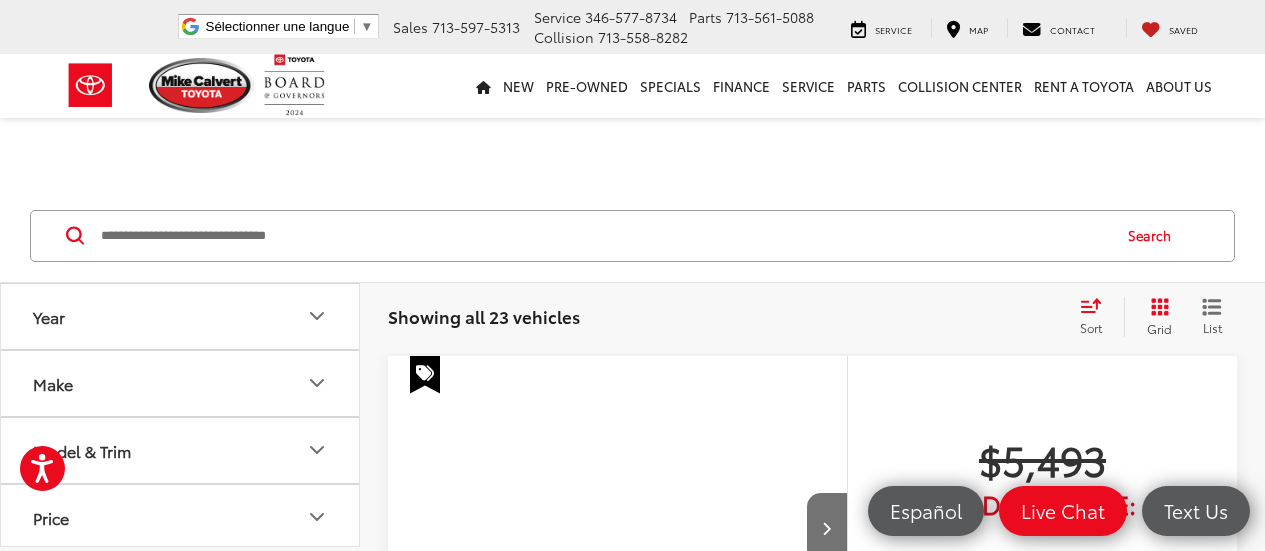 scroll, scrollTop: 0, scrollLeft: 0, axis: both 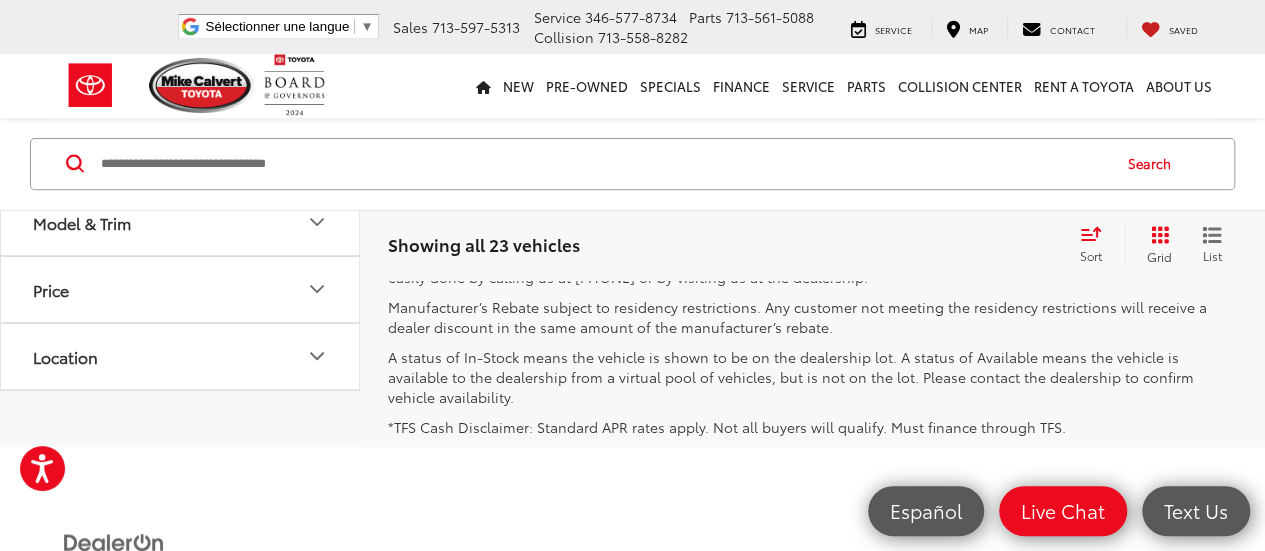click on "Next" at bounding box center [1017, 148] 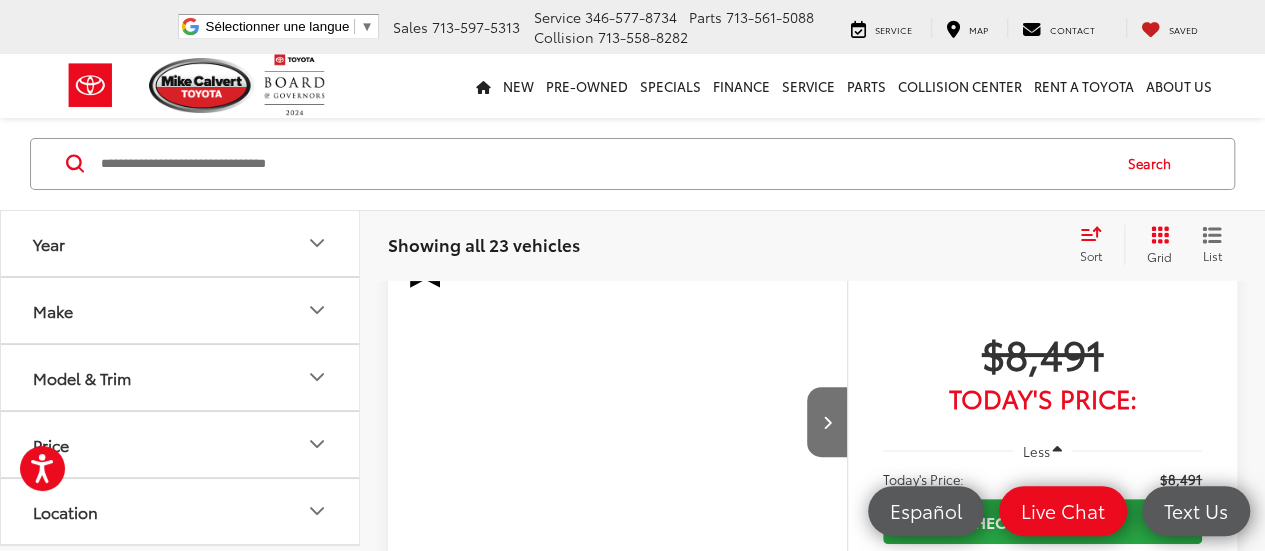 scroll, scrollTop: 72, scrollLeft: 0, axis: vertical 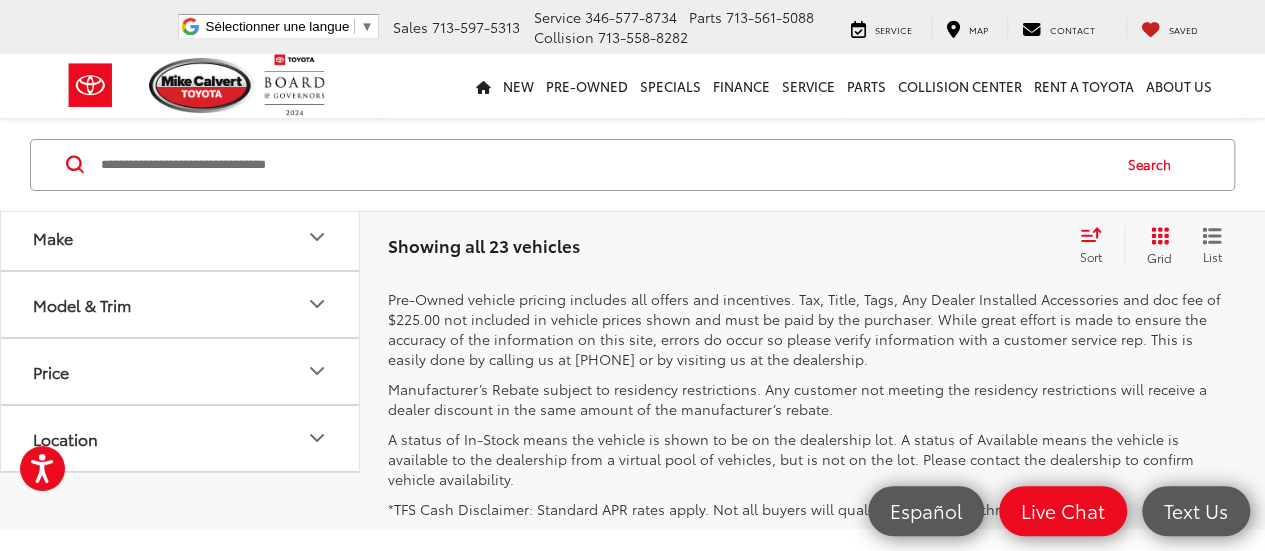 click on "Next" at bounding box center [1017, 230] 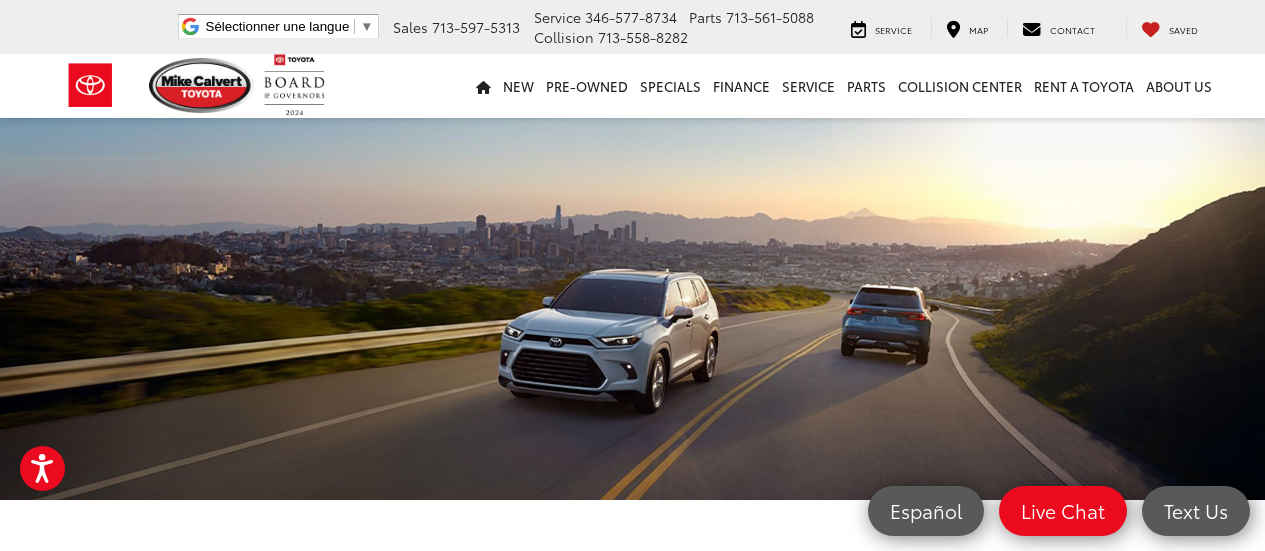scroll, scrollTop: 0, scrollLeft: 0, axis: both 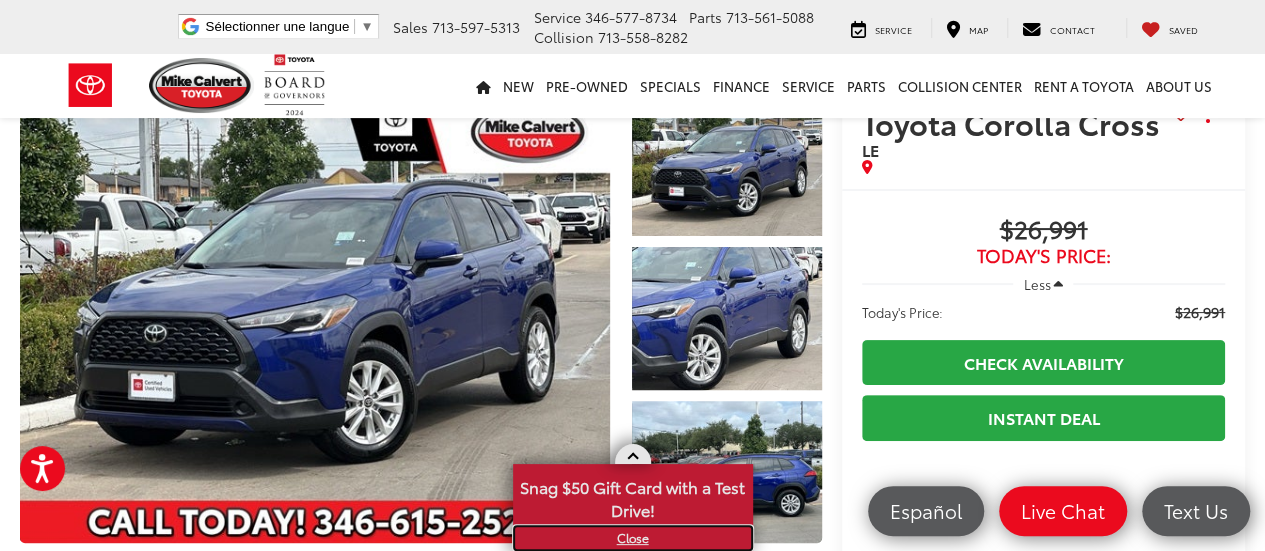 click on "X" at bounding box center [633, 538] 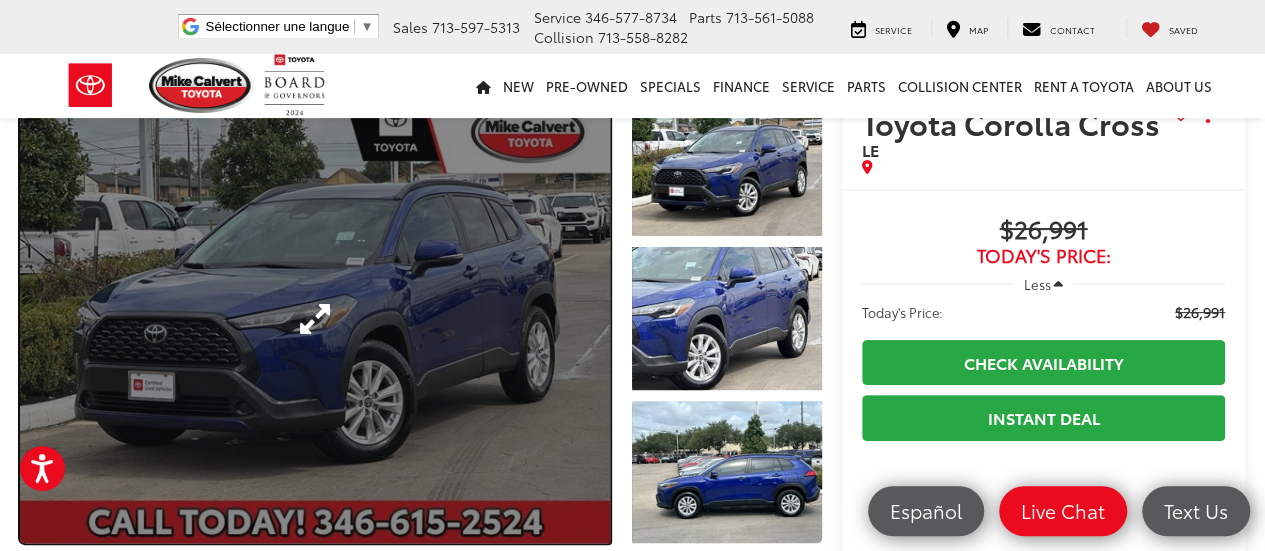 click at bounding box center [315, 318] 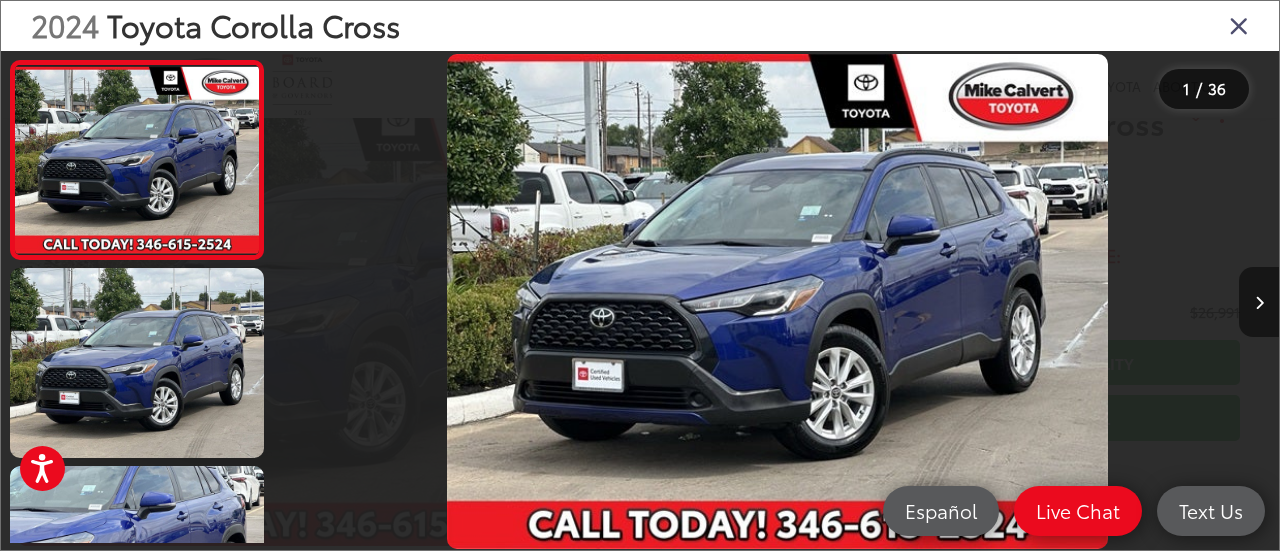 click at bounding box center [1259, 303] 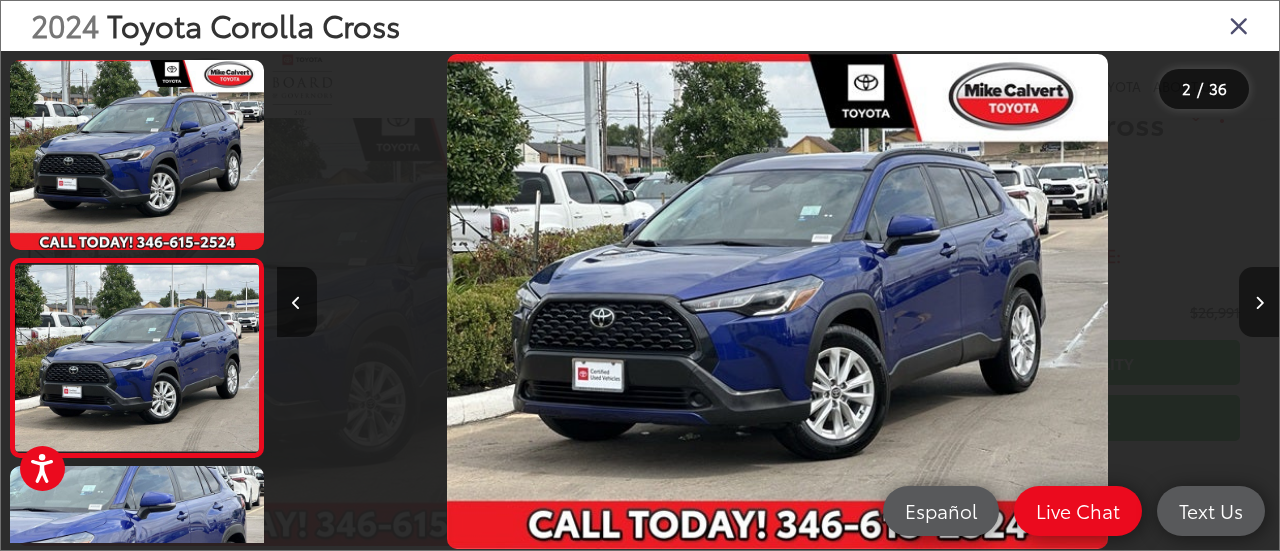 scroll, scrollTop: 0, scrollLeft: 272, axis: horizontal 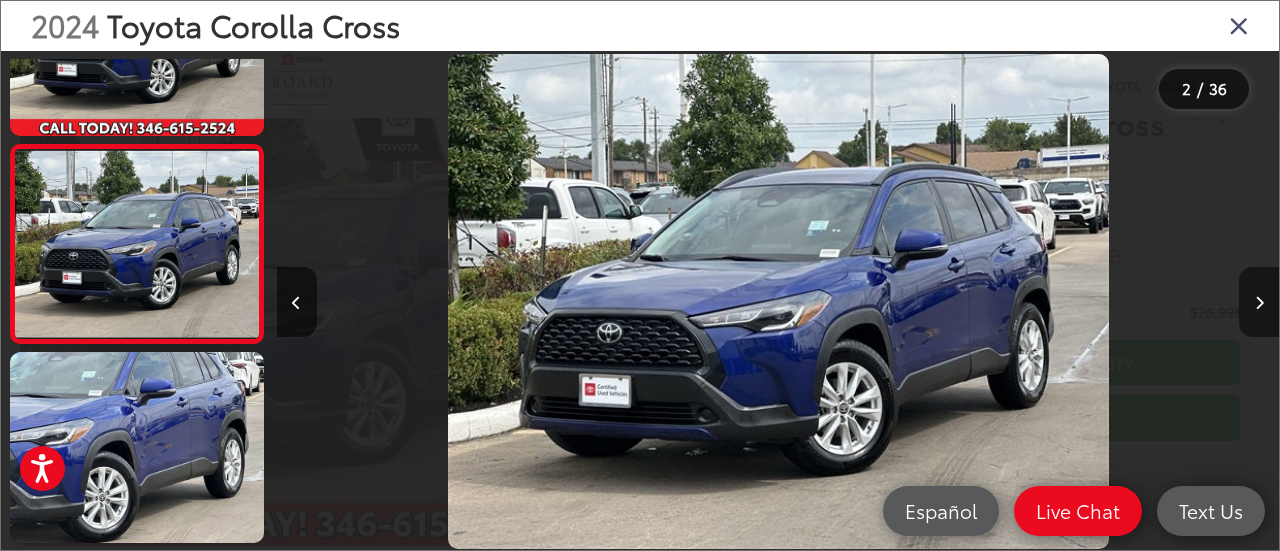 click at bounding box center (1259, 303) 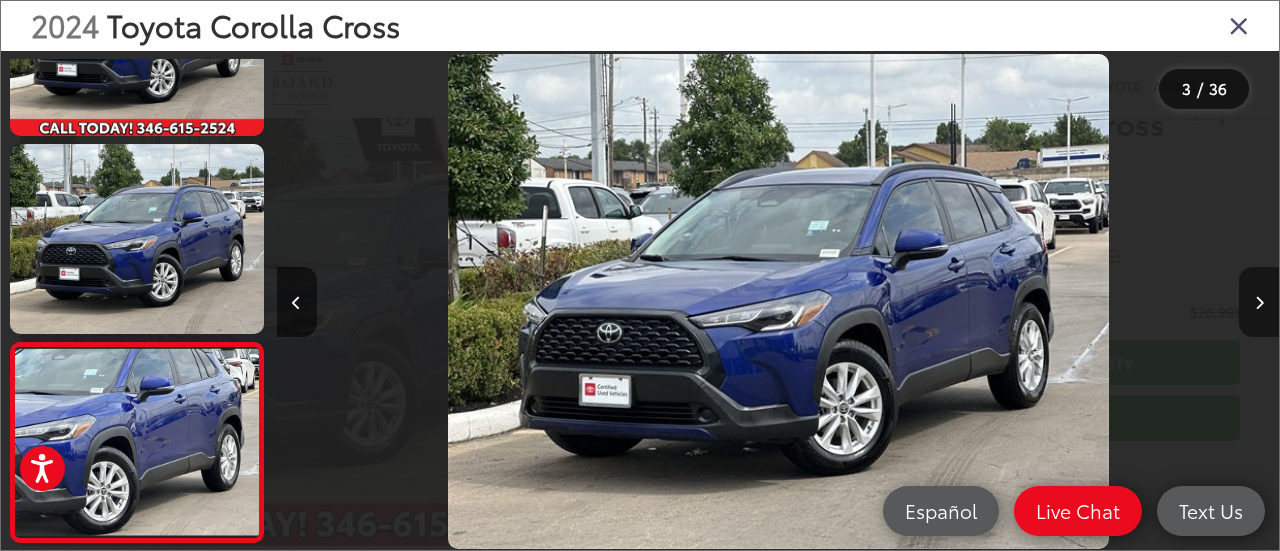 scroll, scrollTop: 0, scrollLeft: 1275, axis: horizontal 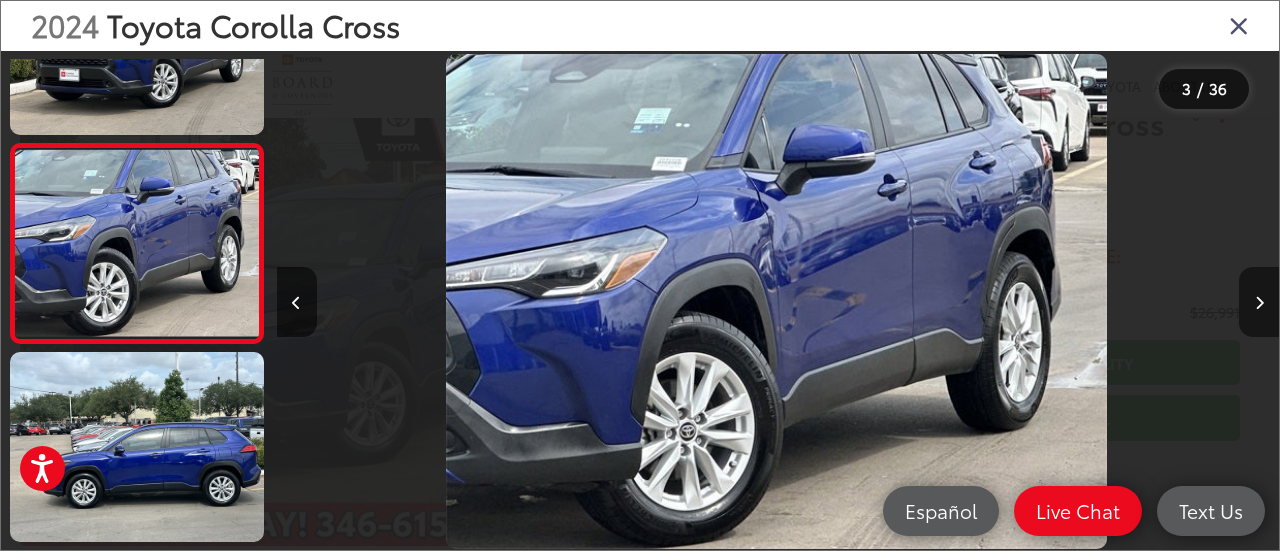click at bounding box center (1259, 303) 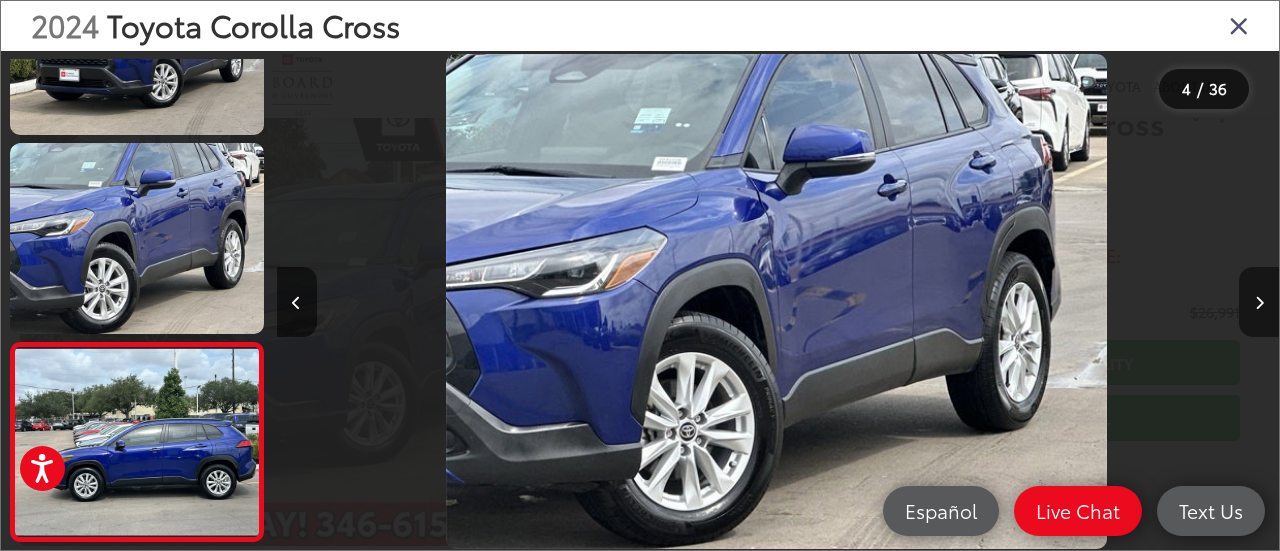 scroll, scrollTop: 0, scrollLeft: 2206, axis: horizontal 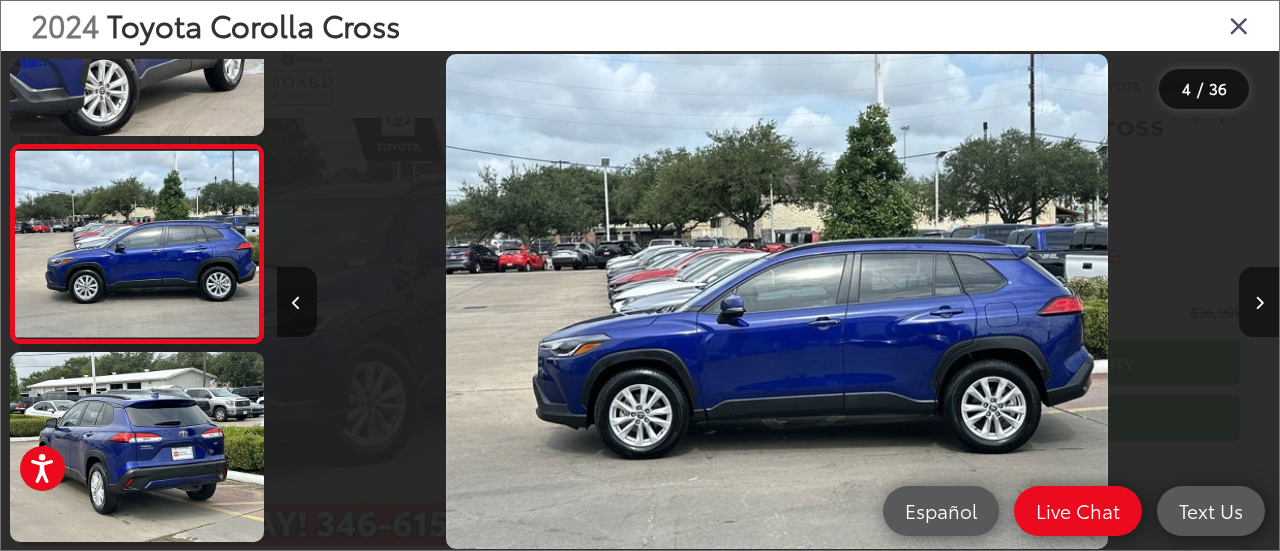 click at bounding box center [1259, 303] 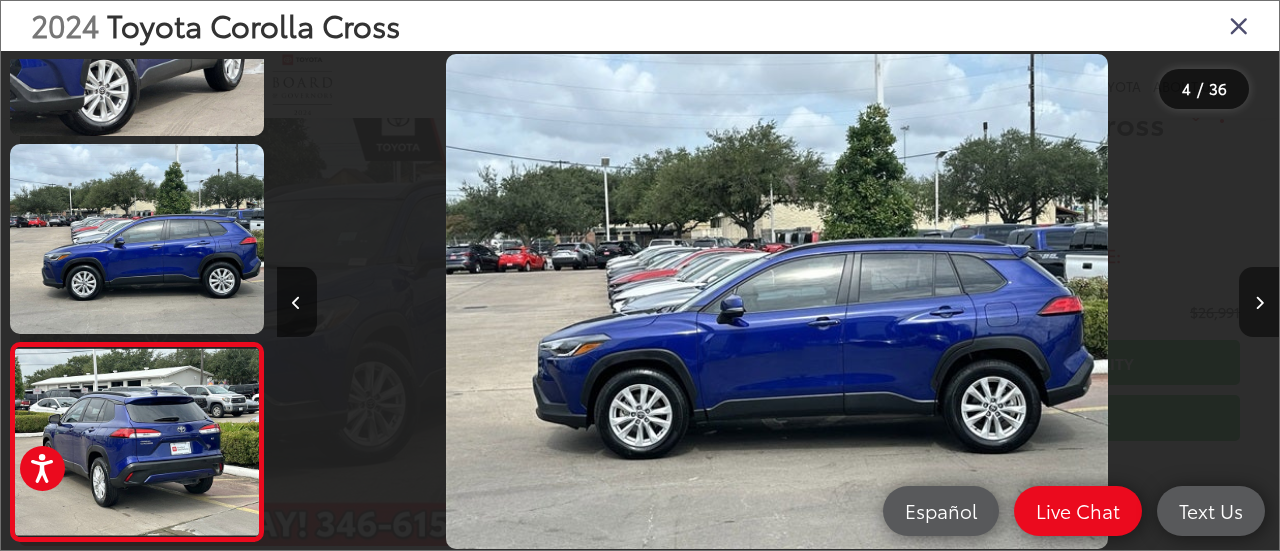 scroll, scrollTop: 0, scrollLeft: 3075, axis: horizontal 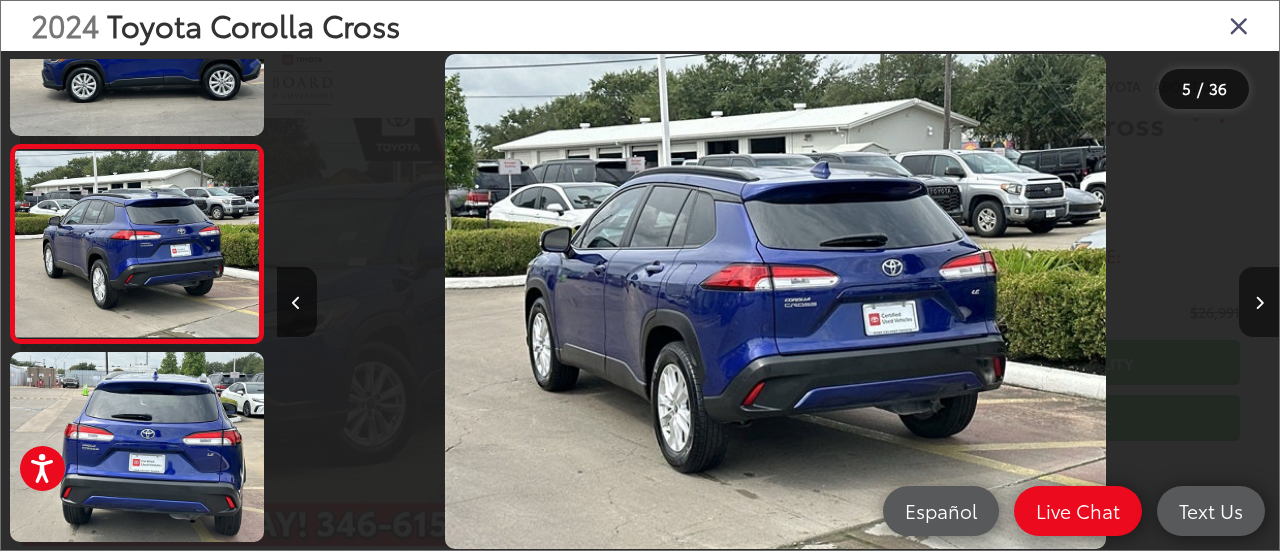click at bounding box center (1259, 303) 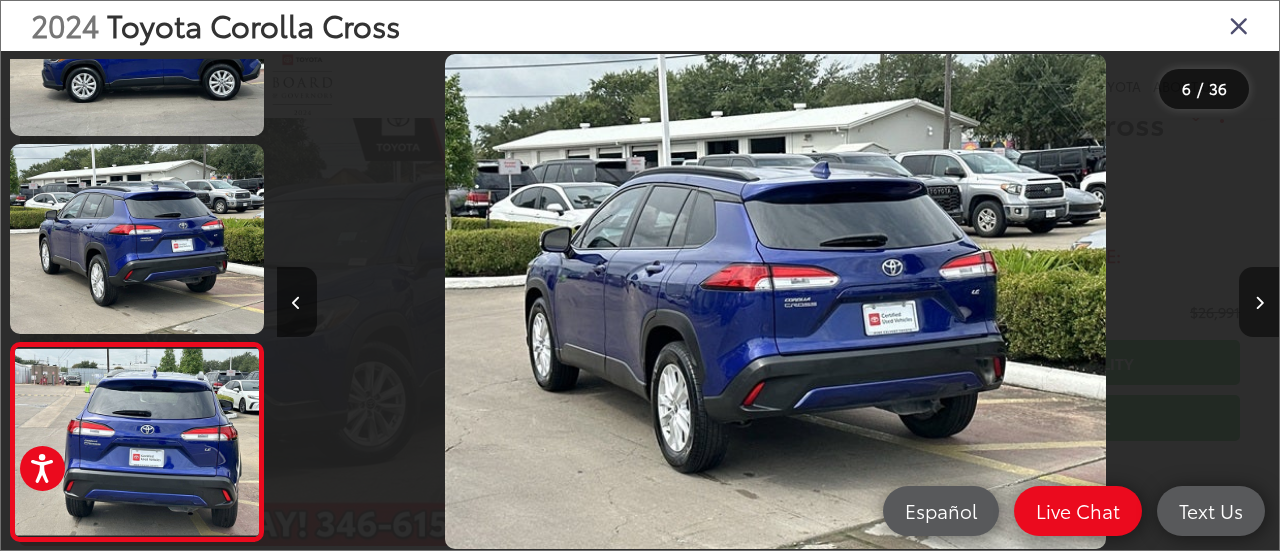 scroll, scrollTop: 0, scrollLeft: 4284, axis: horizontal 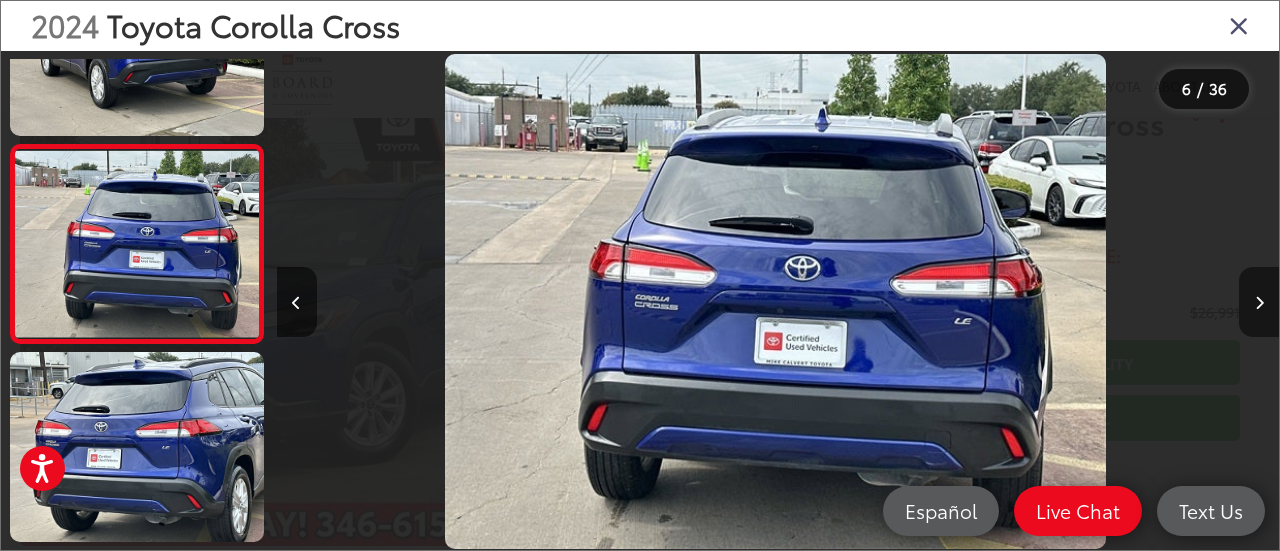 click at bounding box center [1259, 303] 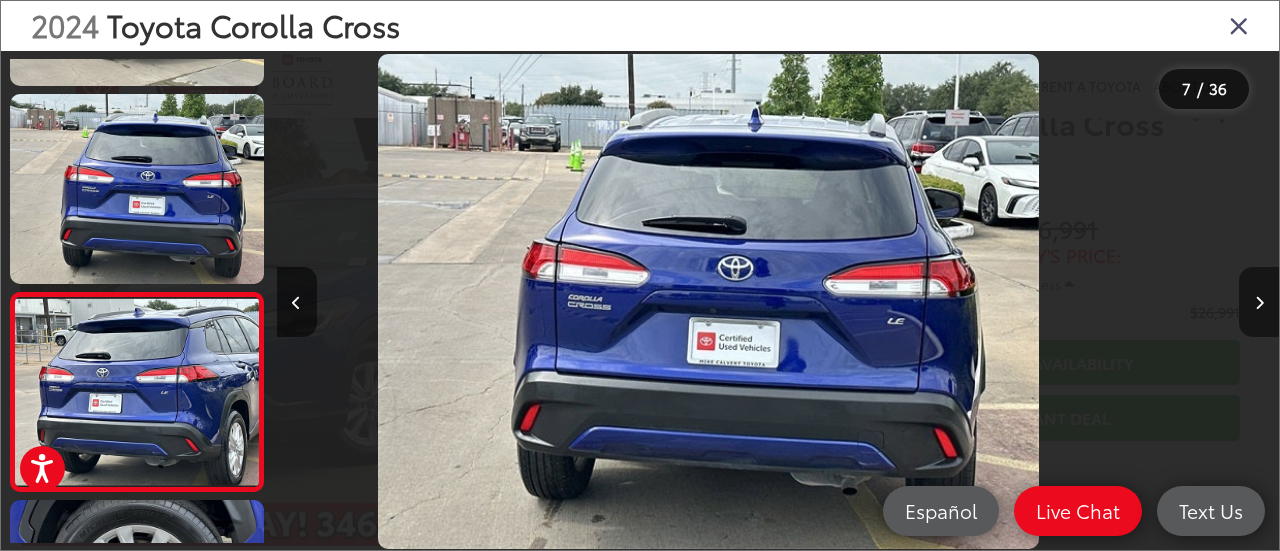 scroll, scrollTop: 1067, scrollLeft: 0, axis: vertical 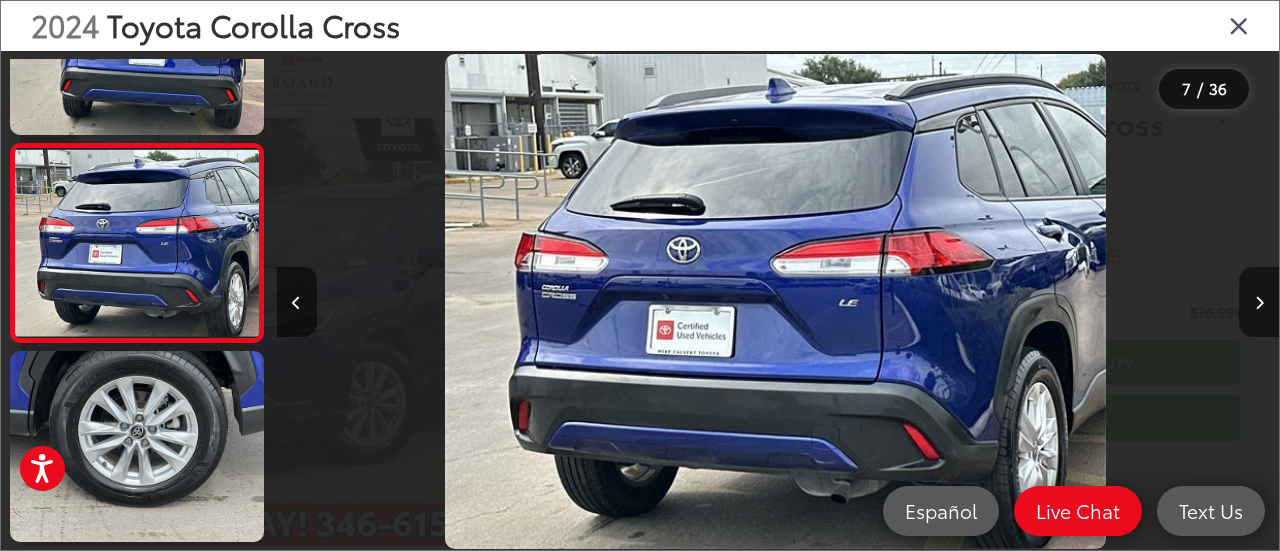 click at bounding box center (1259, 303) 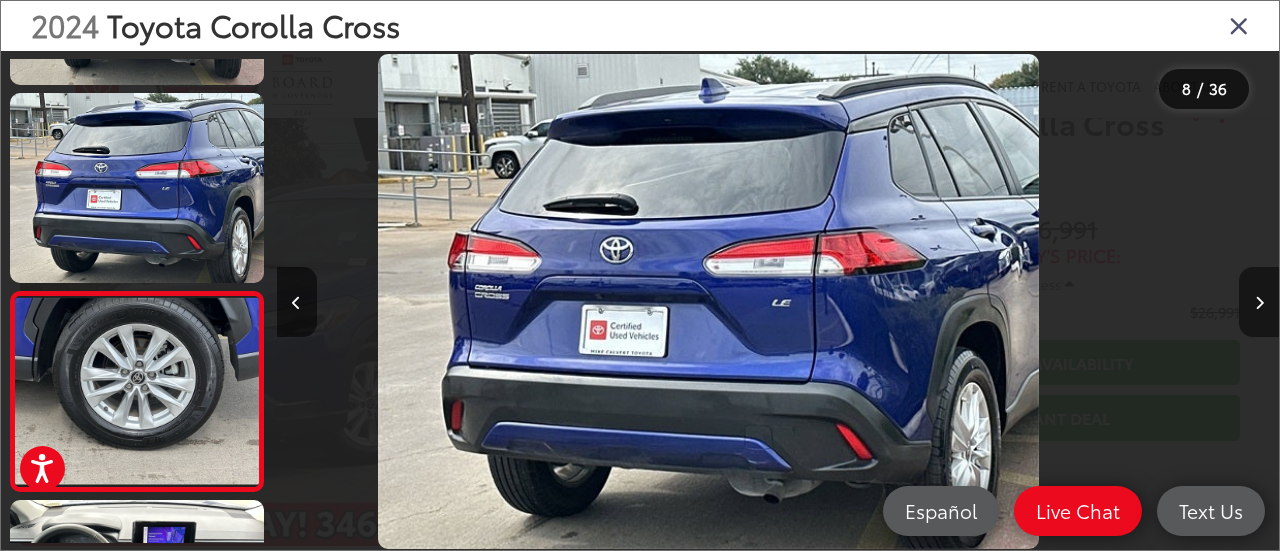scroll, scrollTop: 1279, scrollLeft: 0, axis: vertical 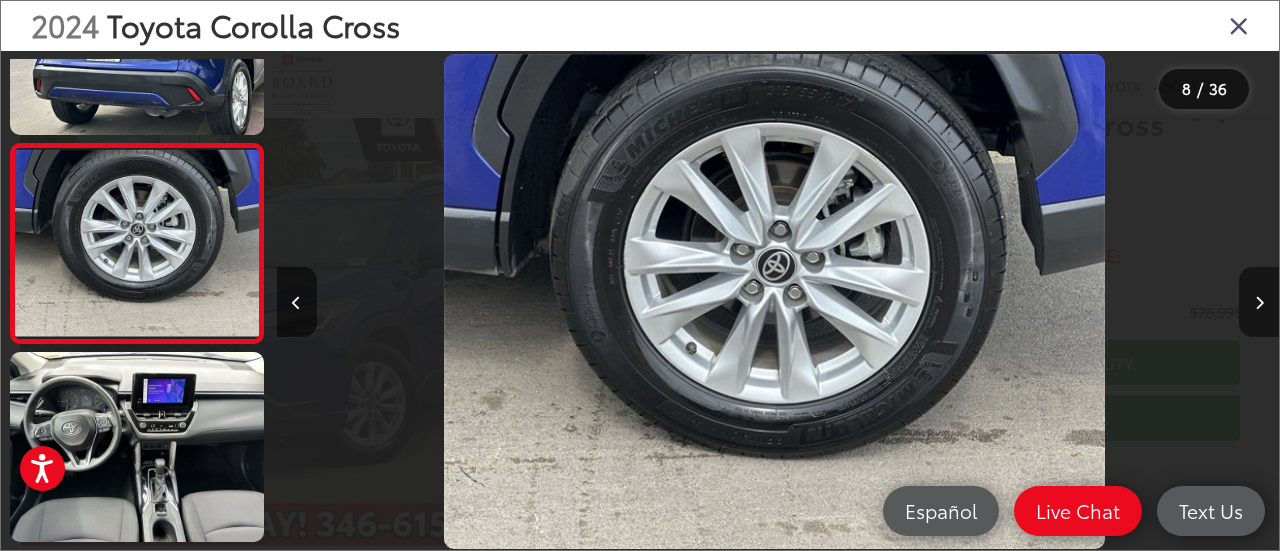 click at bounding box center (1259, 303) 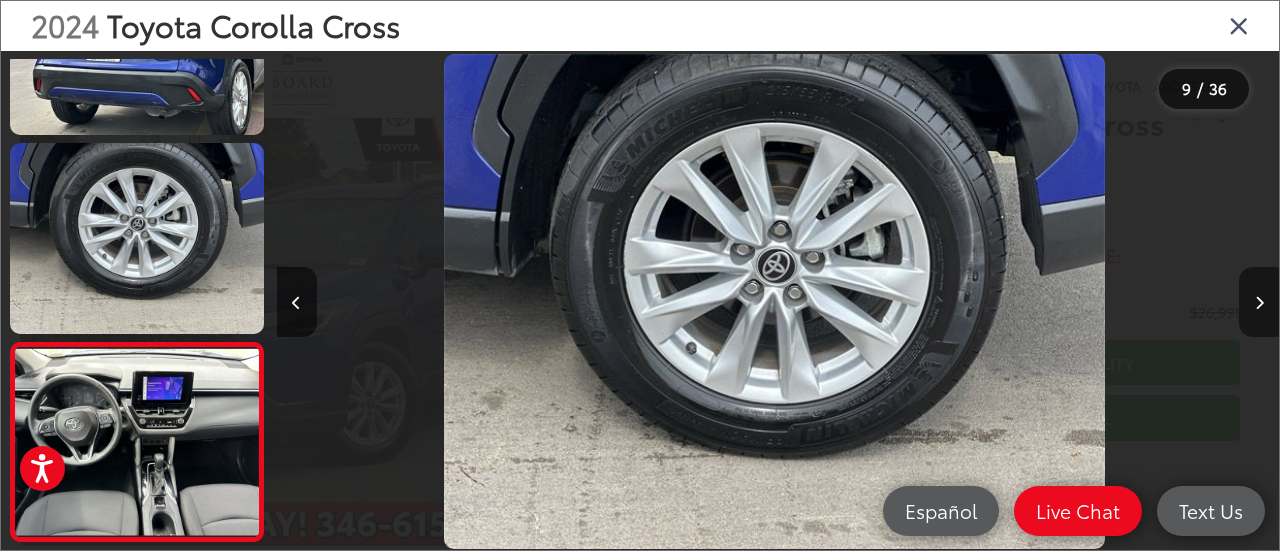 scroll, scrollTop: 0, scrollLeft: 7331, axis: horizontal 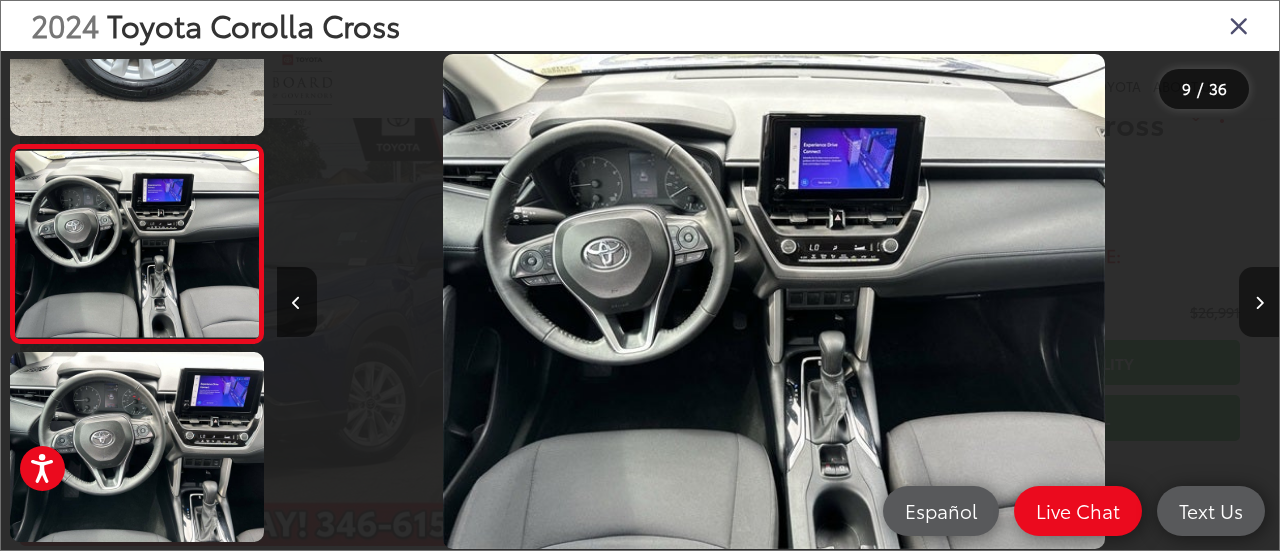 click at bounding box center [1259, 303] 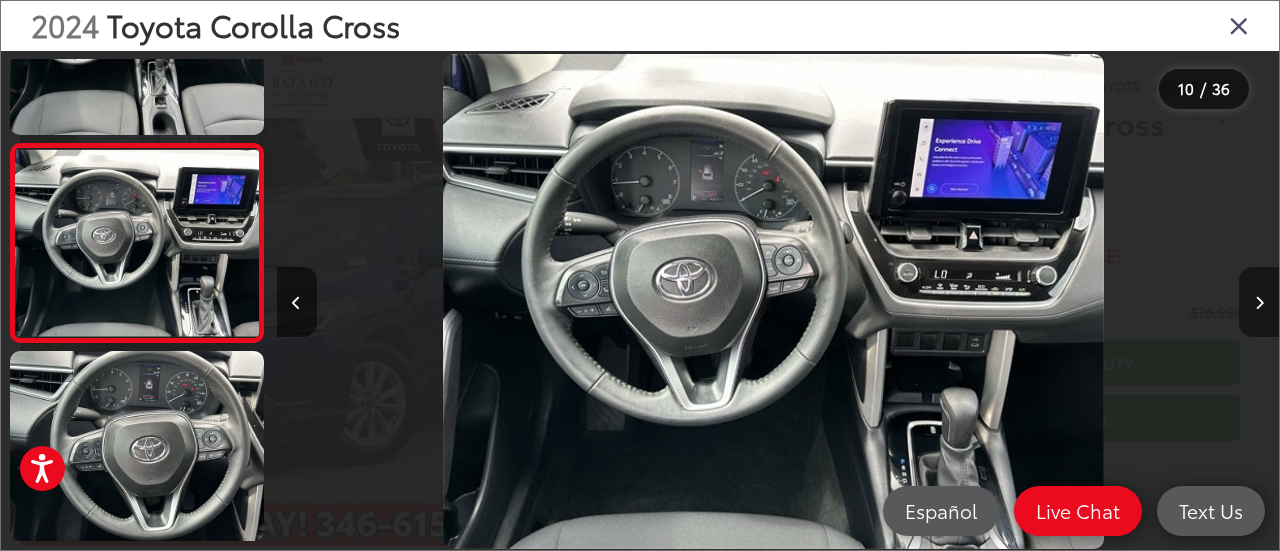 click at bounding box center (1259, 303) 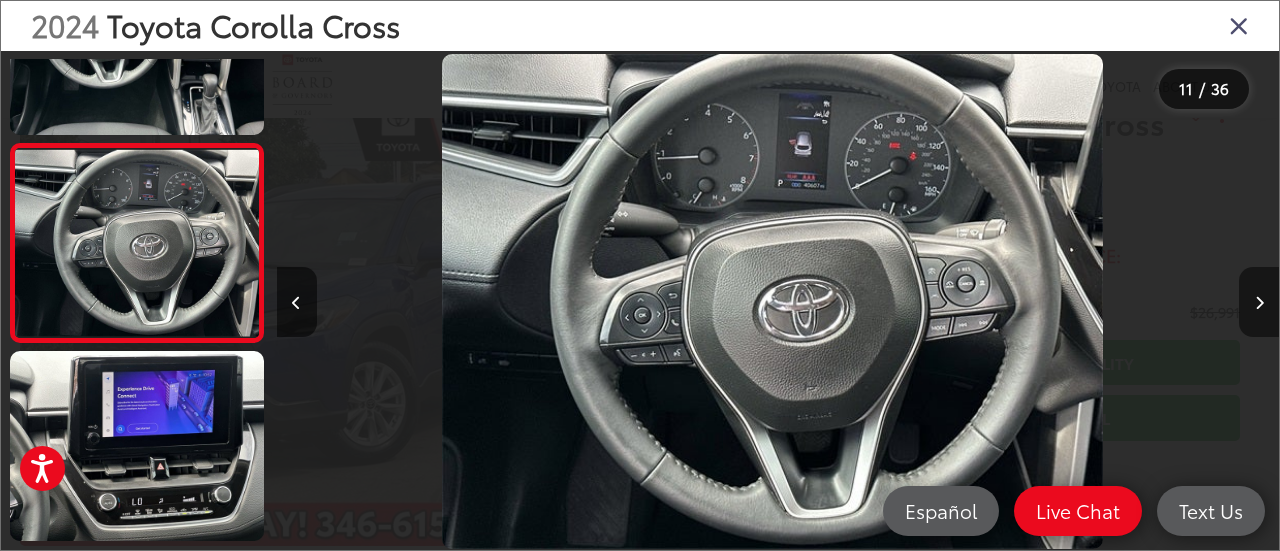 click at bounding box center [1259, 303] 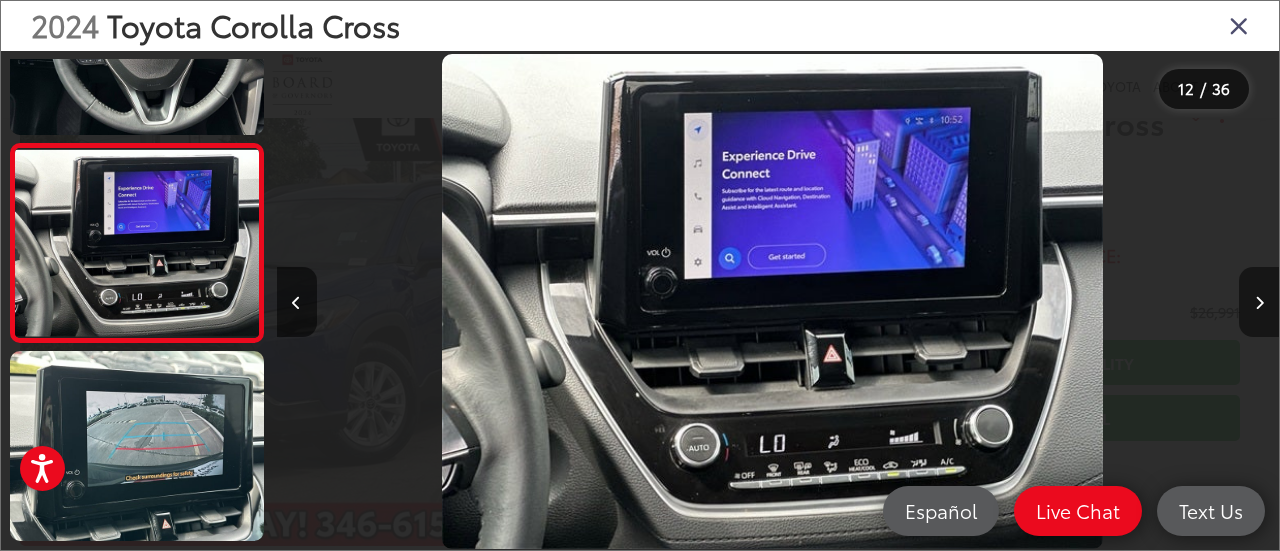 click at bounding box center (1259, 303) 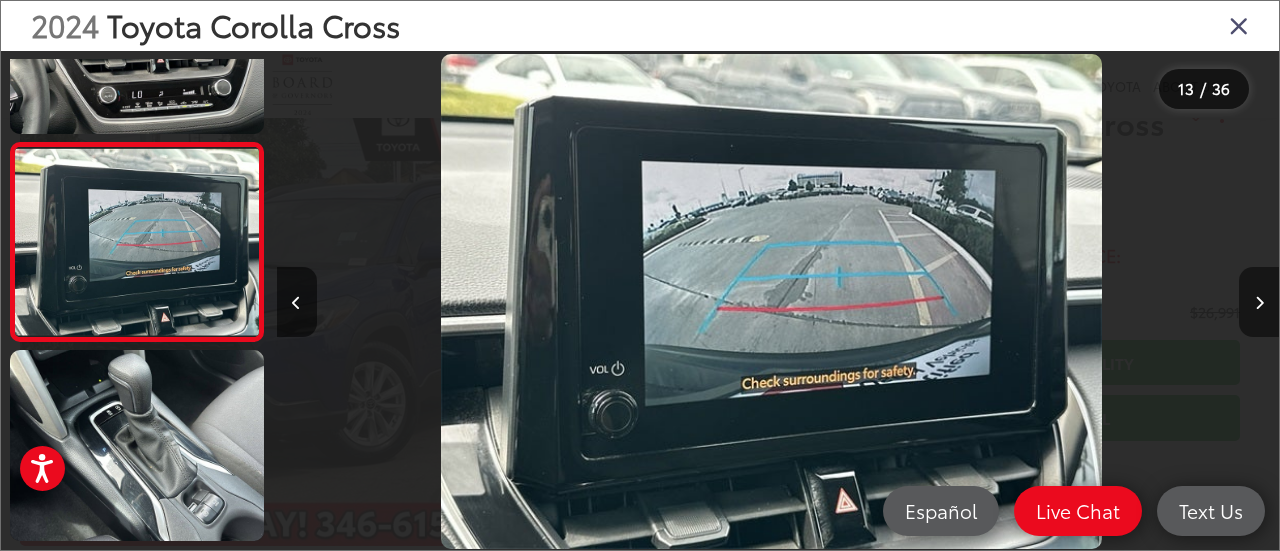 click at bounding box center [1259, 303] 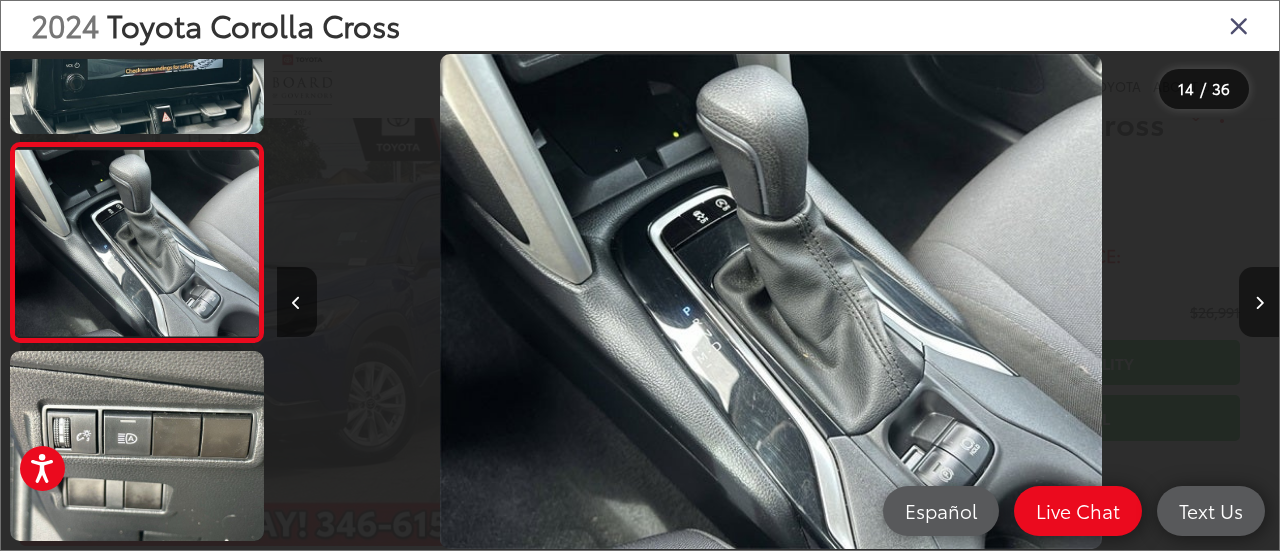 click at bounding box center (1259, 303) 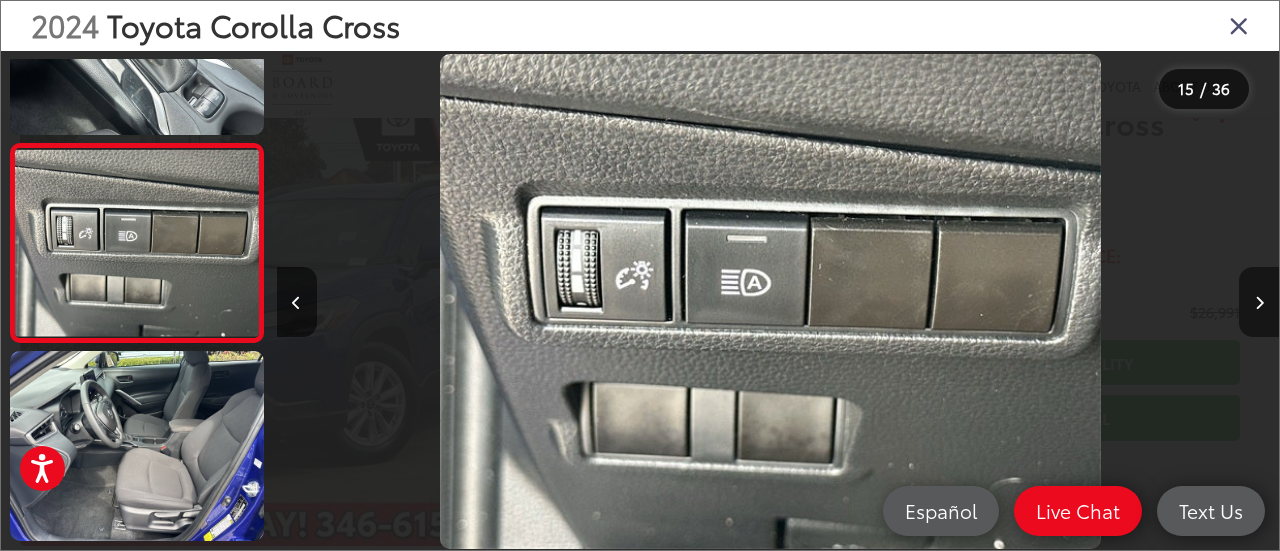 click at bounding box center (1259, 303) 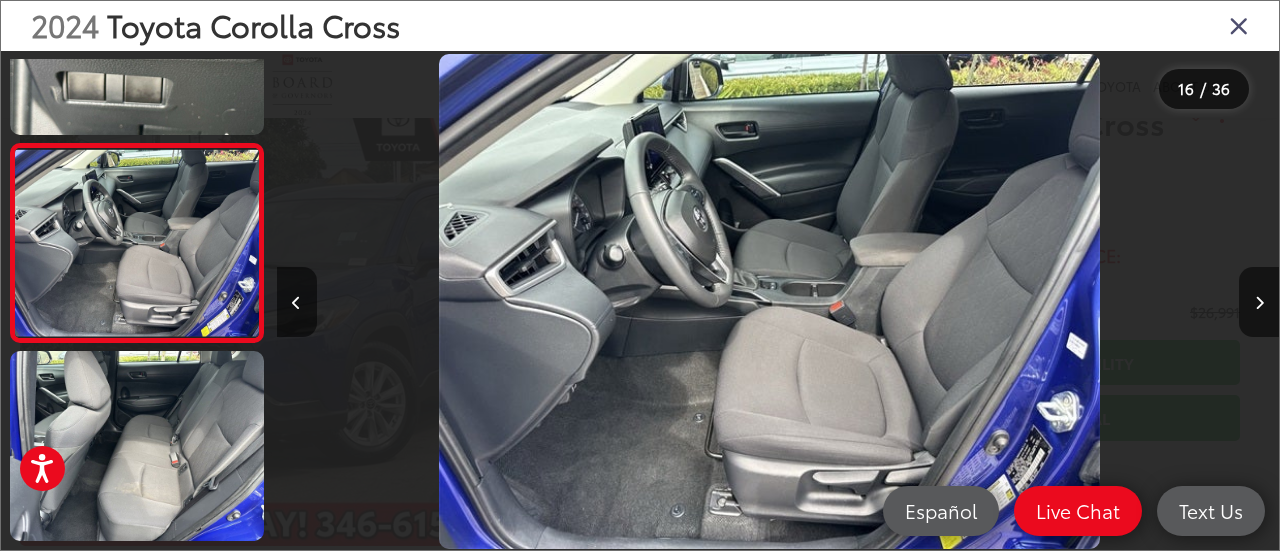 click at bounding box center (1239, 25) 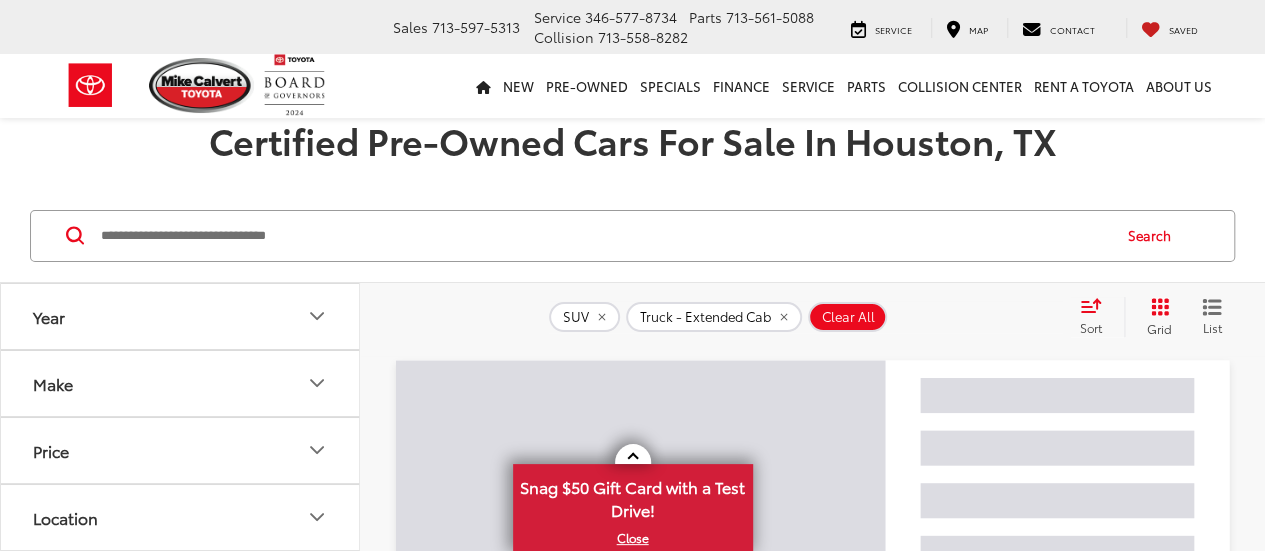 scroll, scrollTop: 235, scrollLeft: 0, axis: vertical 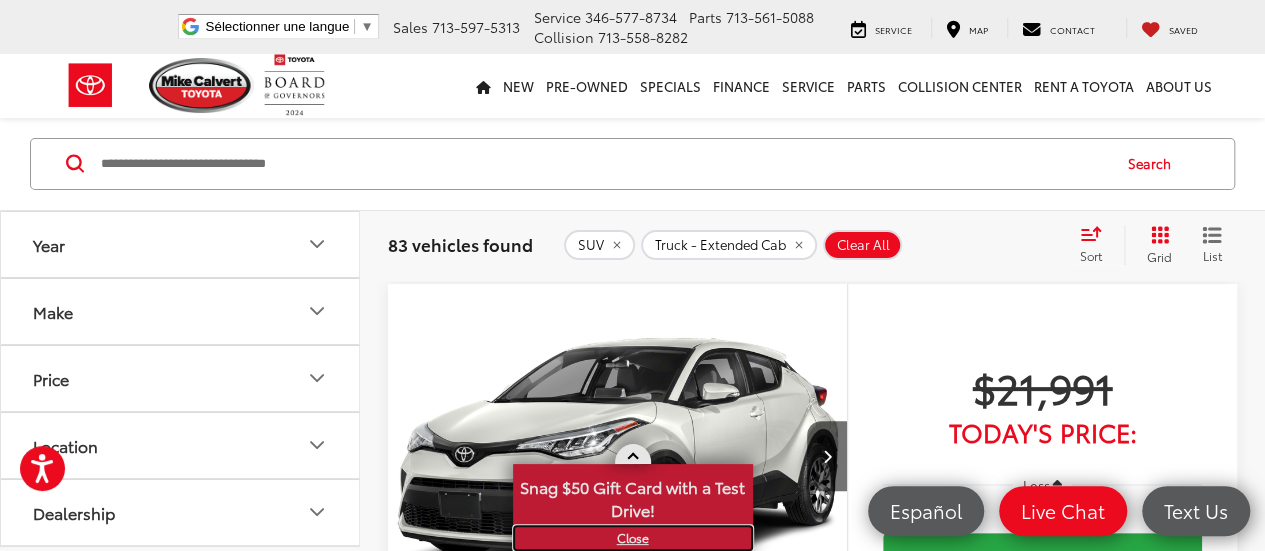 click on "X" at bounding box center [633, 538] 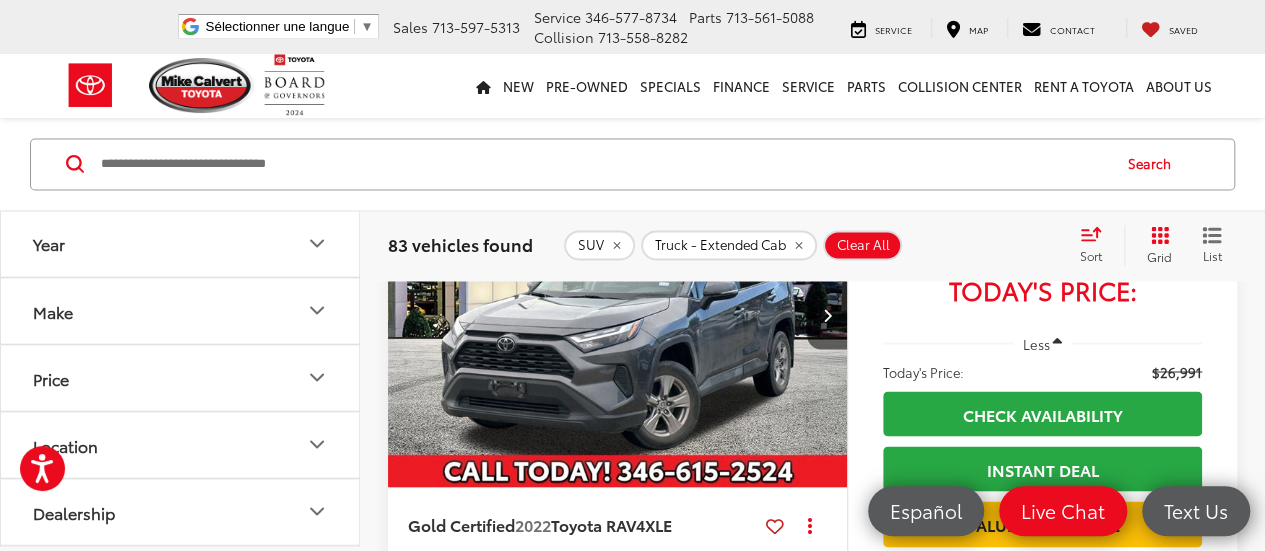 scroll, scrollTop: 5370, scrollLeft: 0, axis: vertical 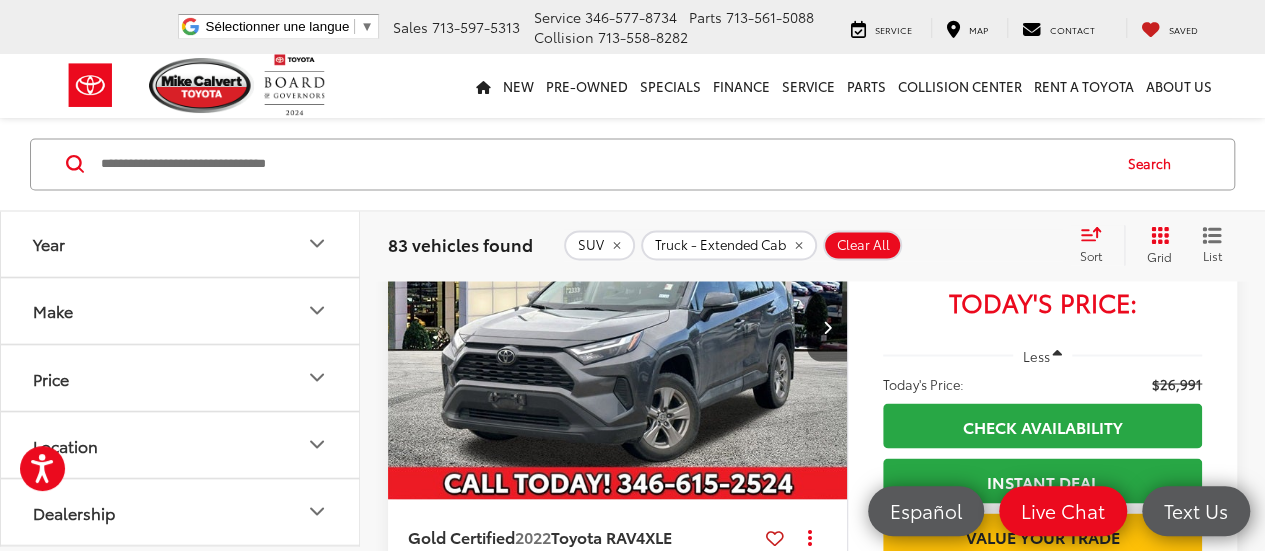 click at bounding box center (618, 327) 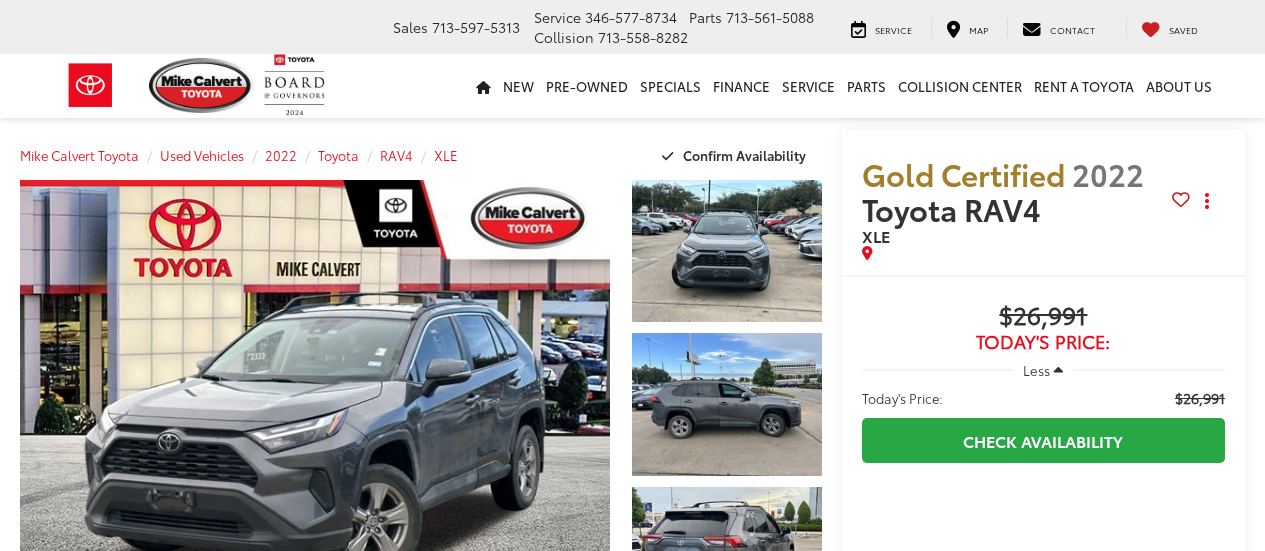scroll, scrollTop: 0, scrollLeft: 0, axis: both 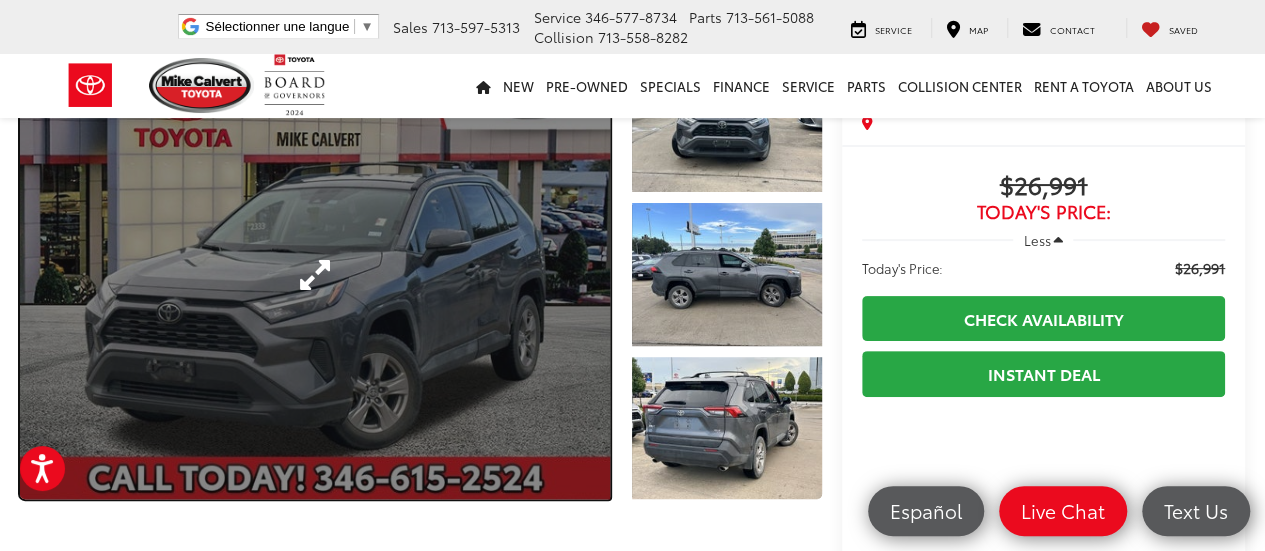click at bounding box center [315, 274] 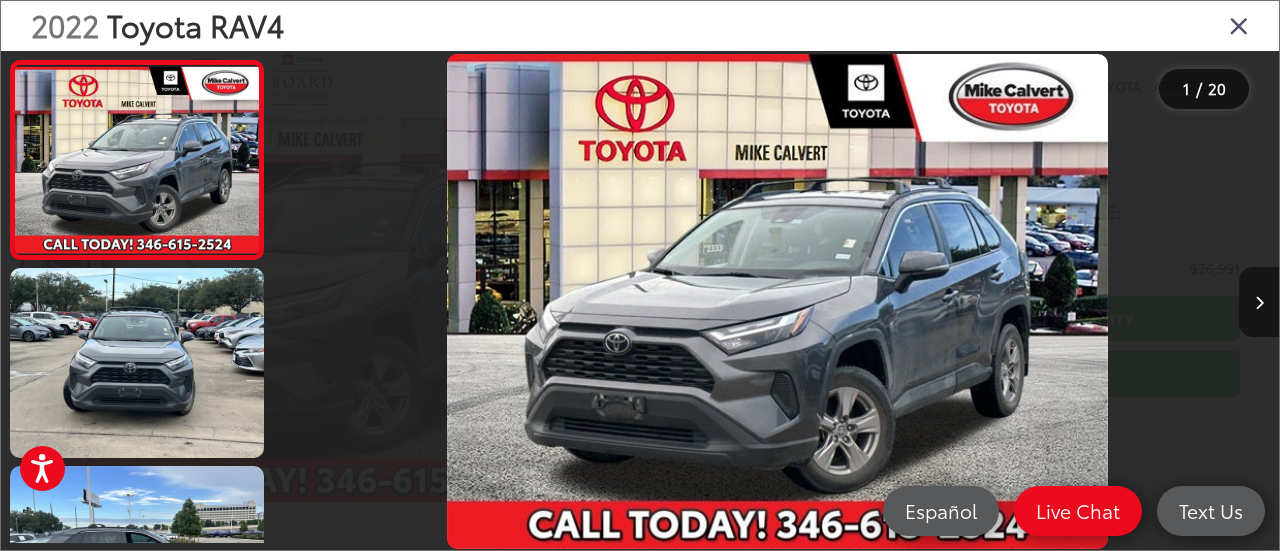 click at bounding box center [1259, 303] 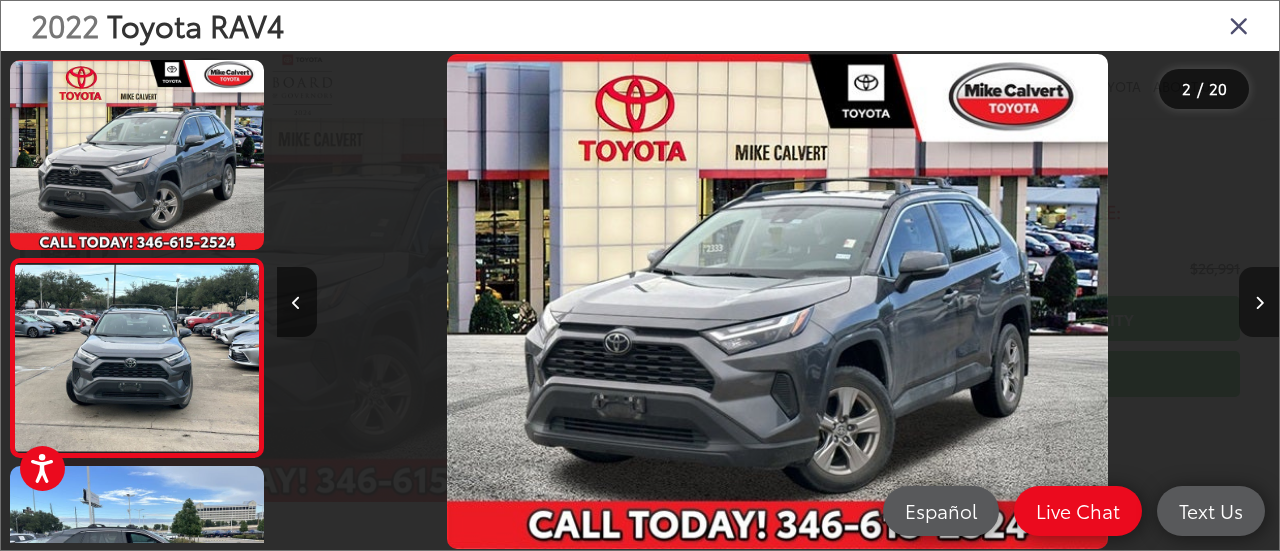 scroll, scrollTop: 0, scrollLeft: 166, axis: horizontal 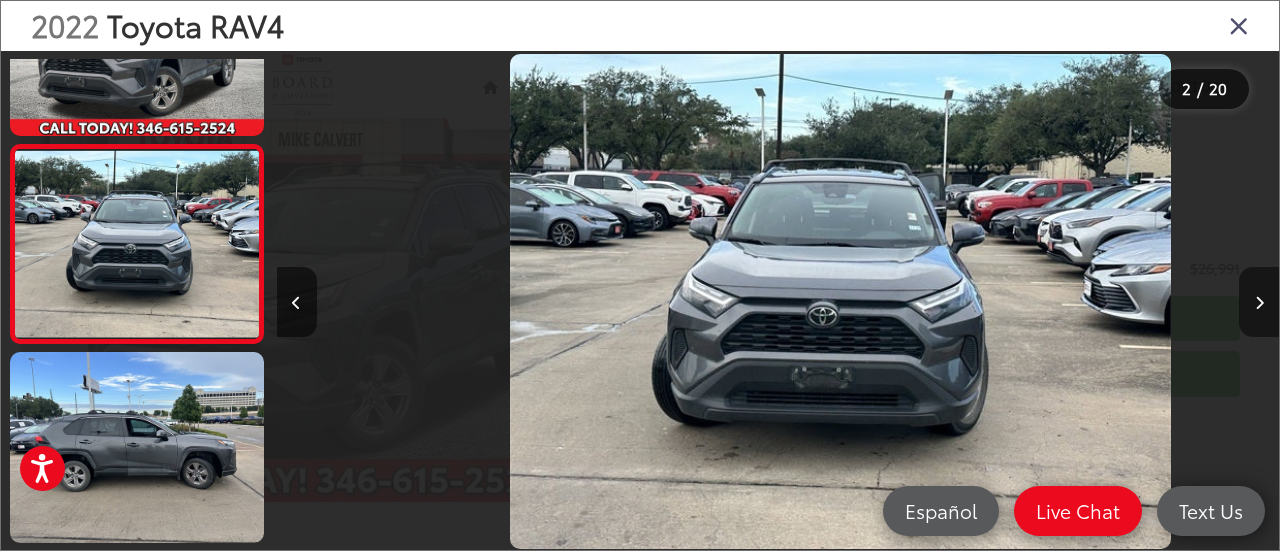 click at bounding box center [1259, 303] 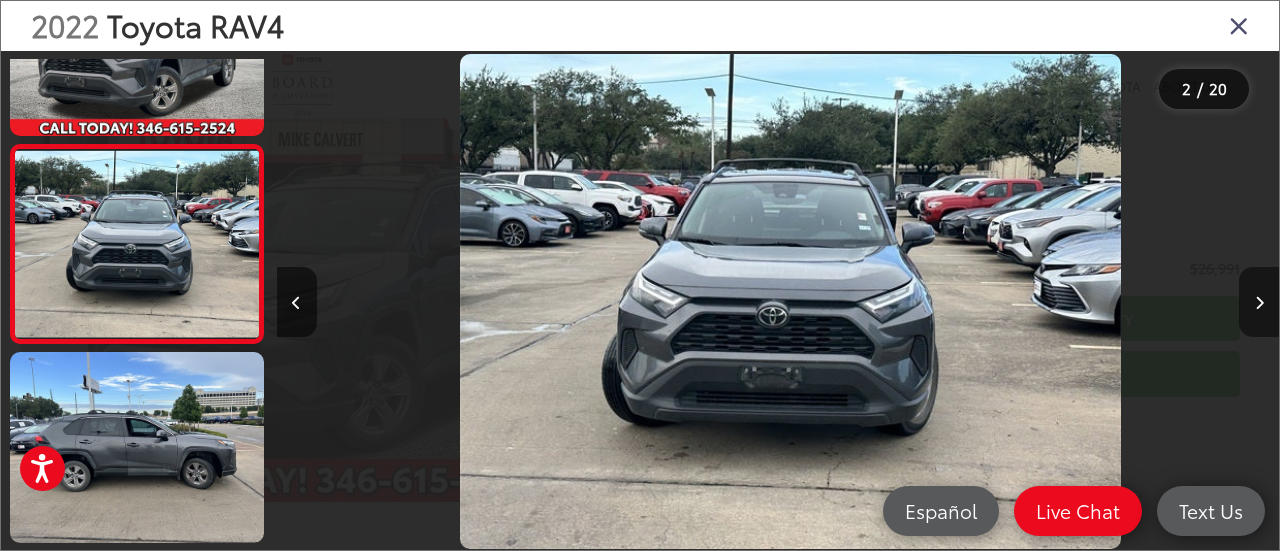 scroll, scrollTop: 182, scrollLeft: 0, axis: vertical 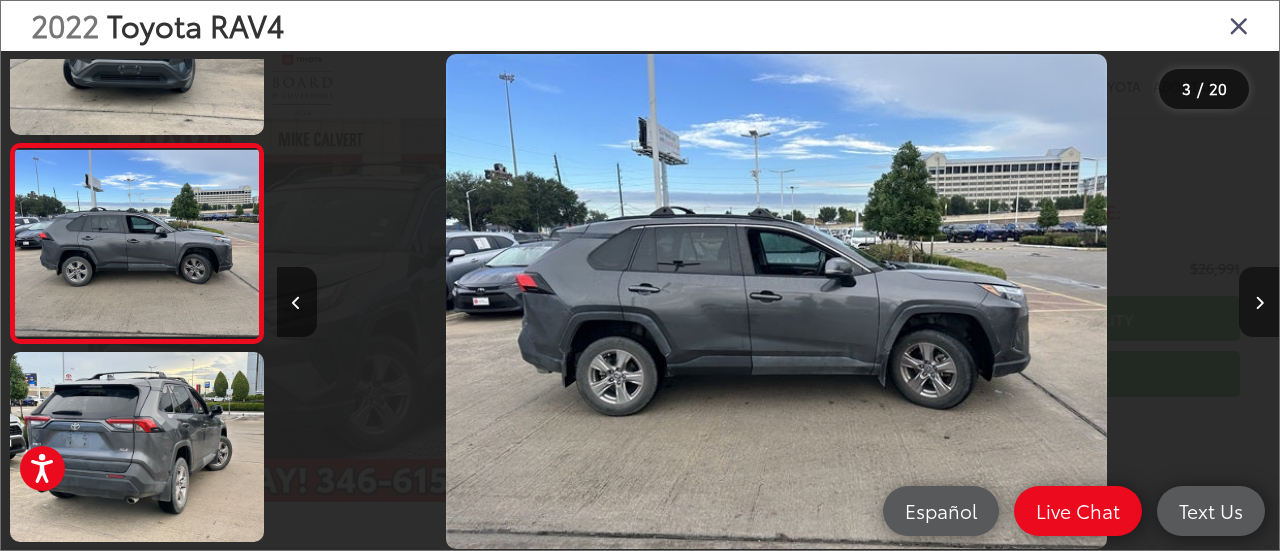 click at bounding box center (1259, 303) 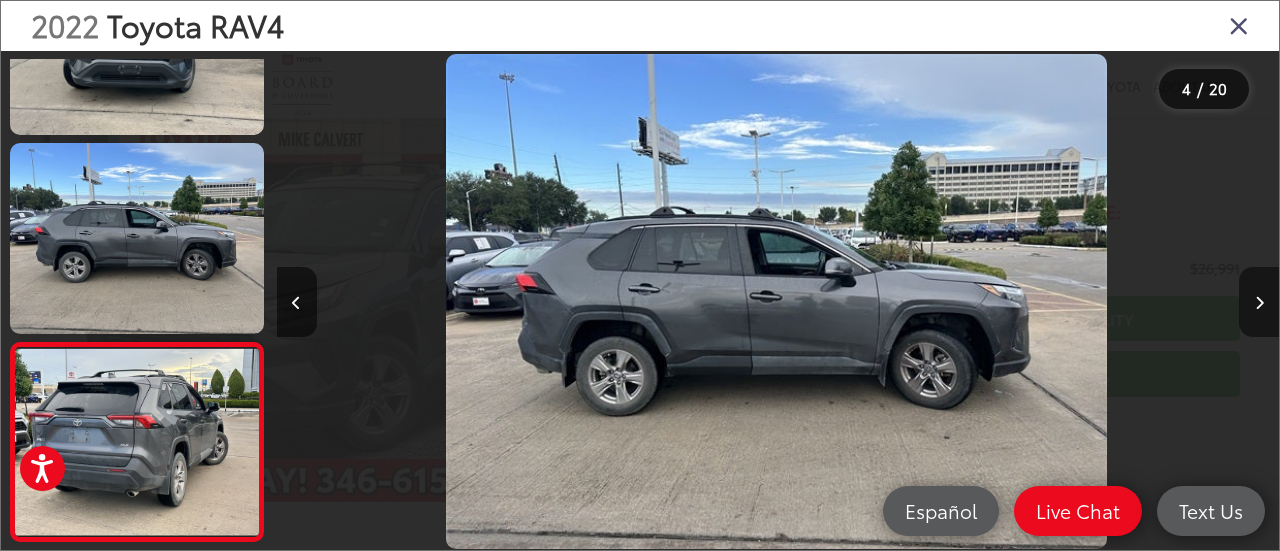 scroll, scrollTop: 0, scrollLeft: 2278, axis: horizontal 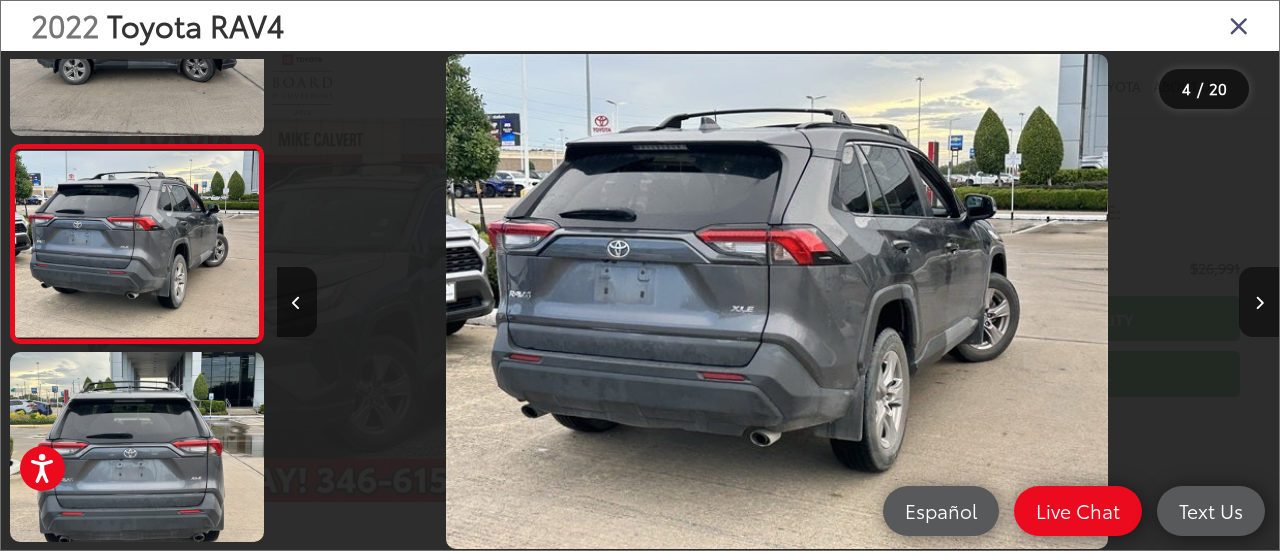 click at bounding box center (1259, 303) 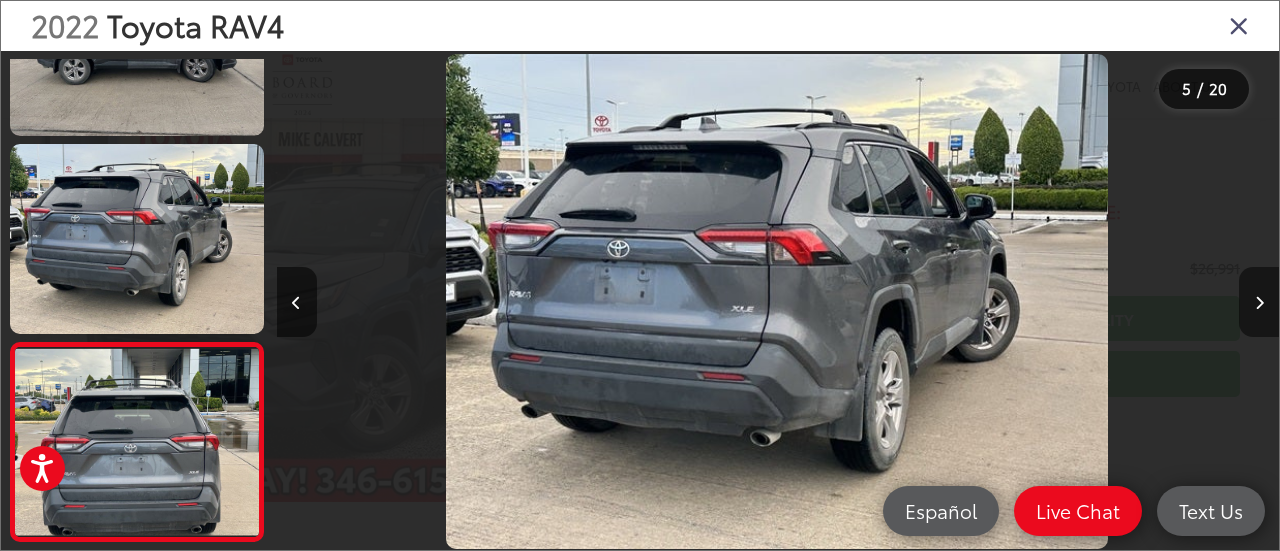 scroll, scrollTop: 0, scrollLeft: 3281, axis: horizontal 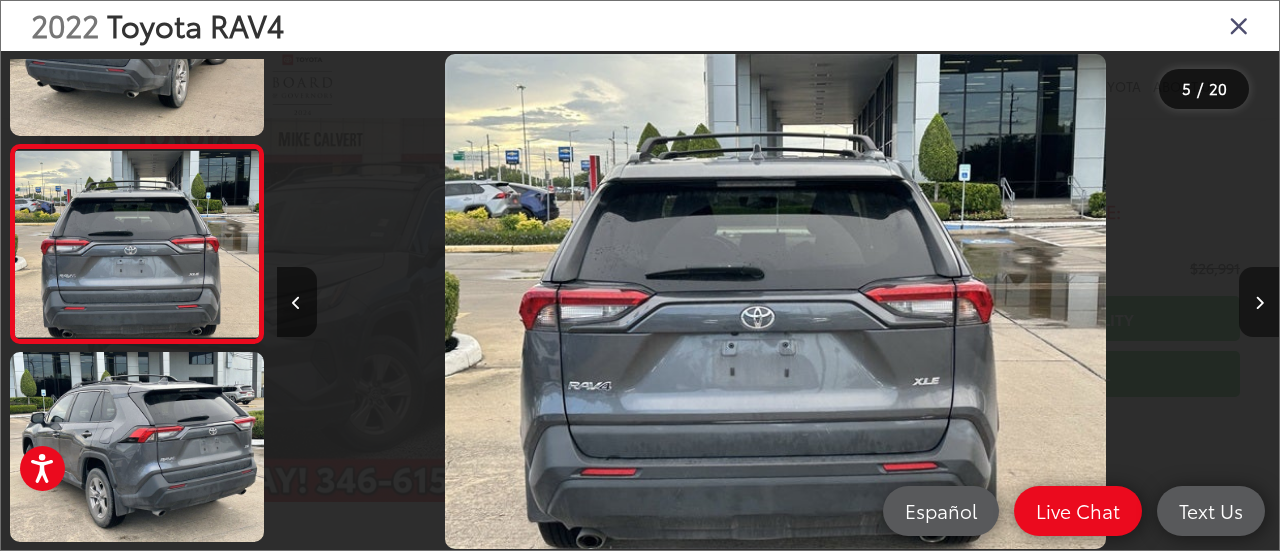 click at bounding box center [1259, 303] 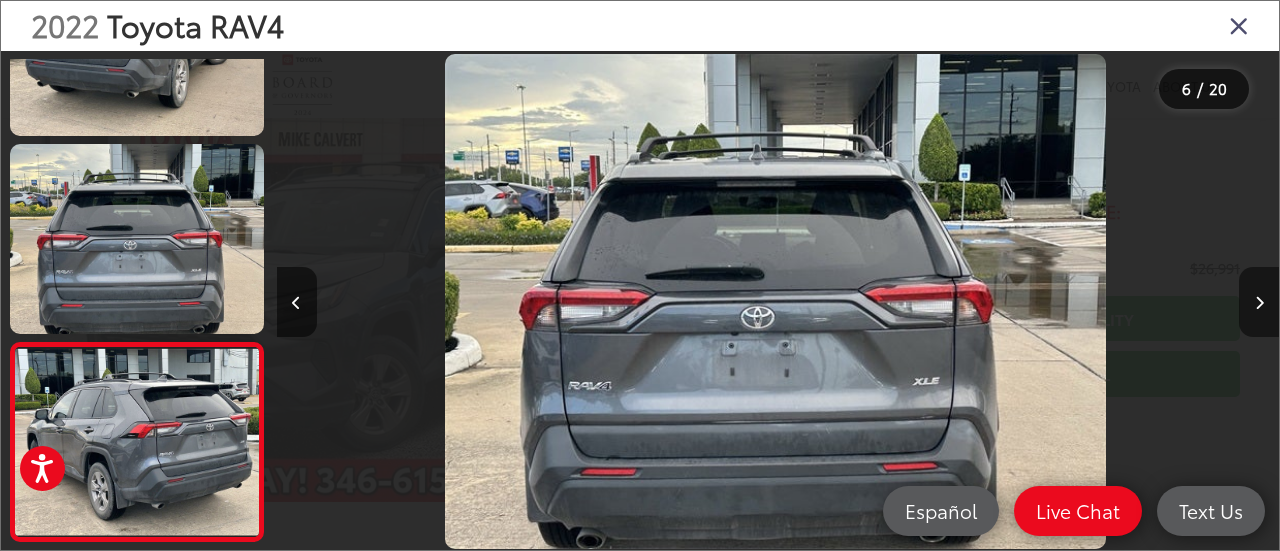 scroll, scrollTop: 0, scrollLeft: 4078, axis: horizontal 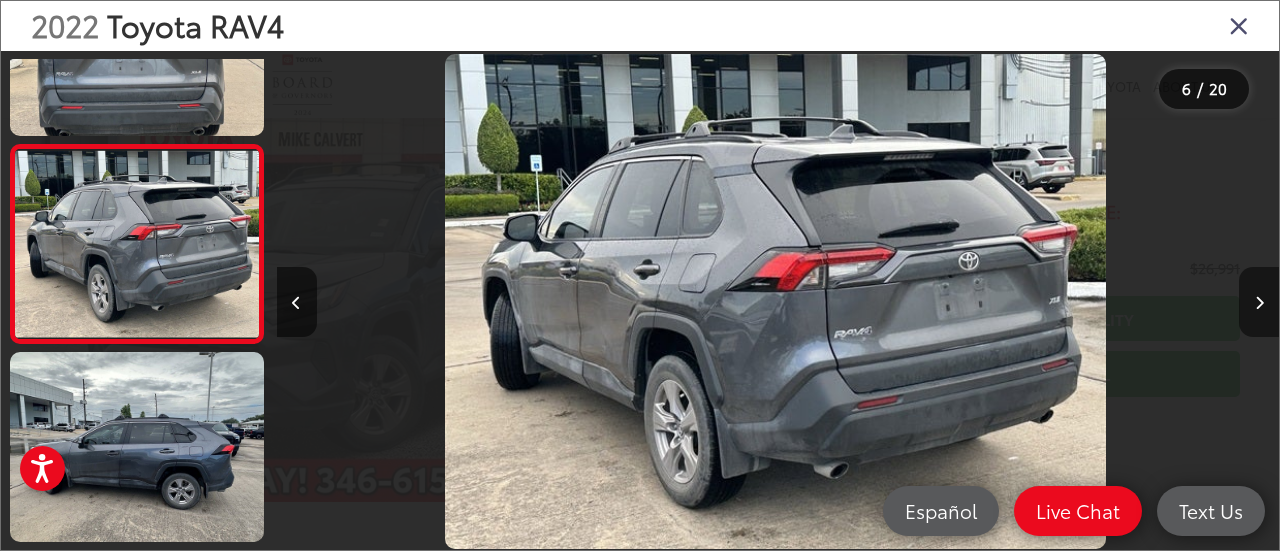 click at bounding box center (1259, 303) 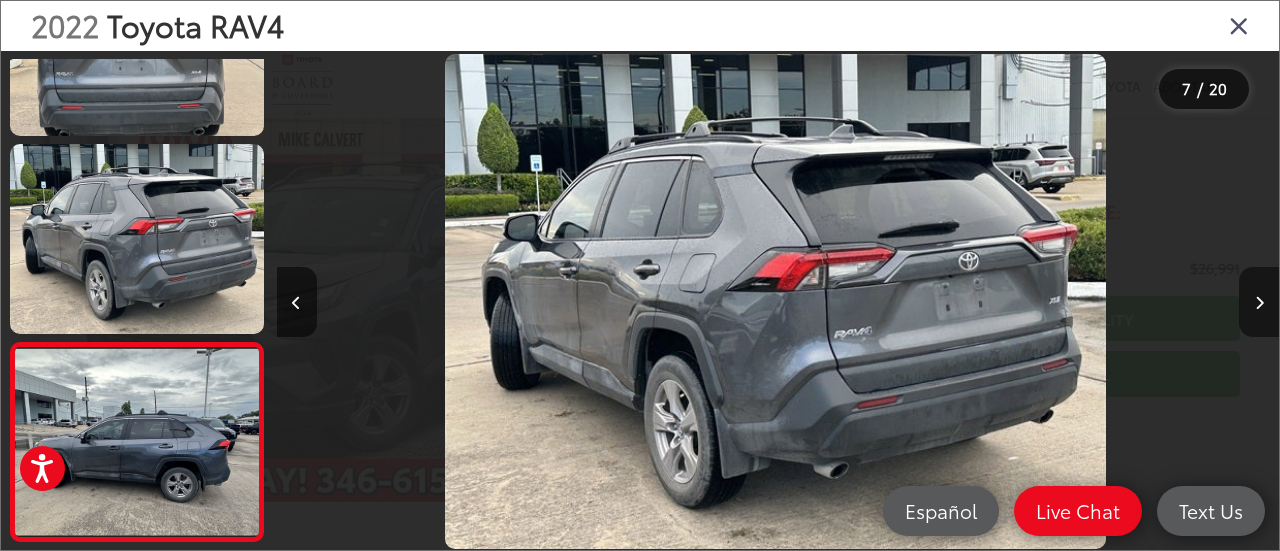 scroll, scrollTop: 0, scrollLeft: 5287, axis: horizontal 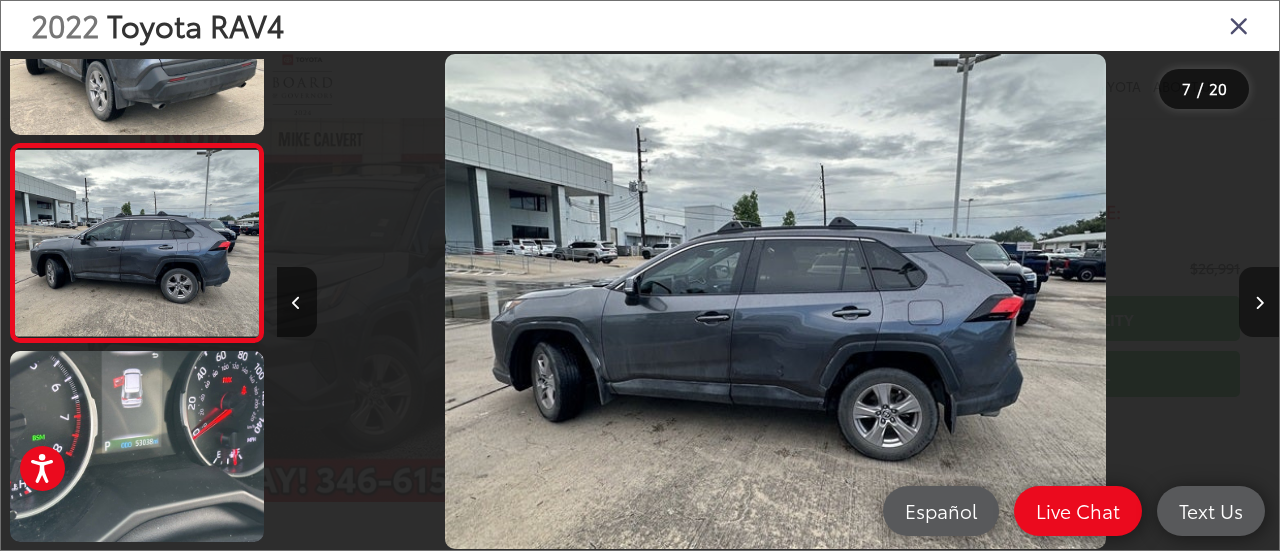 click at bounding box center [1259, 303] 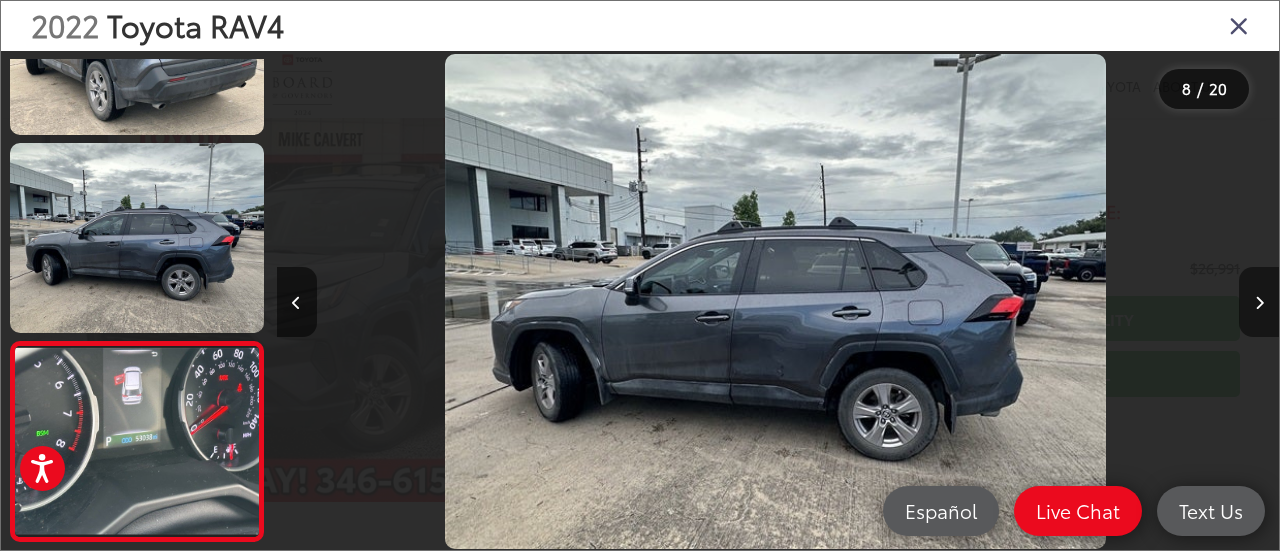 scroll, scrollTop: 0, scrollLeft: 6252, axis: horizontal 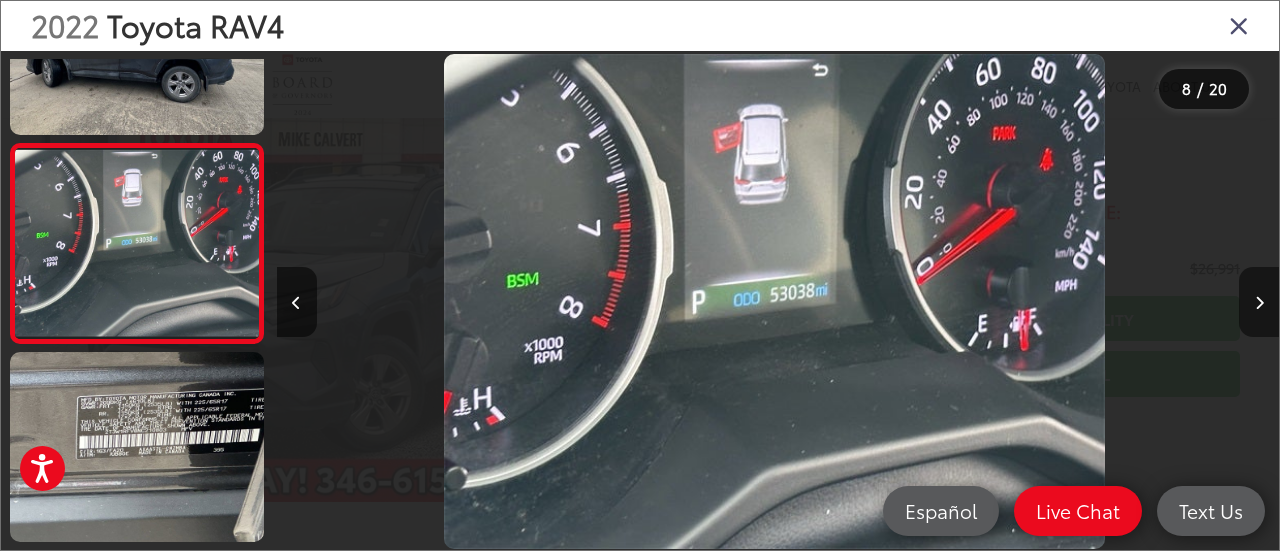 click at bounding box center (1259, 303) 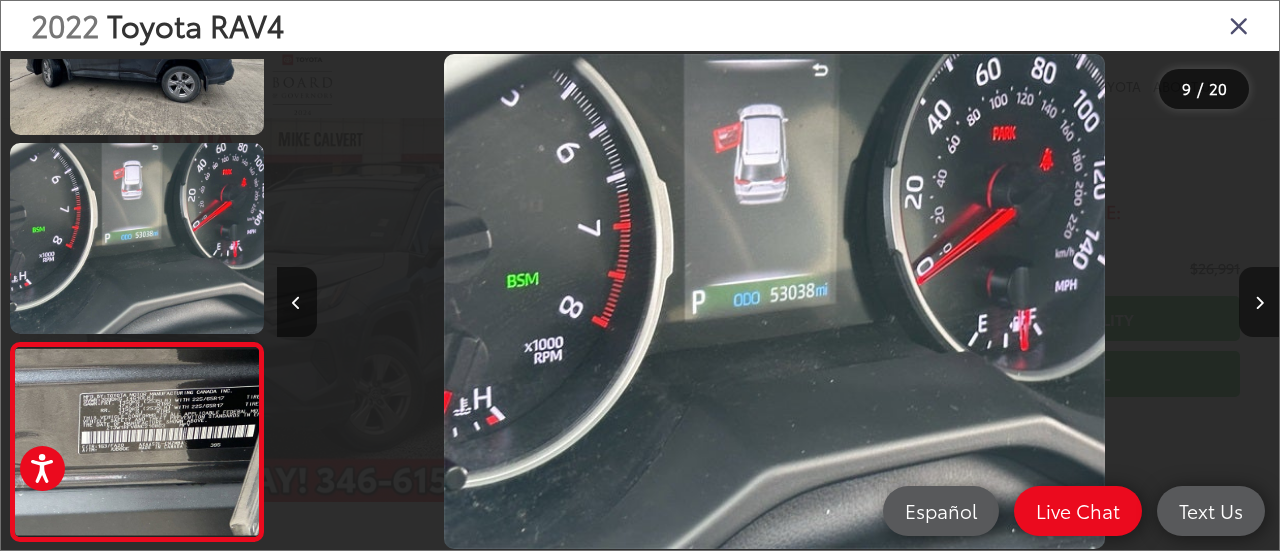 scroll, scrollTop: 0, scrollLeft: 7293, axis: horizontal 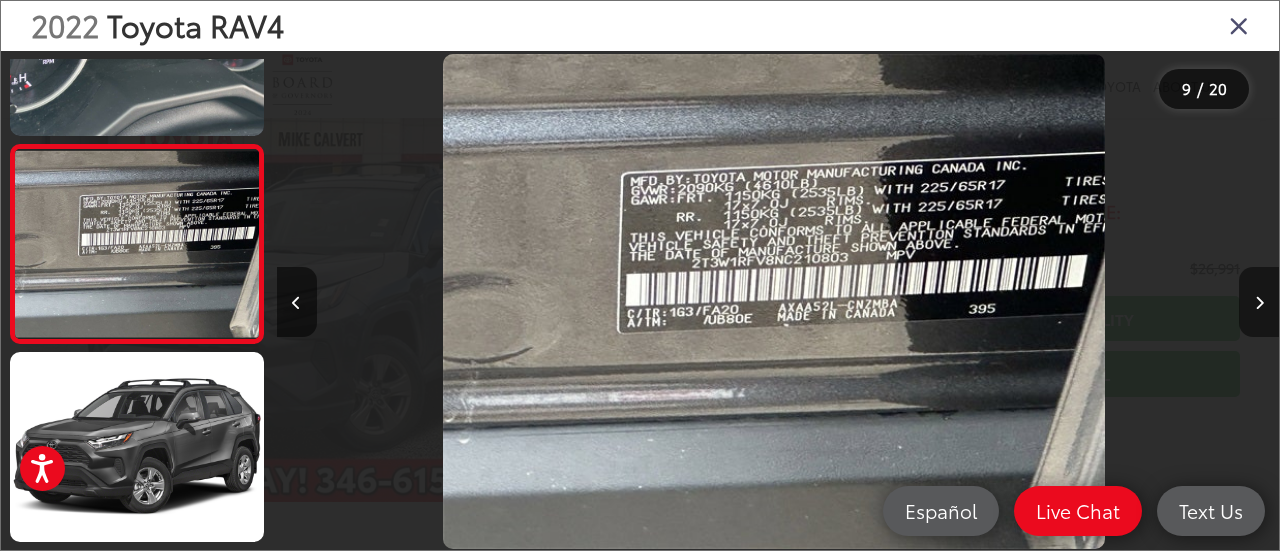 click at bounding box center [1259, 303] 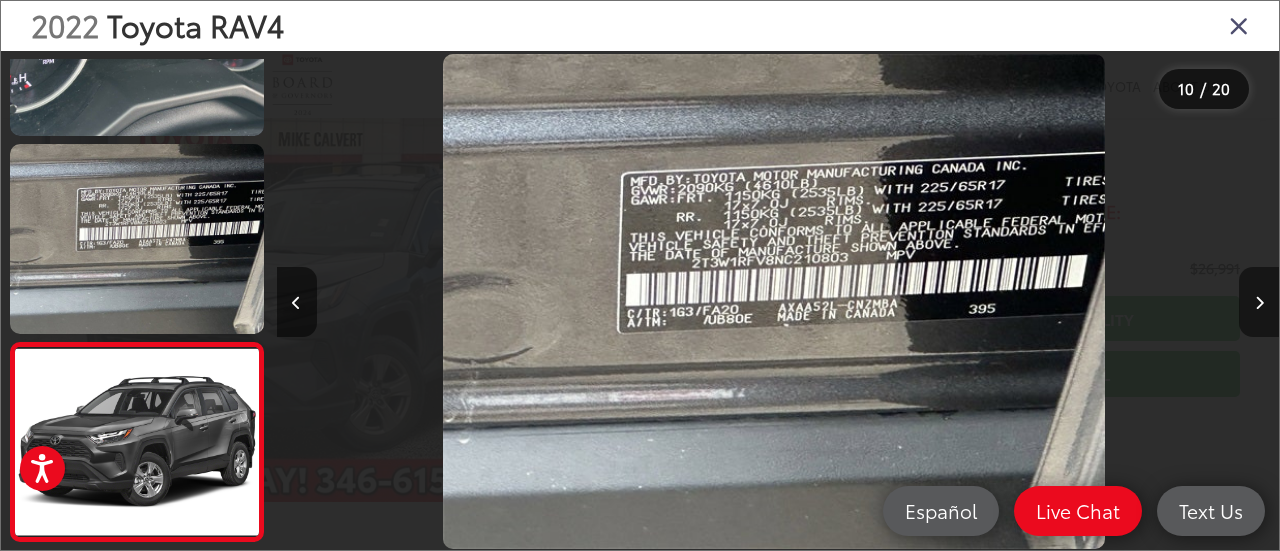 scroll, scrollTop: 0, scrollLeft: 8296, axis: horizontal 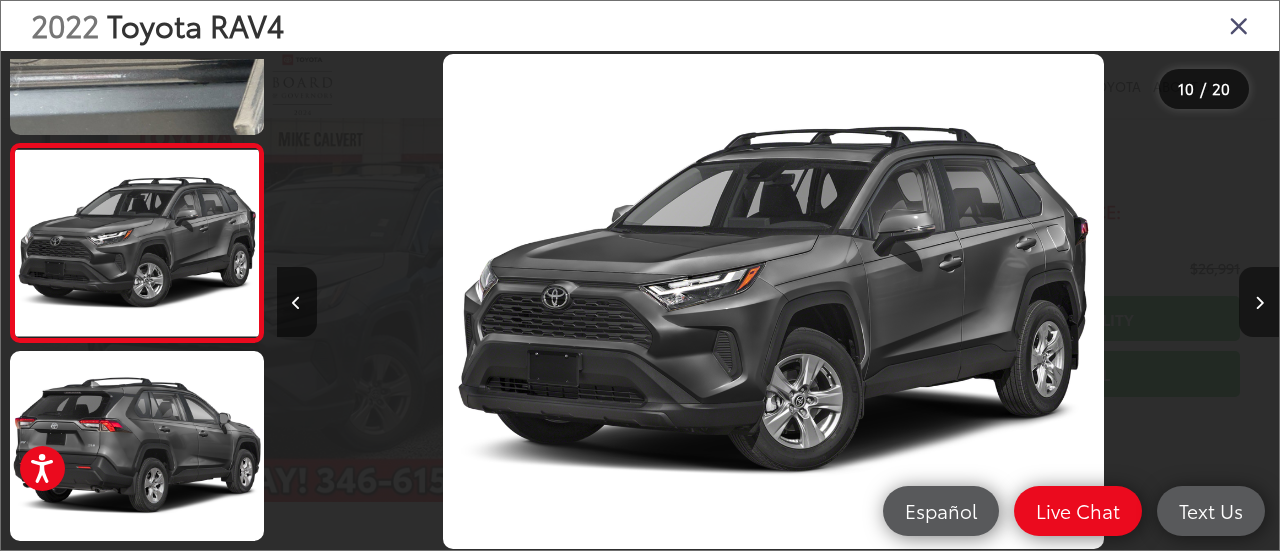 click at bounding box center [1259, 303] 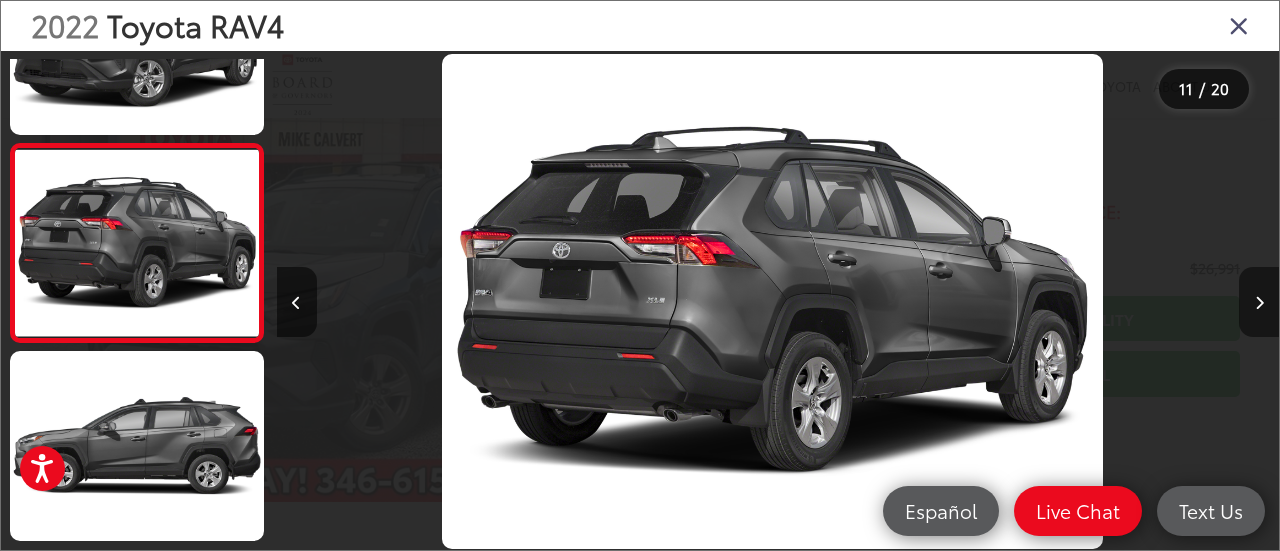 click at bounding box center (1259, 303) 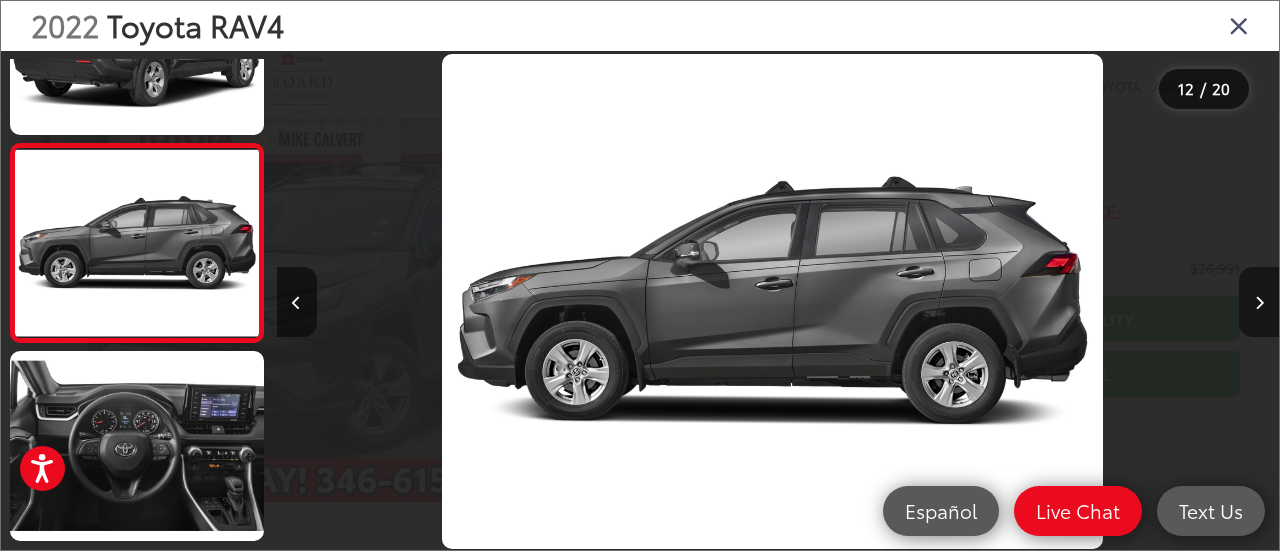 click at bounding box center [1259, 303] 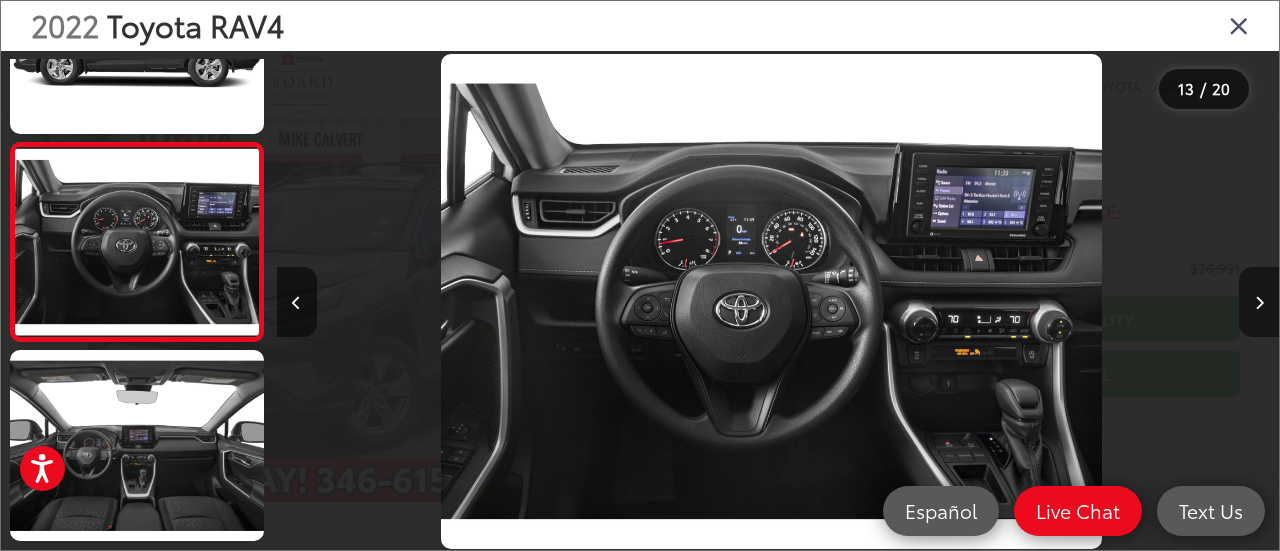 click at bounding box center (1259, 302) 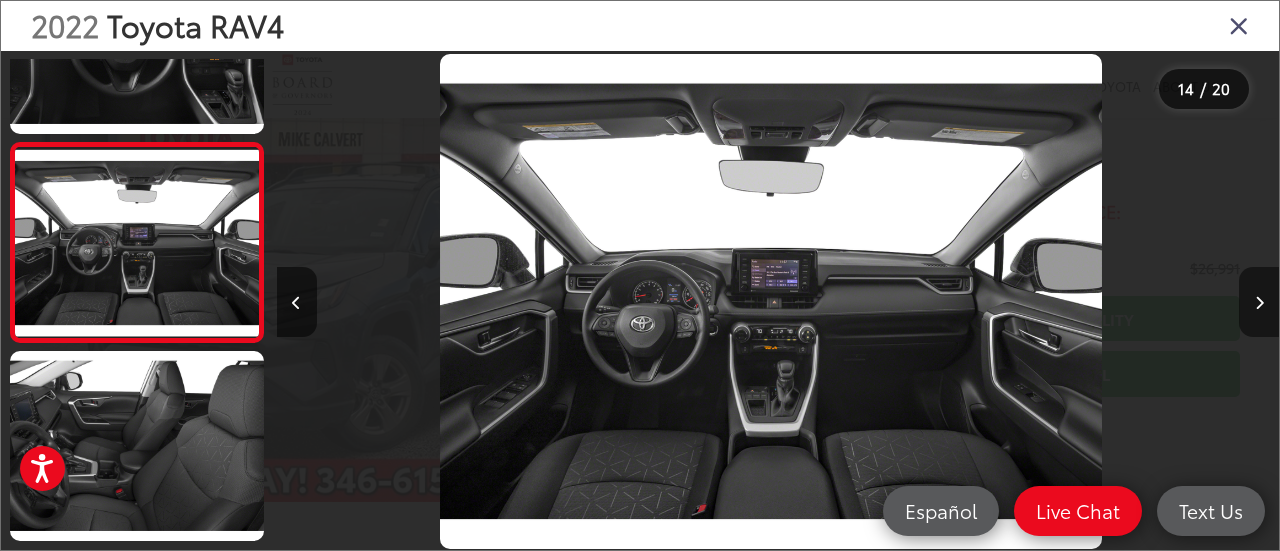 click at bounding box center [1259, 302] 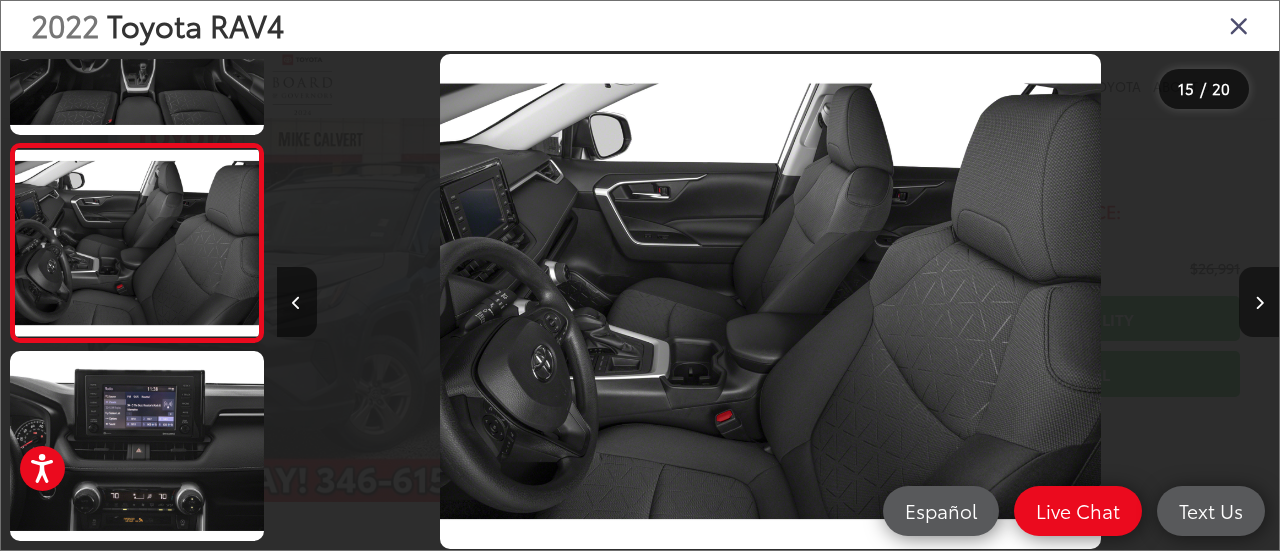 click at bounding box center [1259, 302] 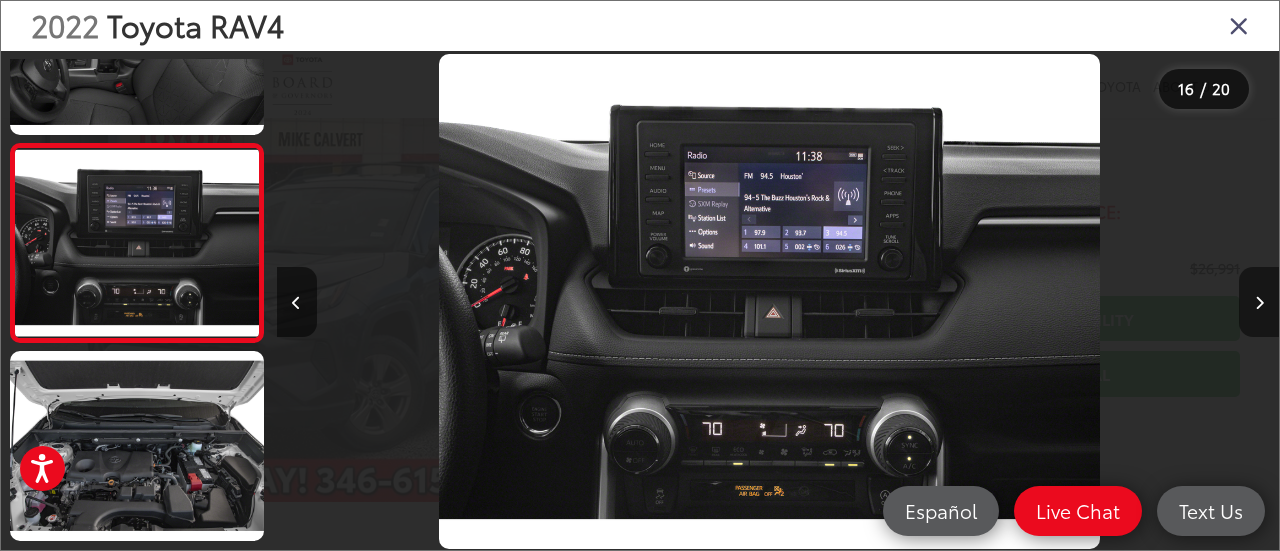 click at bounding box center (1259, 302) 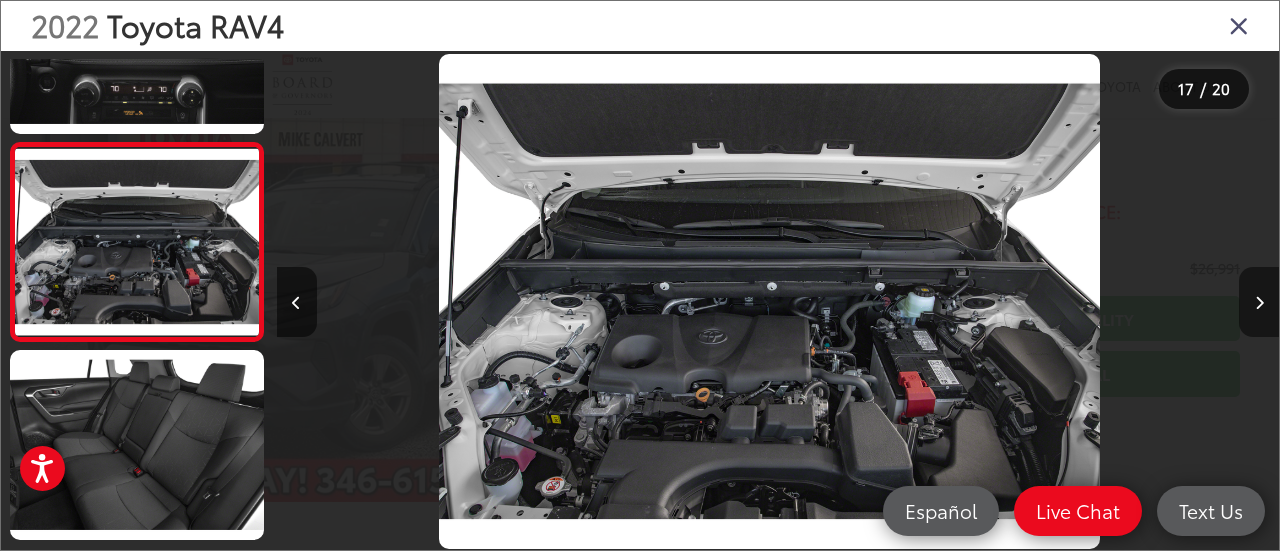 click at bounding box center (1259, 302) 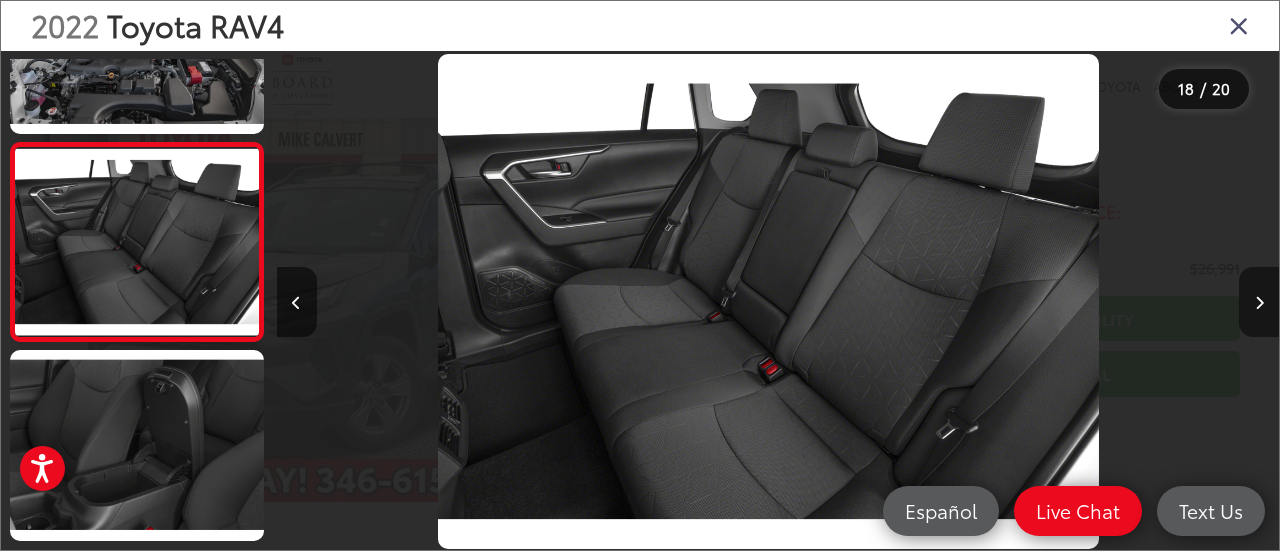 click at bounding box center [1259, 302] 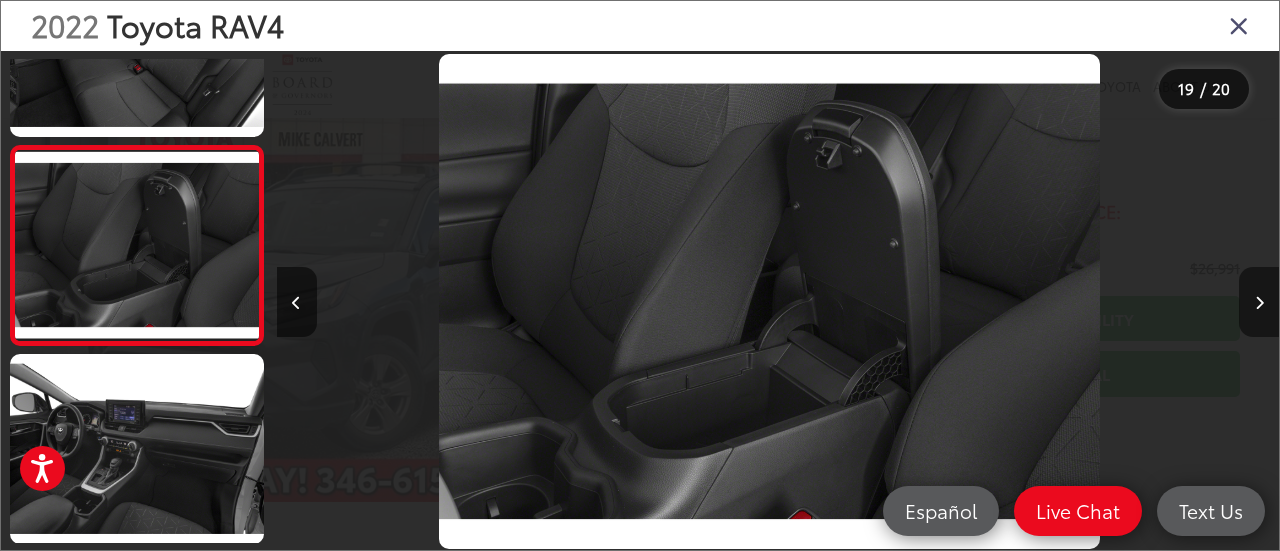 click at bounding box center (1259, 302) 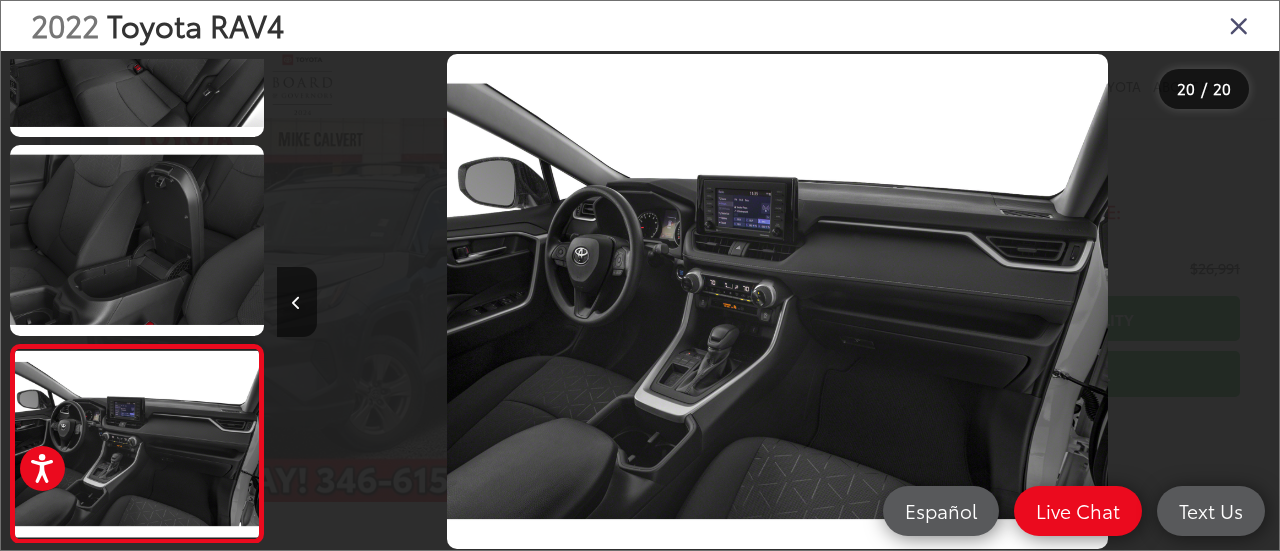 click at bounding box center (1239, 25) 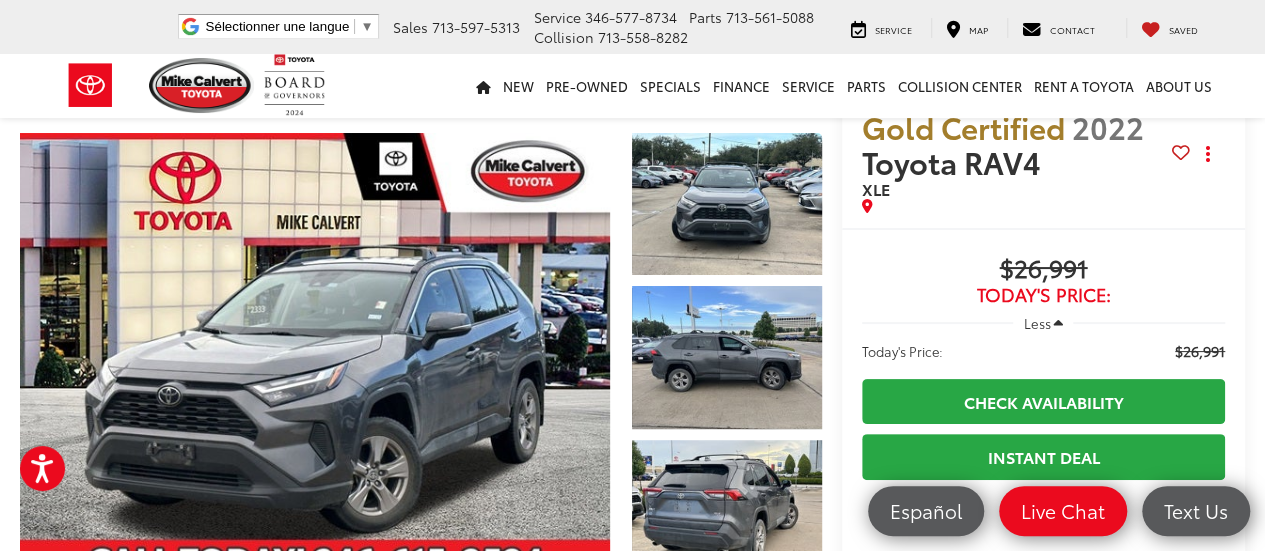 scroll, scrollTop: 0, scrollLeft: 0, axis: both 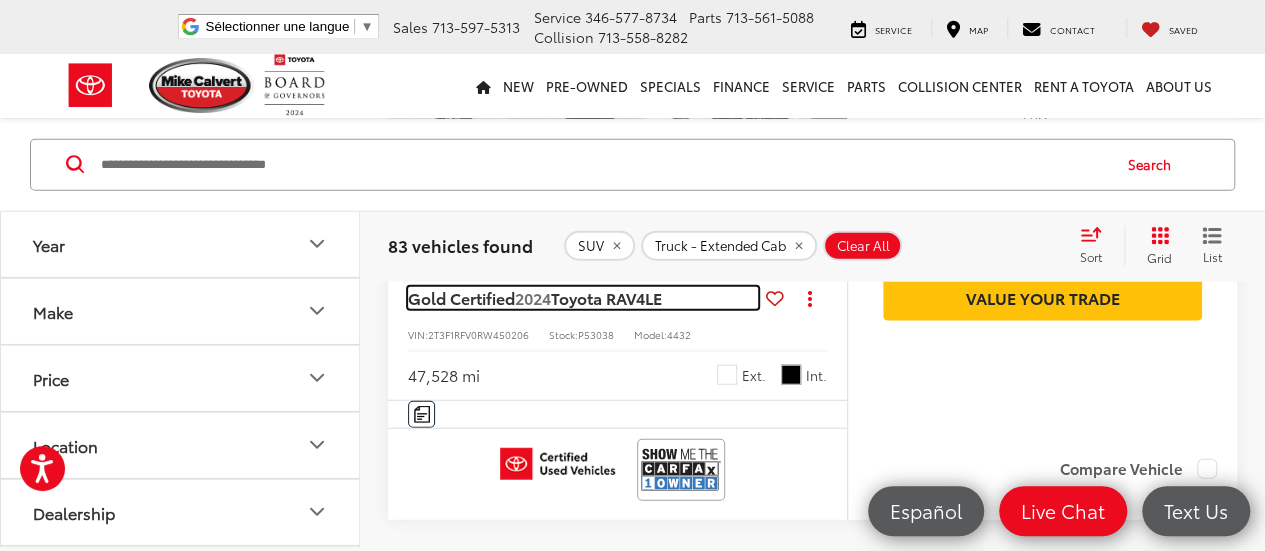 click on "Toyota RAV4" at bounding box center (598, 297) 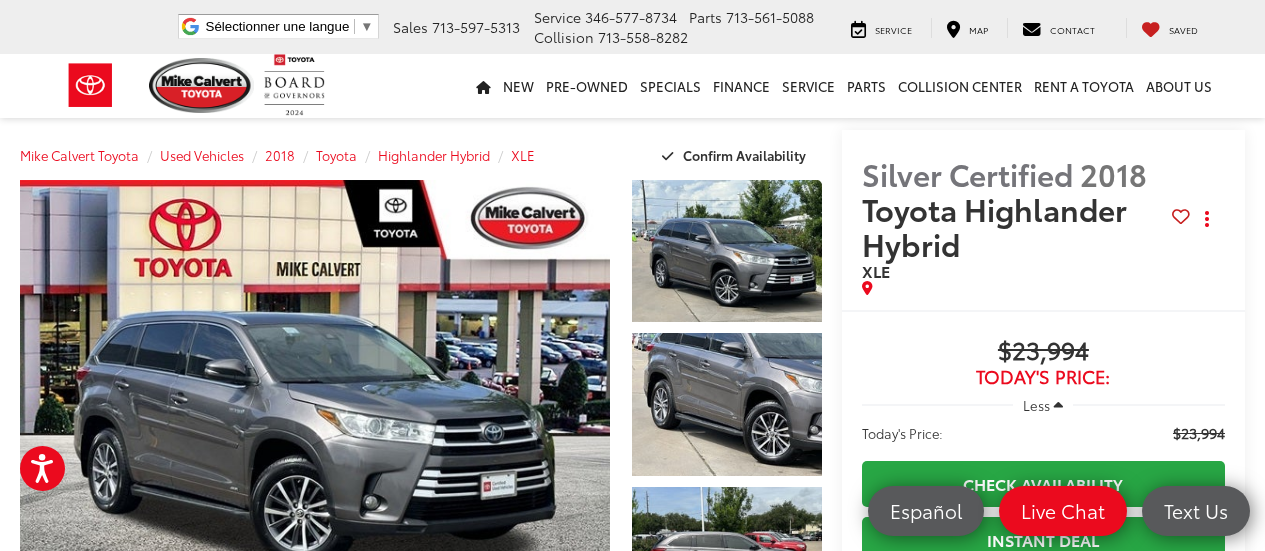 scroll, scrollTop: 0, scrollLeft: 0, axis: both 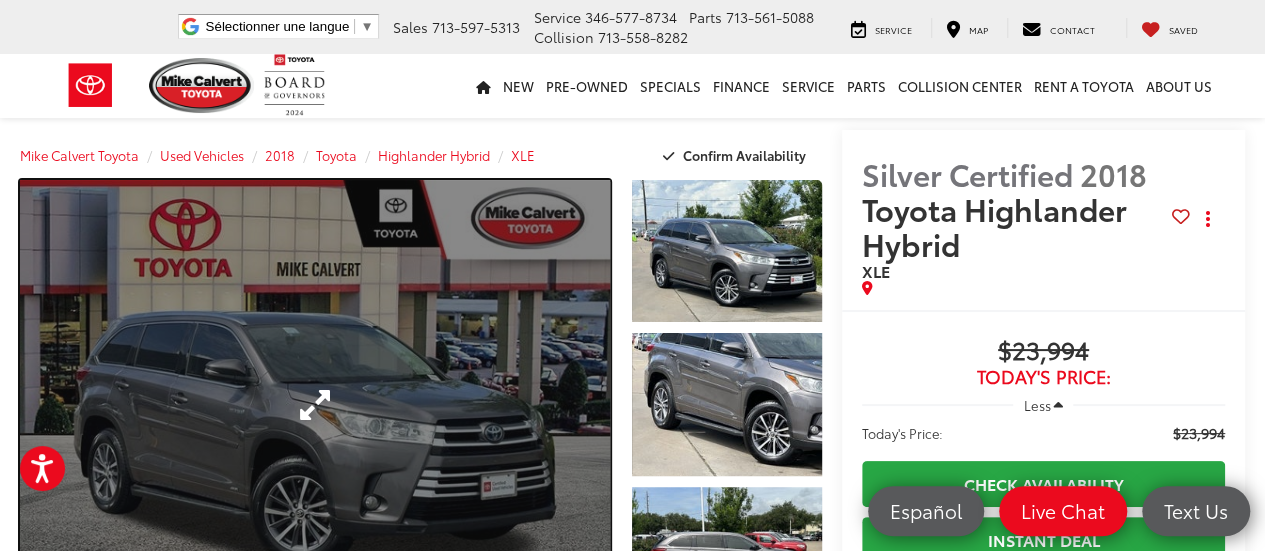 click at bounding box center [315, 404] 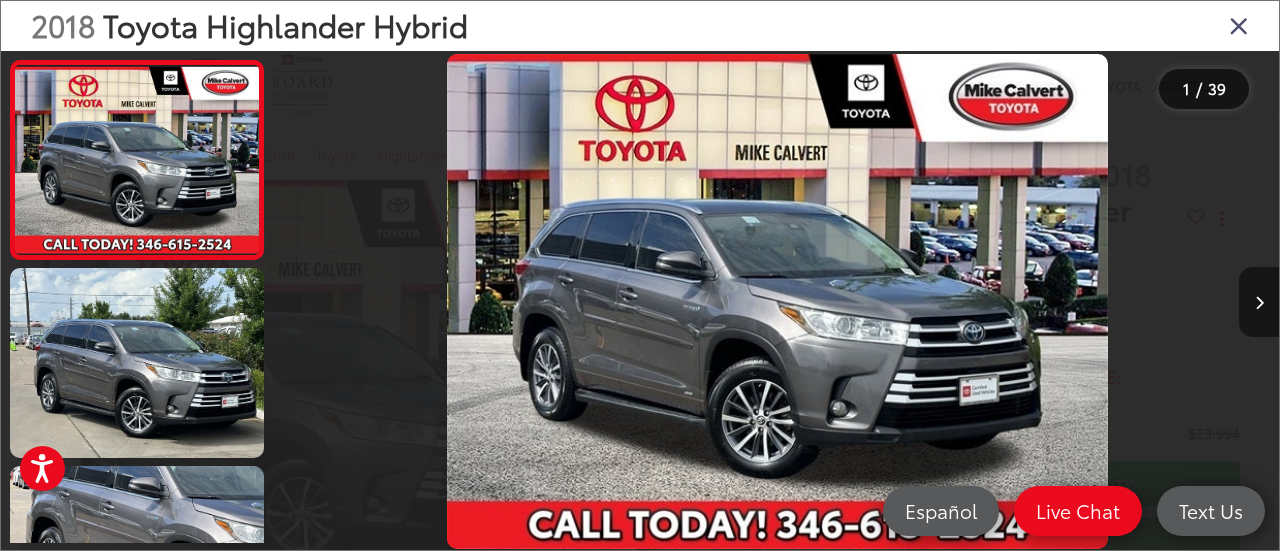 click at bounding box center (1259, 302) 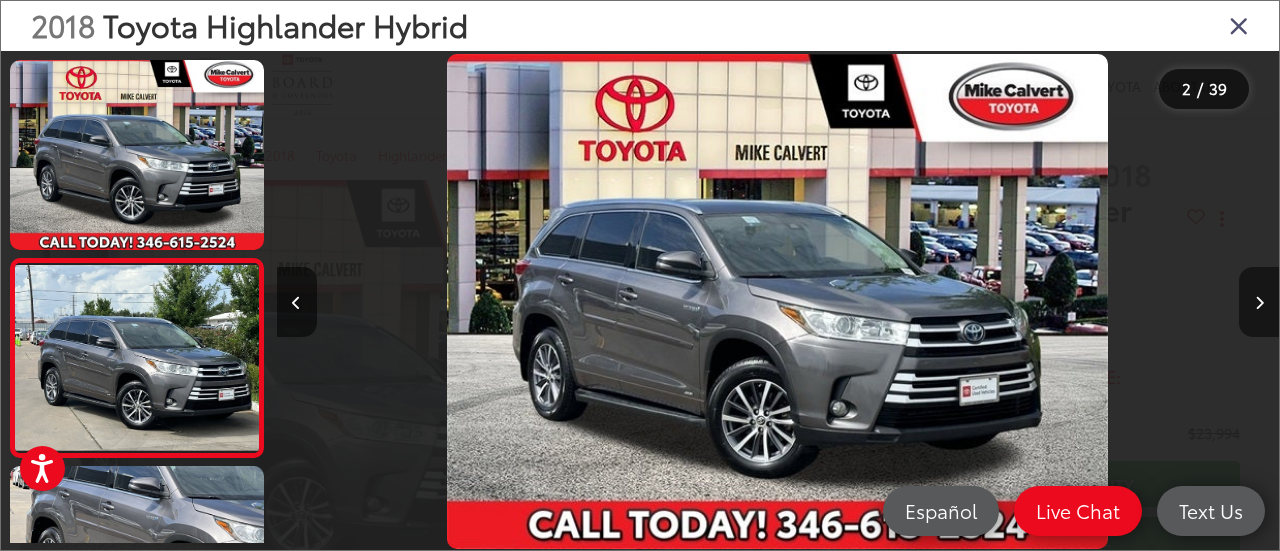 scroll, scrollTop: 0, scrollLeft: 272, axis: horizontal 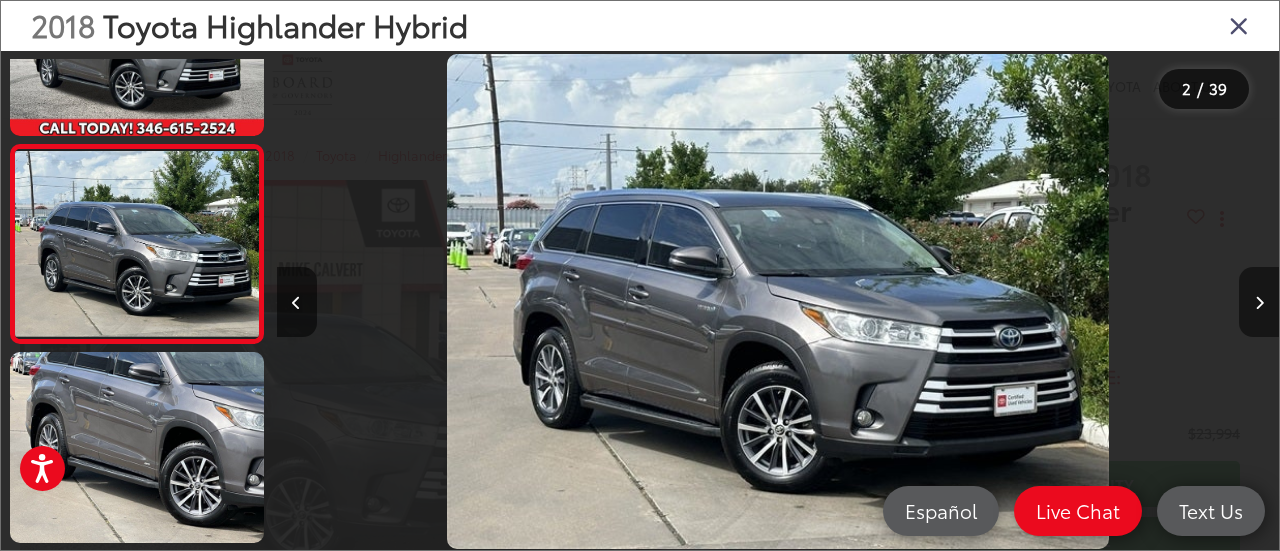 click at bounding box center (1259, 302) 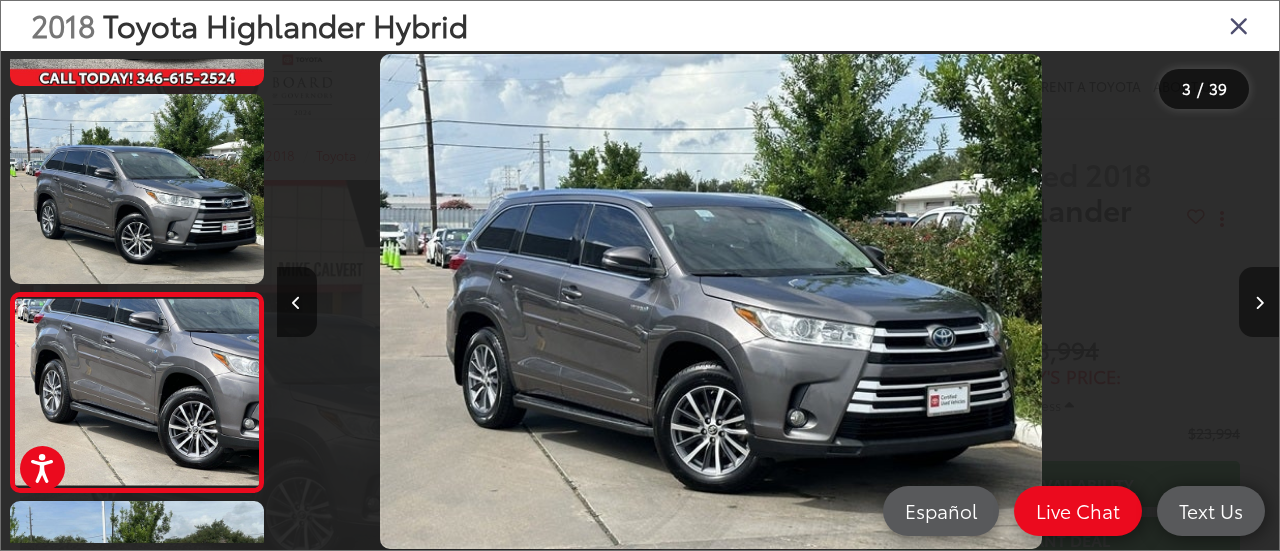 scroll, scrollTop: 288, scrollLeft: 0, axis: vertical 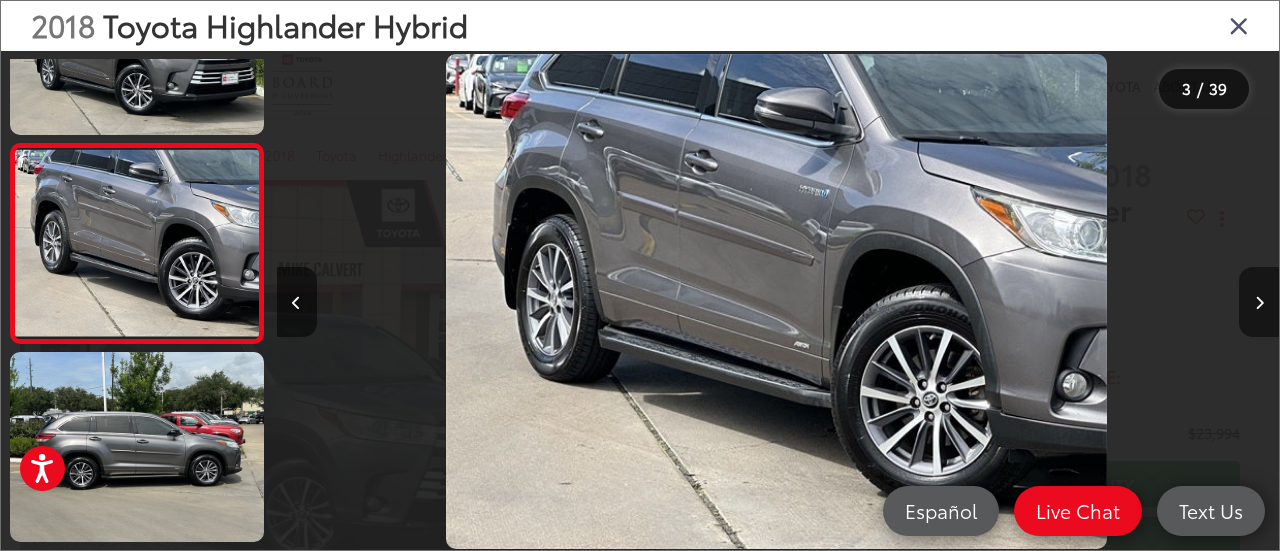 click at bounding box center (1259, 302) 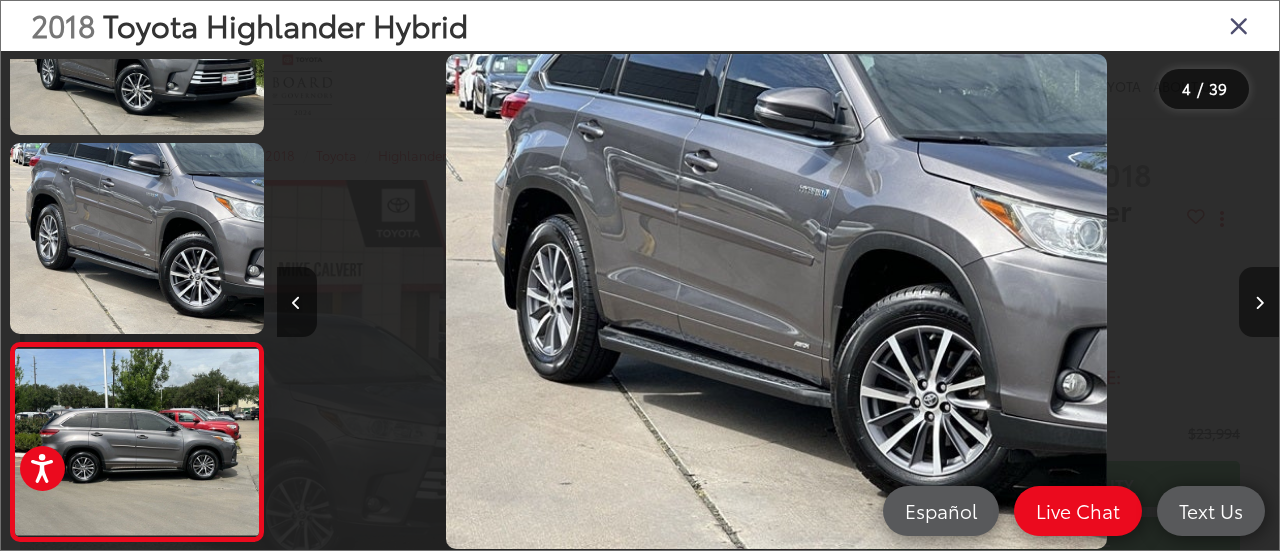 scroll, scrollTop: 0, scrollLeft: 2278, axis: horizontal 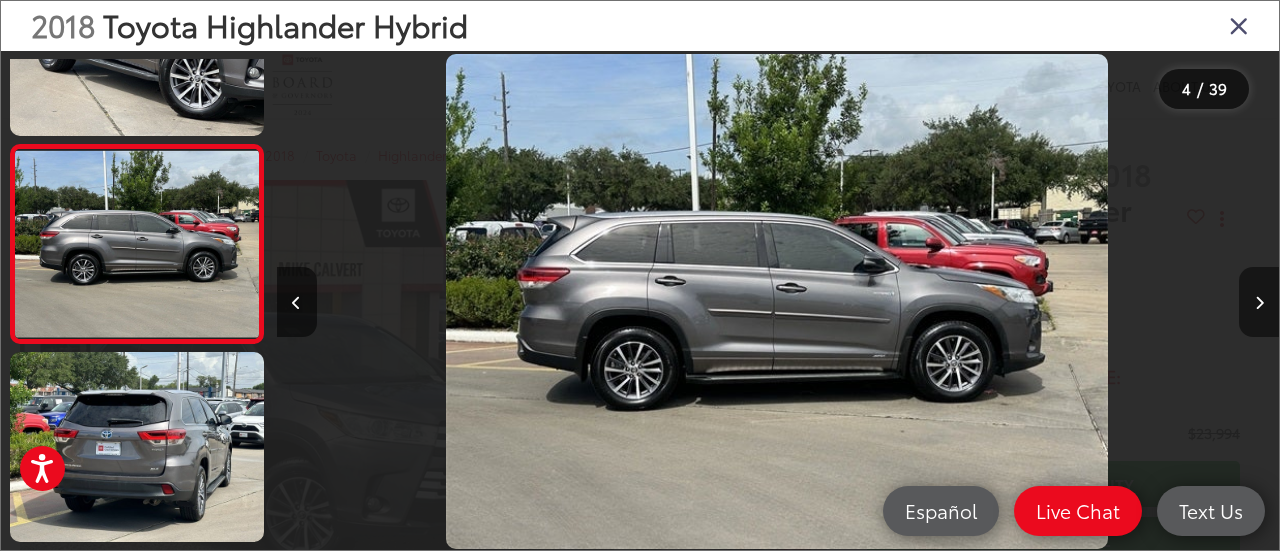 click at bounding box center (1259, 302) 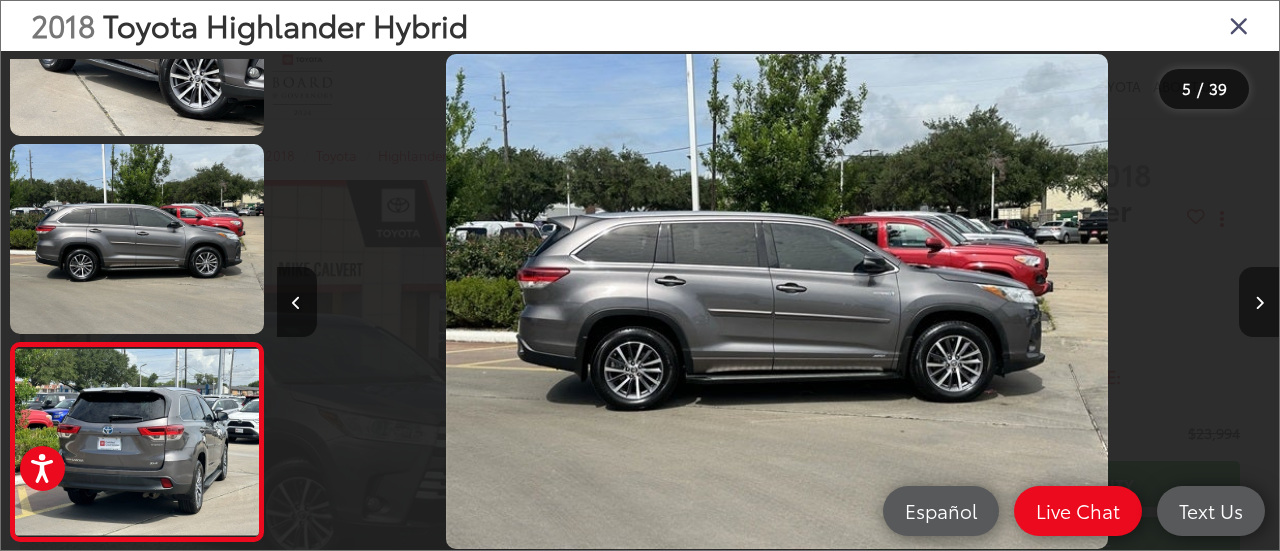 scroll, scrollTop: 0, scrollLeft: 3074, axis: horizontal 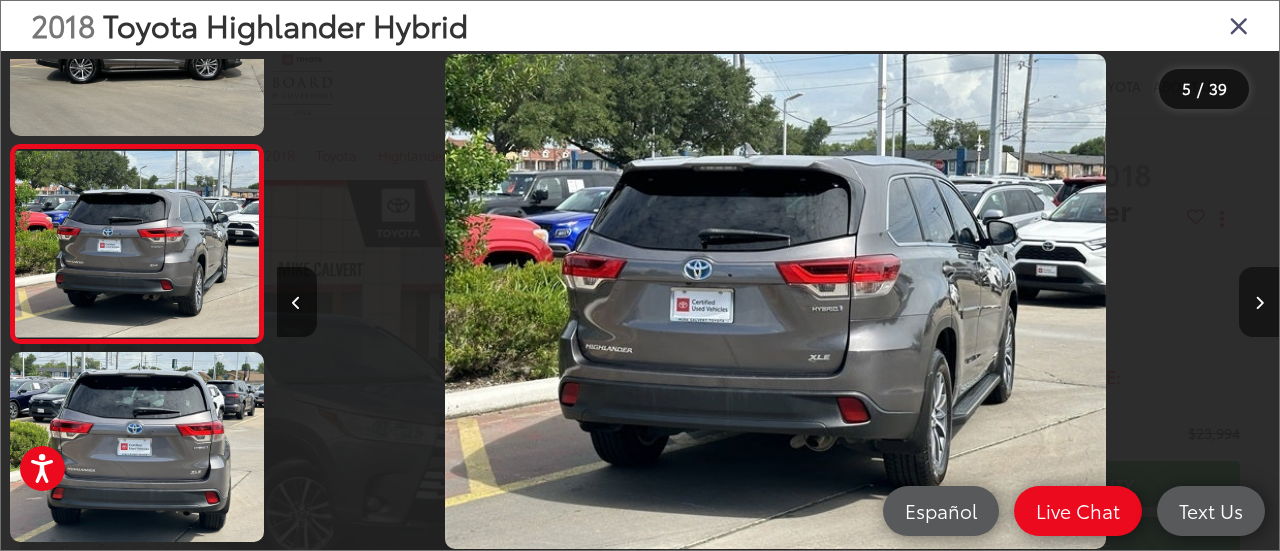 click at bounding box center (1259, 302) 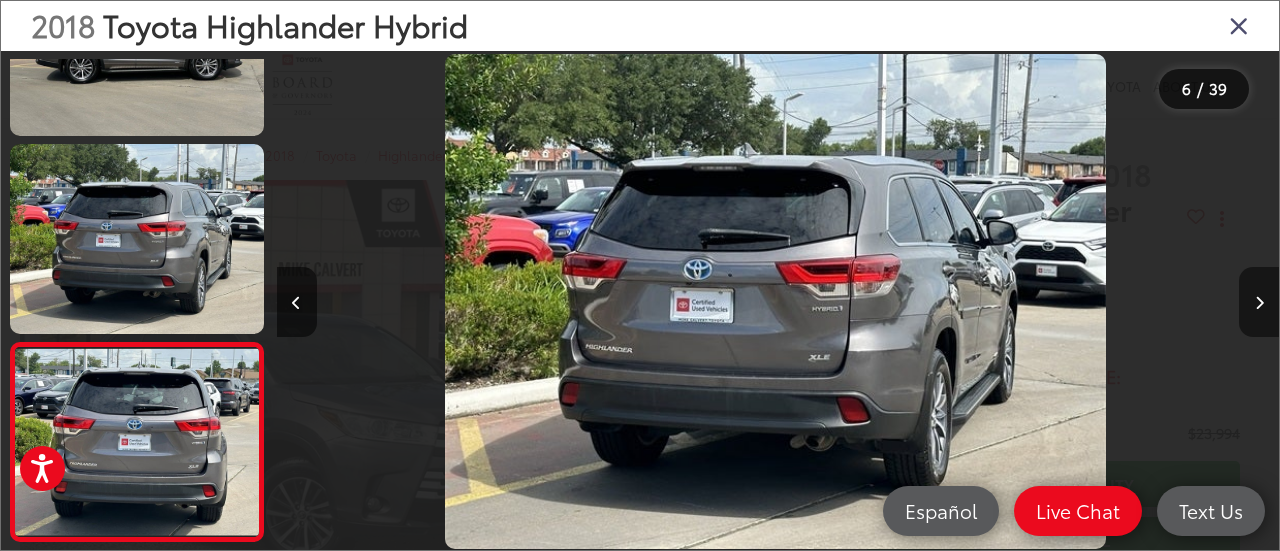 scroll, scrollTop: 0, scrollLeft: 4284, axis: horizontal 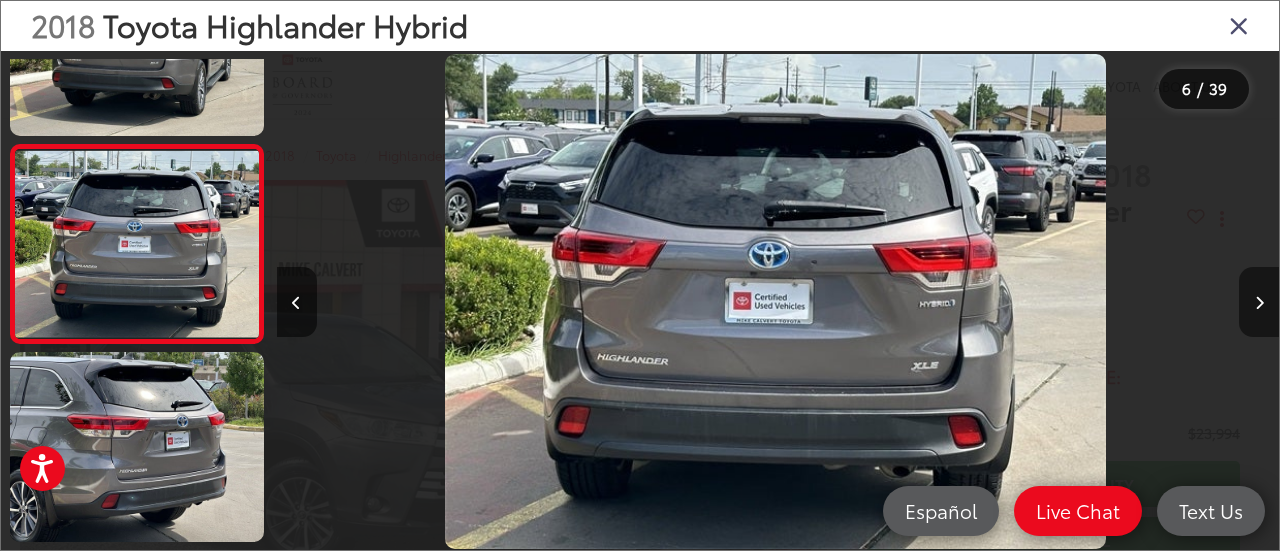 click at bounding box center [1259, 302] 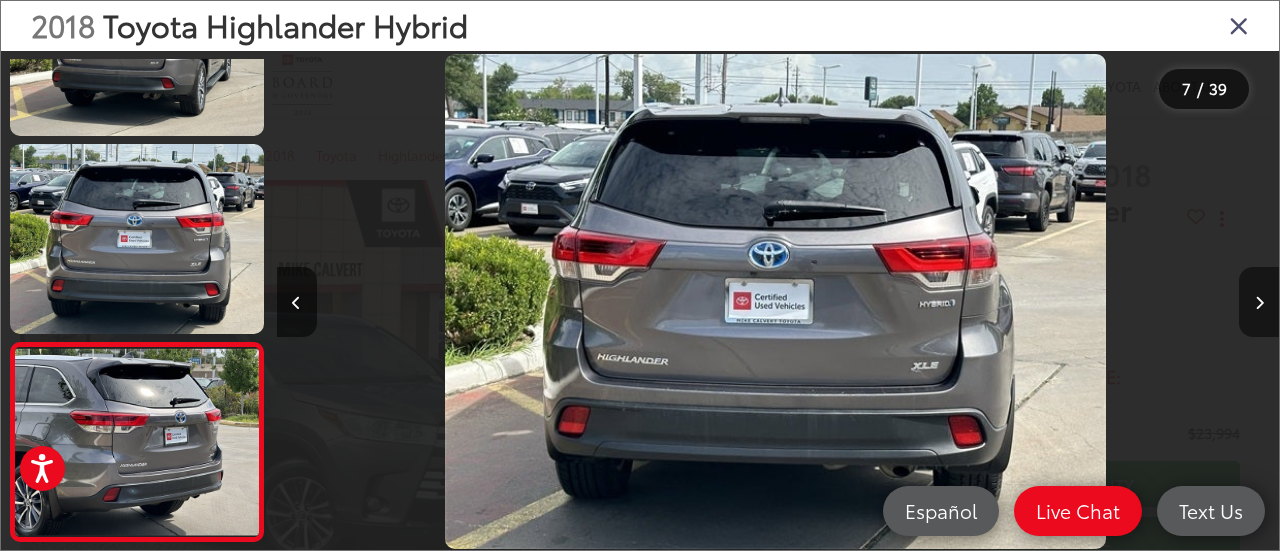 scroll, scrollTop: 0, scrollLeft: 5326, axis: horizontal 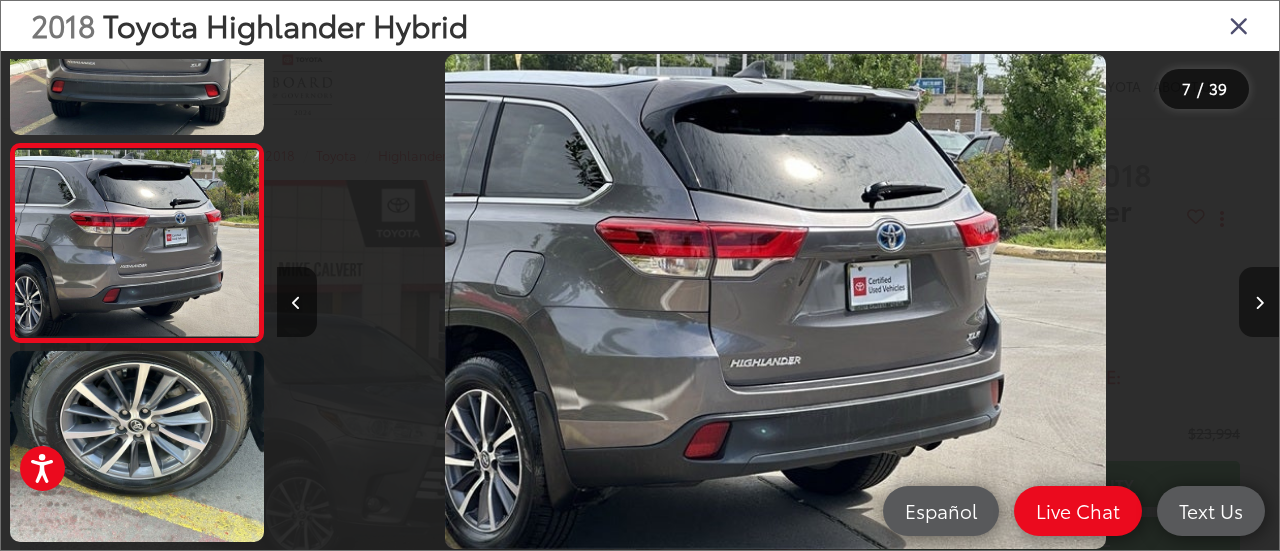 click at bounding box center (1259, 302) 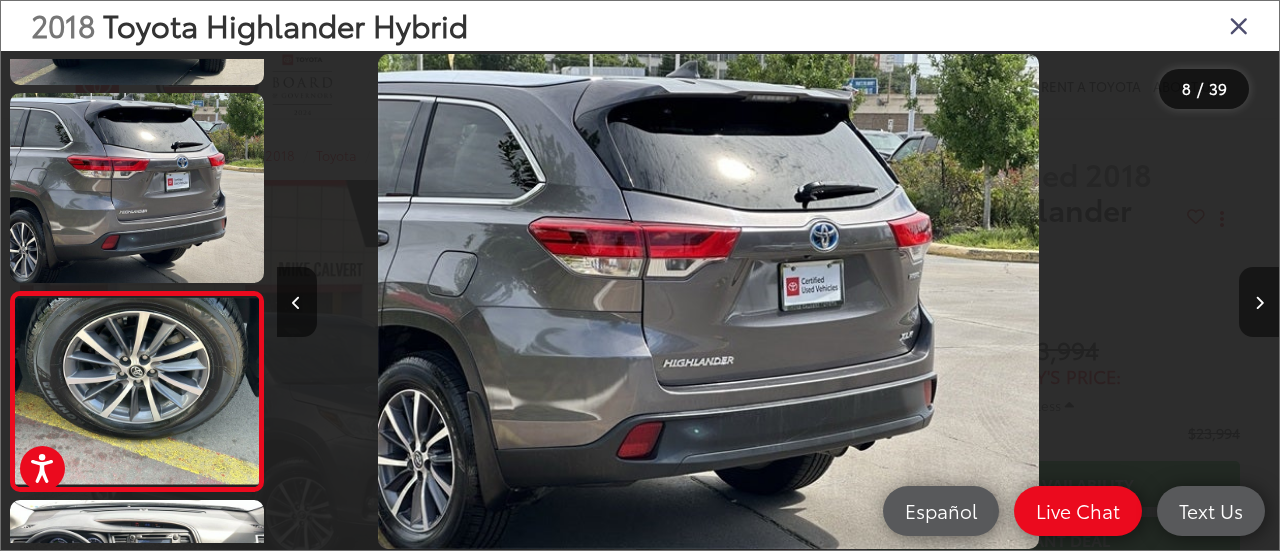 scroll, scrollTop: 1266, scrollLeft: 0, axis: vertical 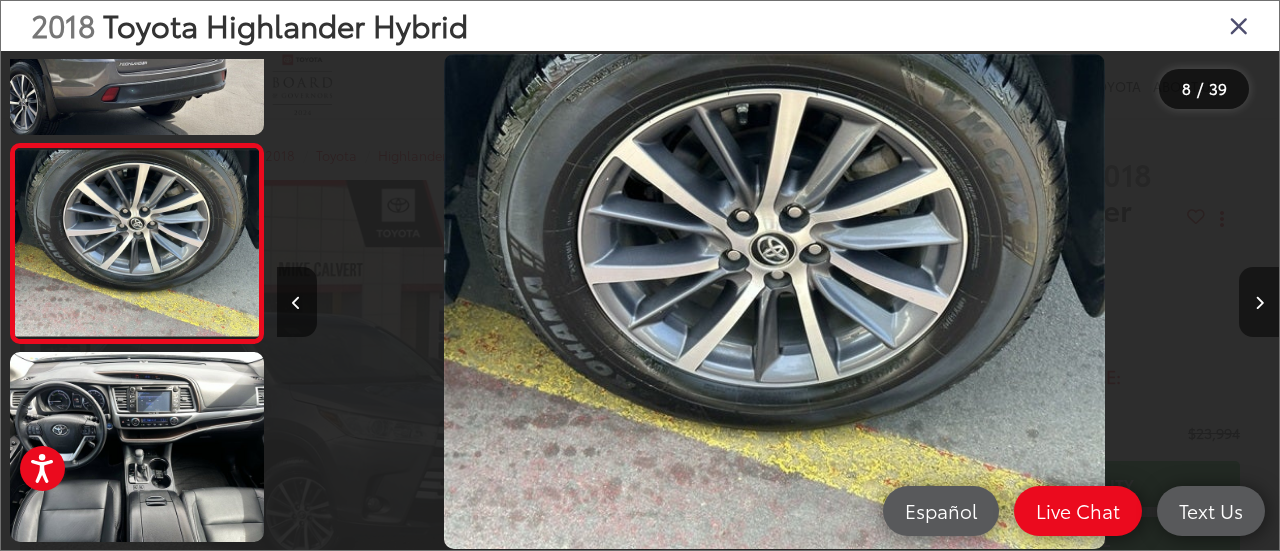 click at bounding box center [1259, 302] 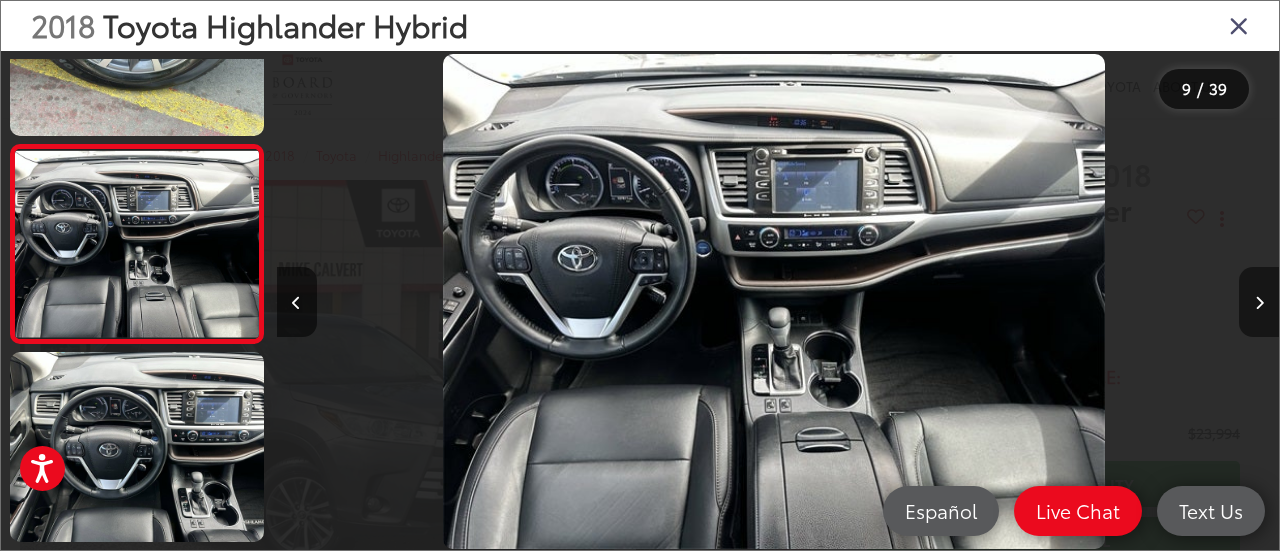 click at bounding box center (1259, 302) 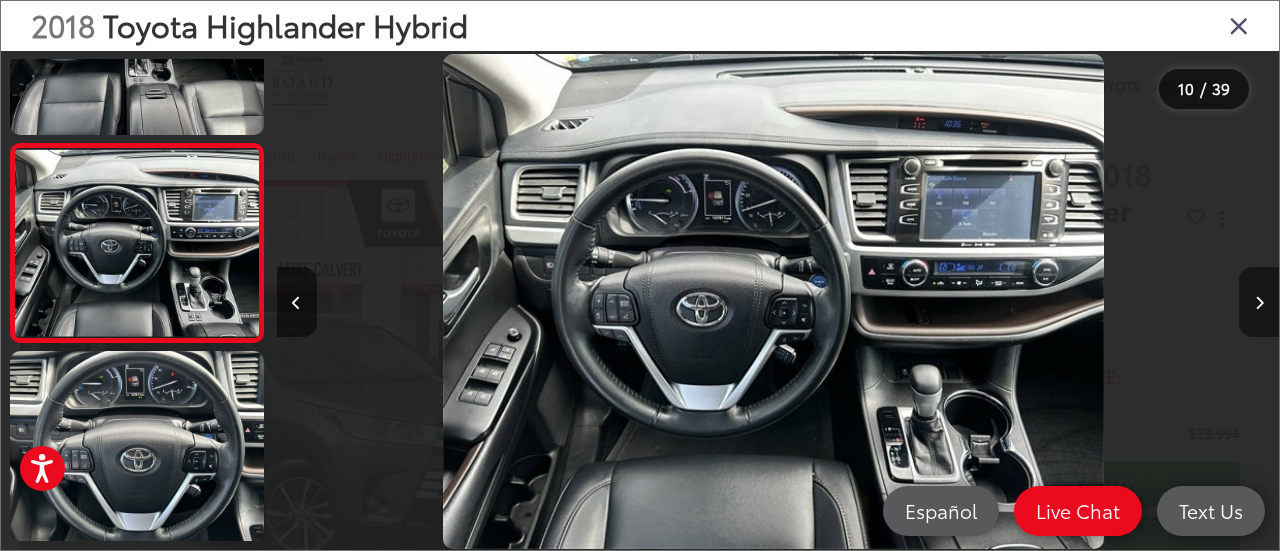 click at bounding box center (1259, 302) 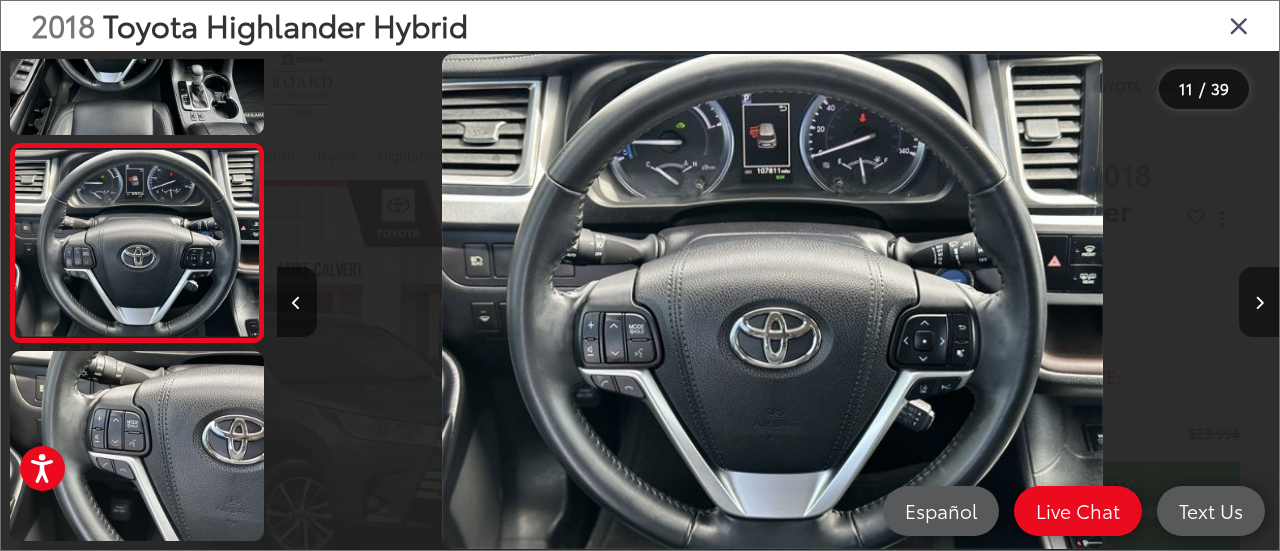 click at bounding box center [1259, 302] 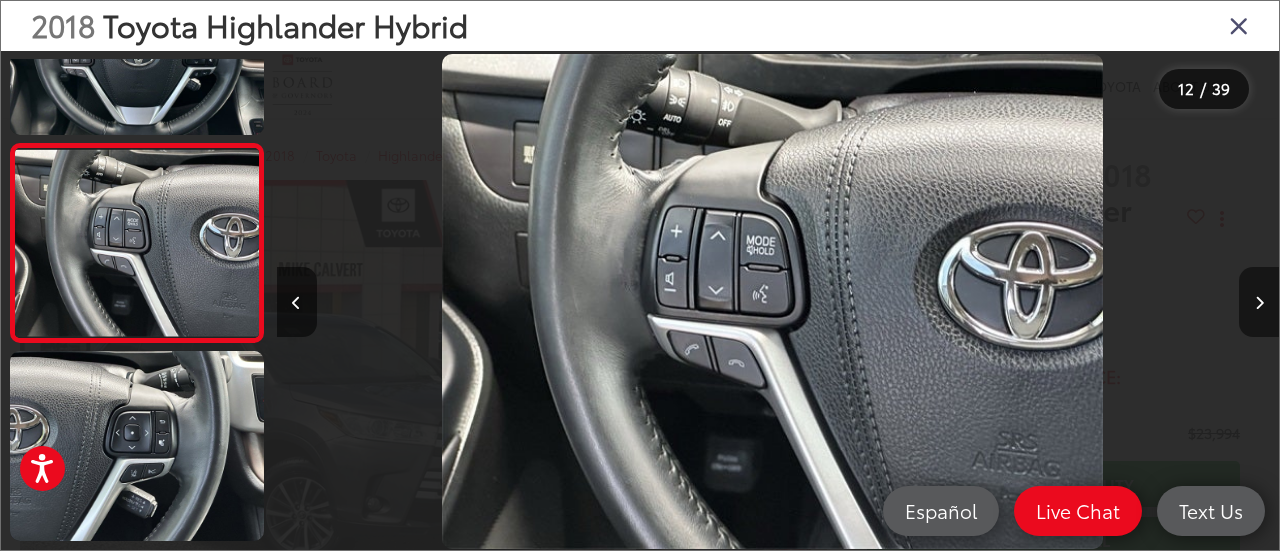 click at bounding box center (1259, 302) 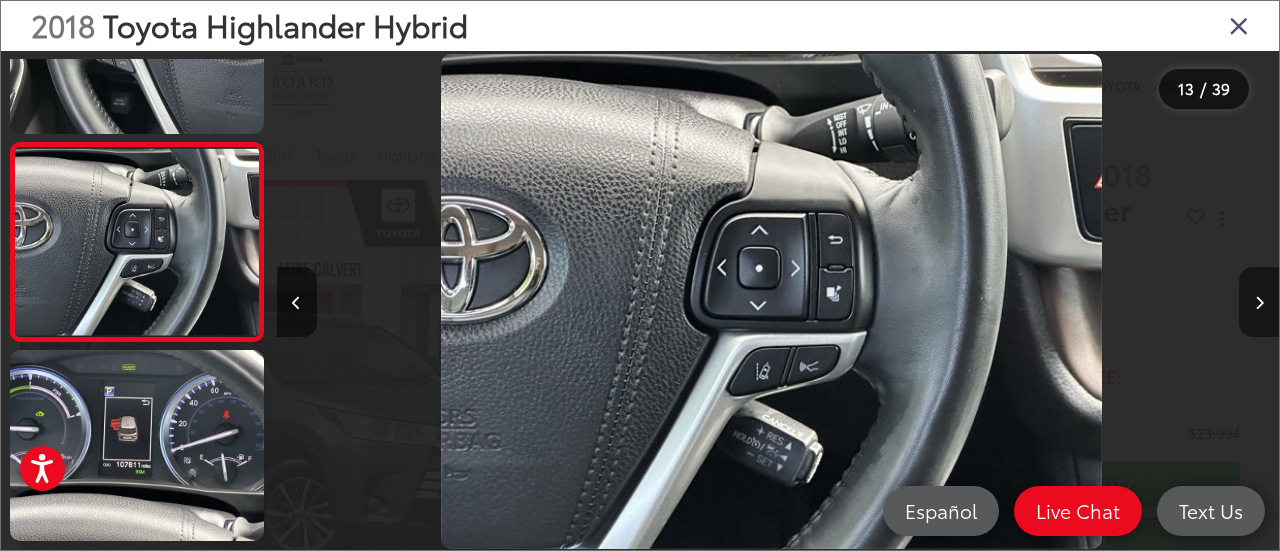 click at bounding box center [1259, 302] 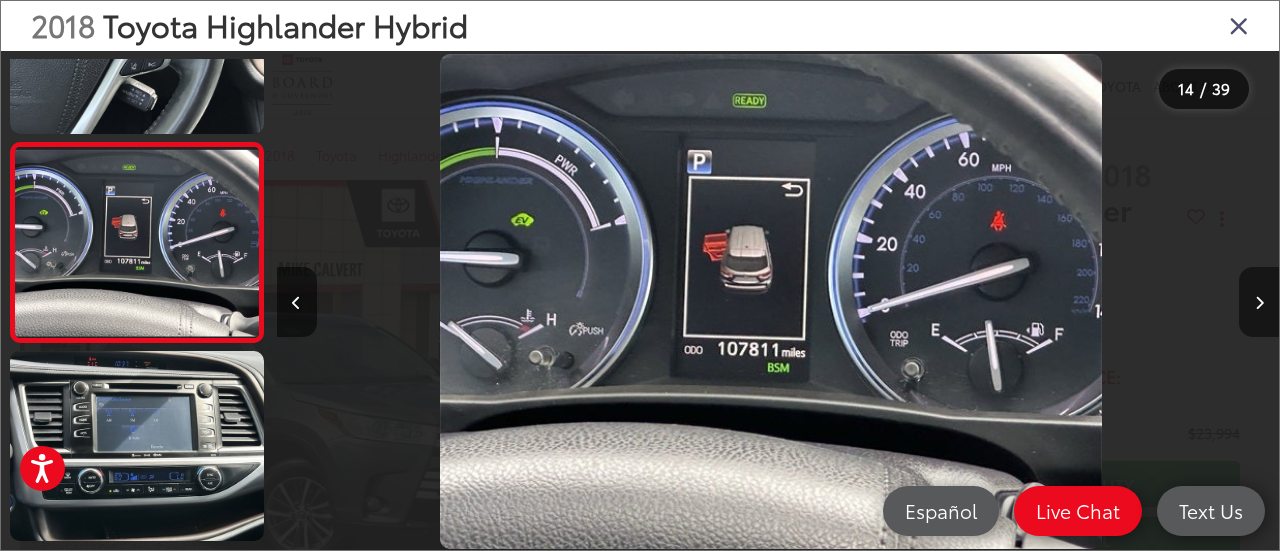 click at bounding box center (1259, 302) 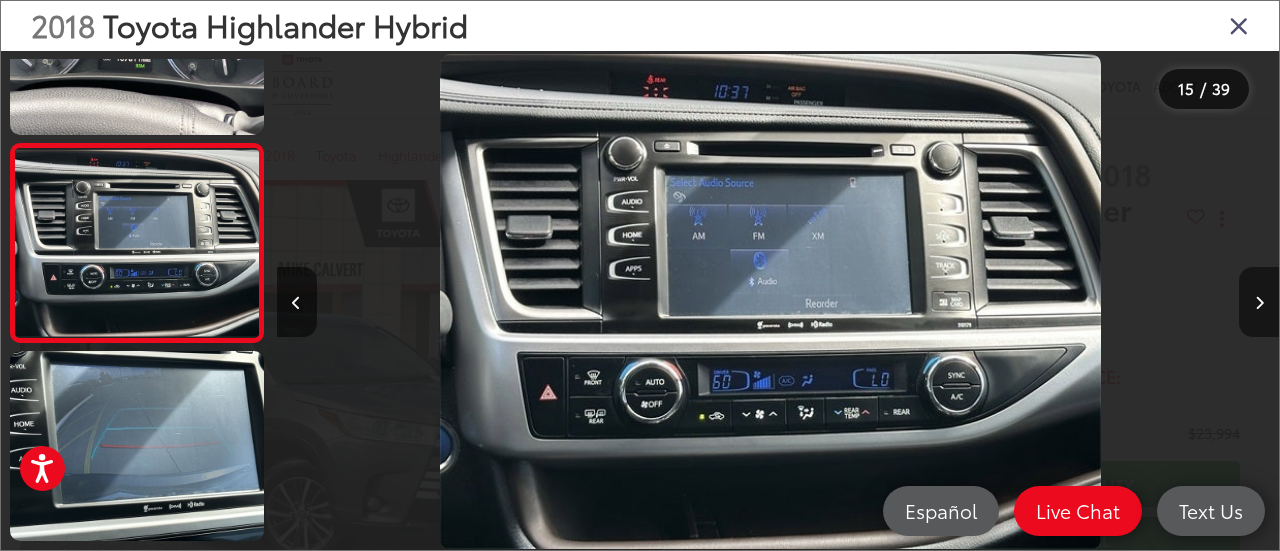 click at bounding box center (1259, 302) 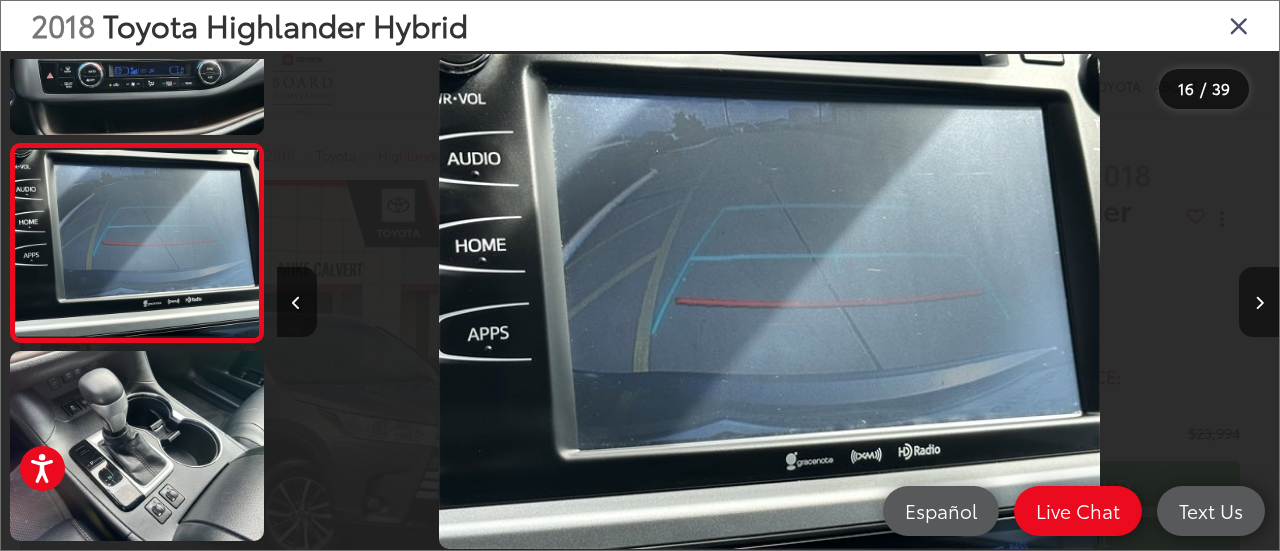 click at bounding box center (1259, 302) 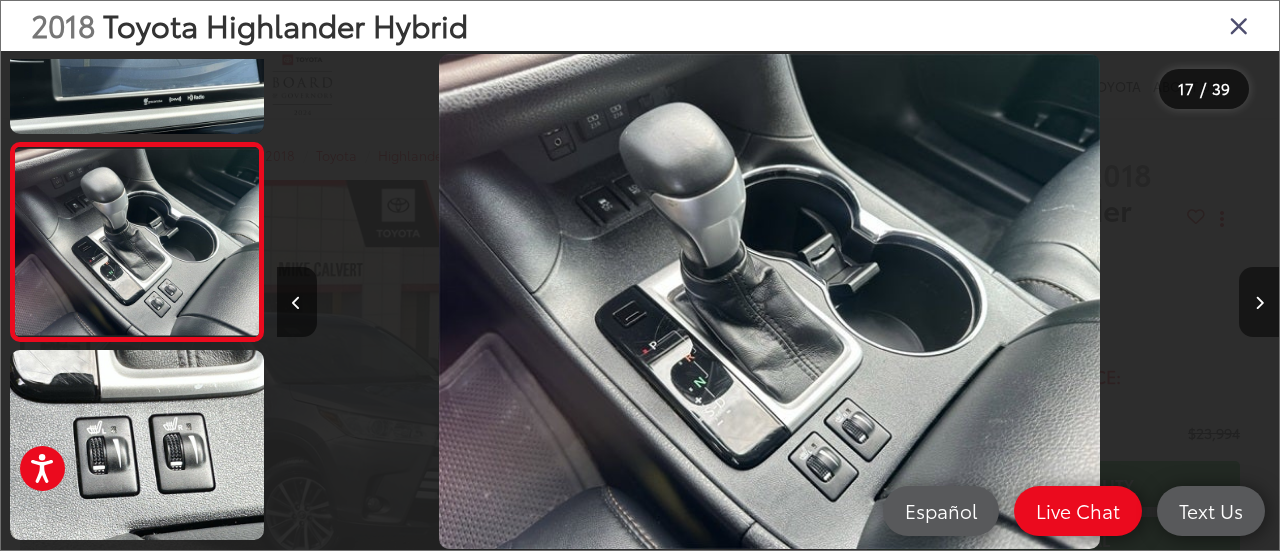 click at bounding box center [1259, 302] 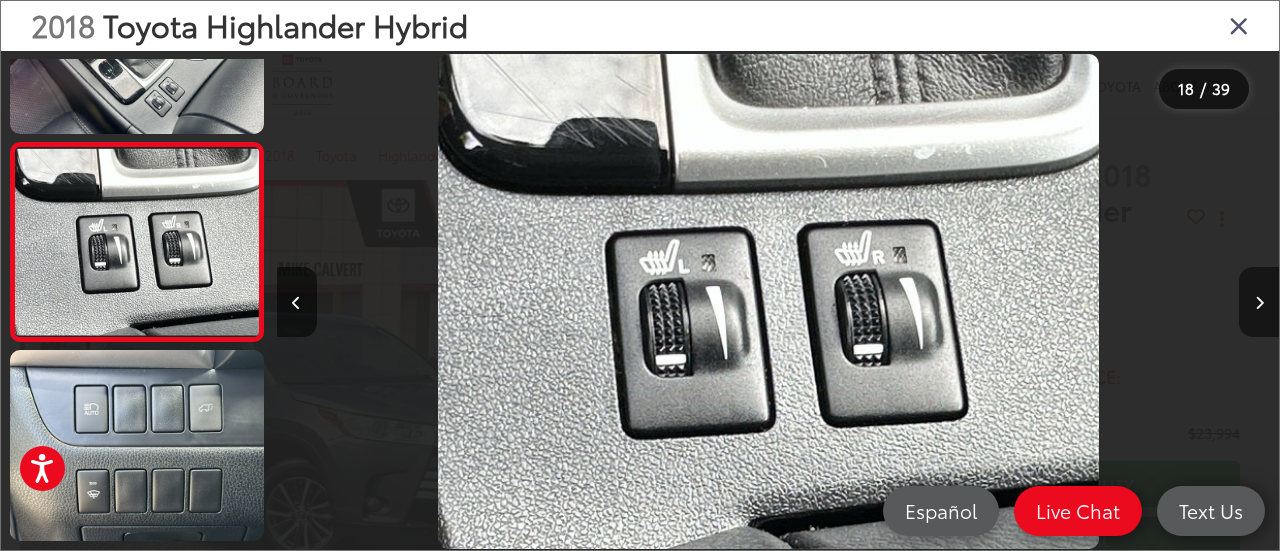 click at bounding box center (1259, 302) 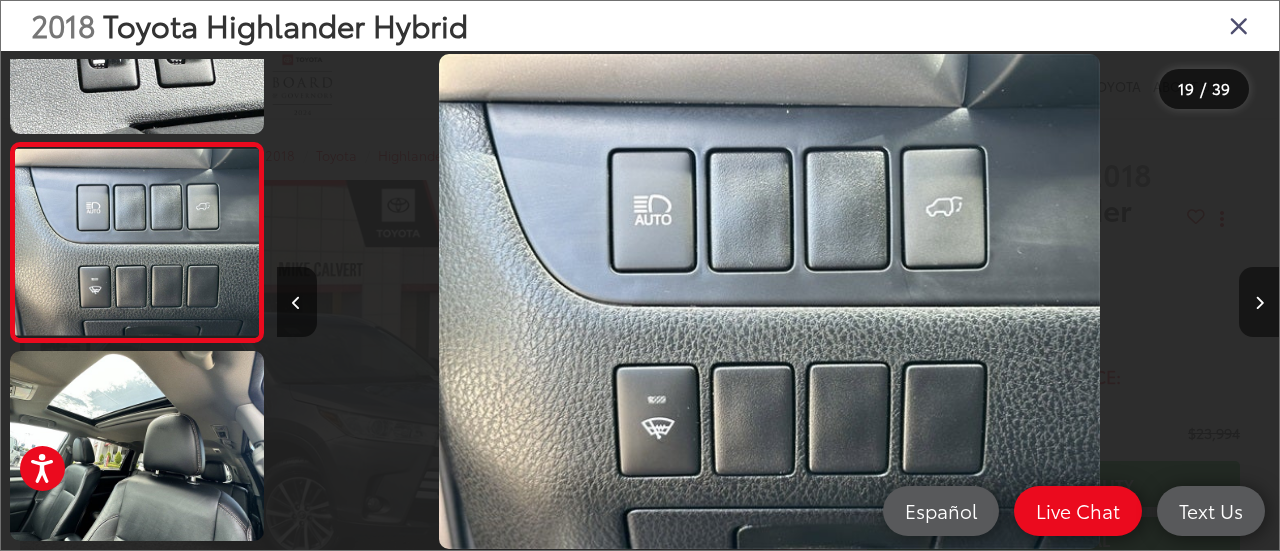 click at bounding box center [1259, 302] 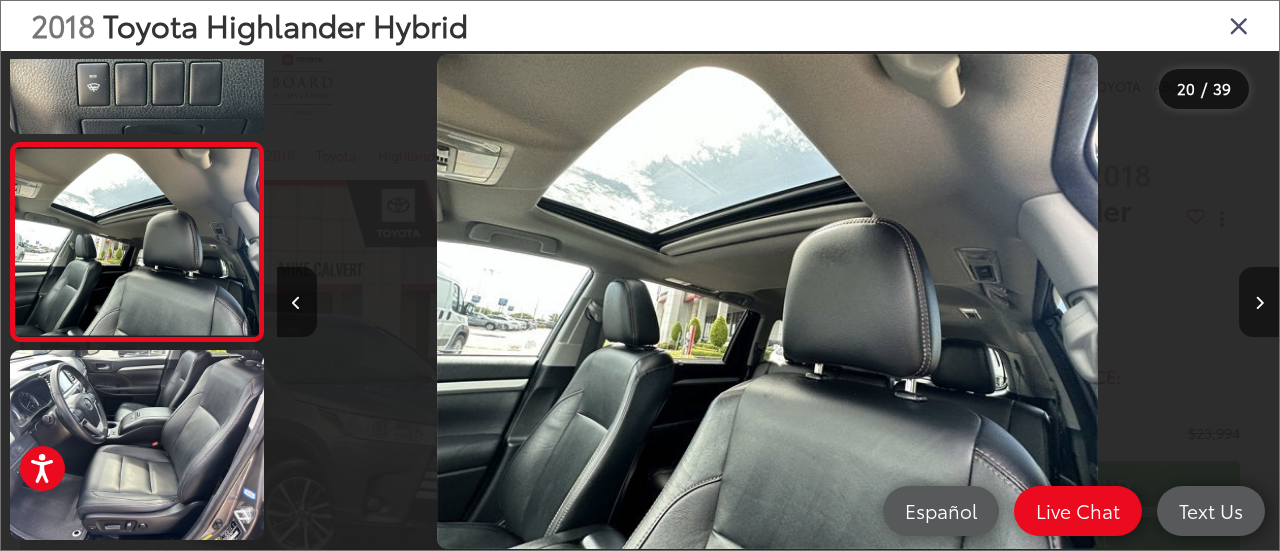 click at bounding box center (1259, 302) 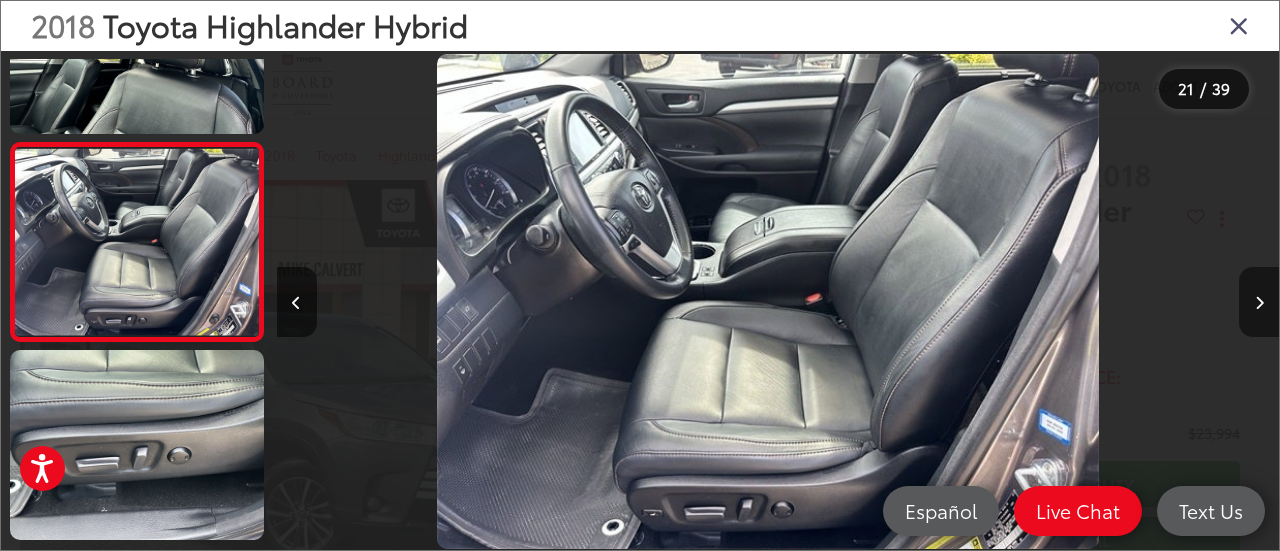click at bounding box center (1259, 302) 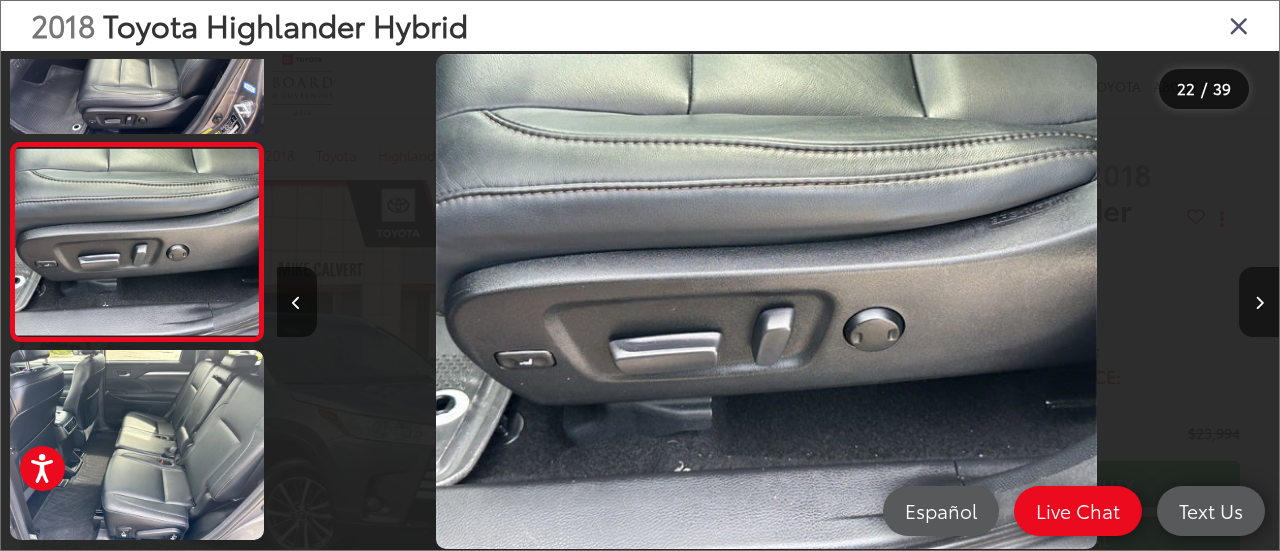 click at bounding box center (1259, 302) 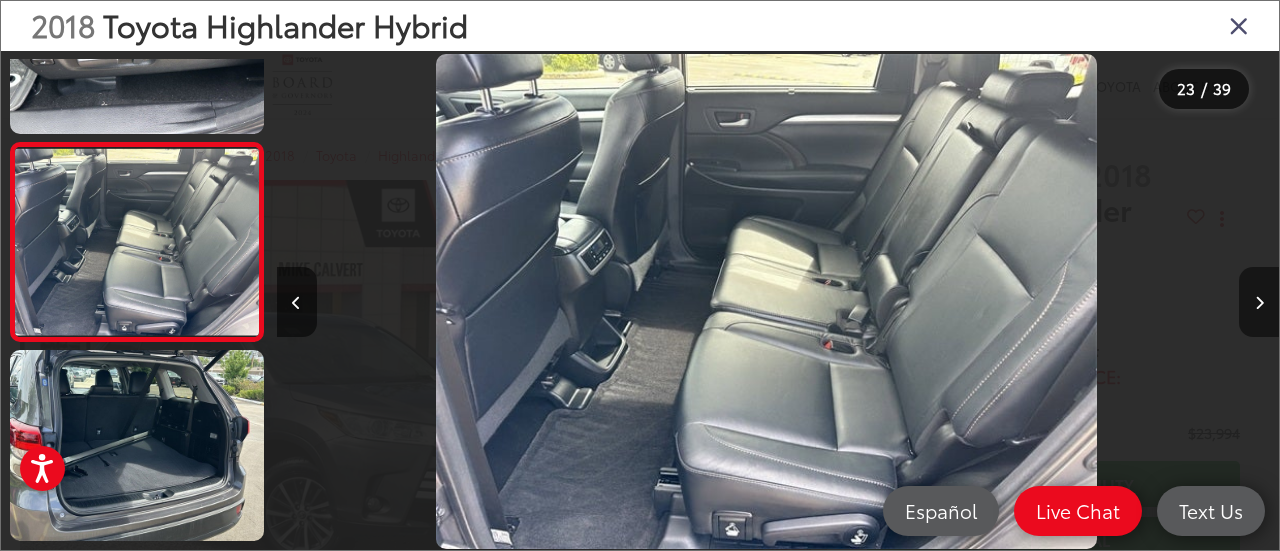 click at bounding box center (1259, 302) 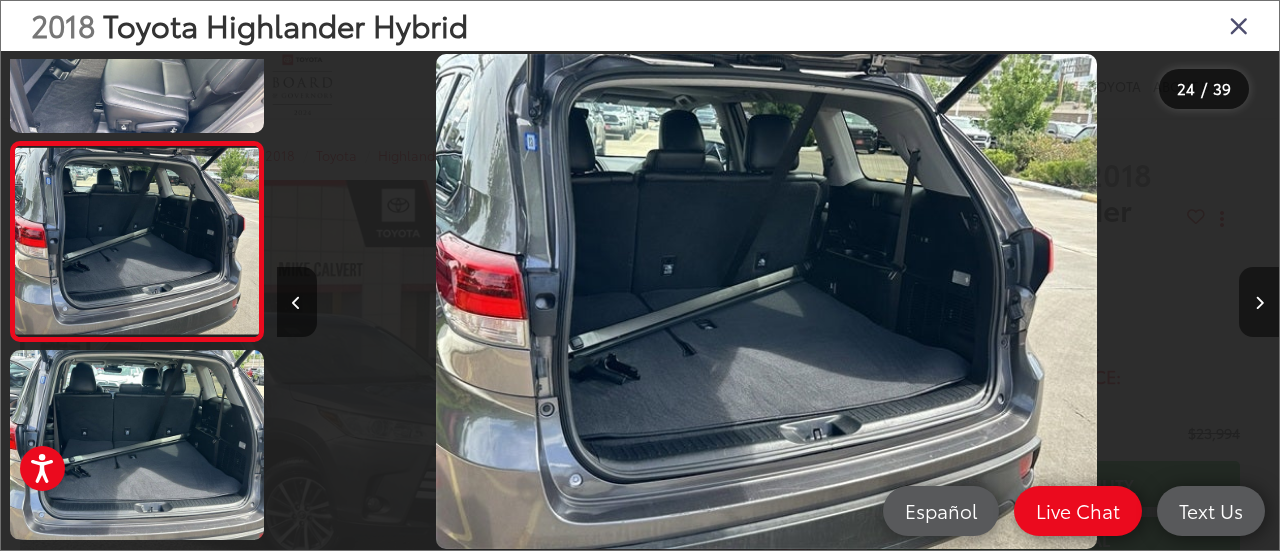 click at bounding box center [1259, 302] 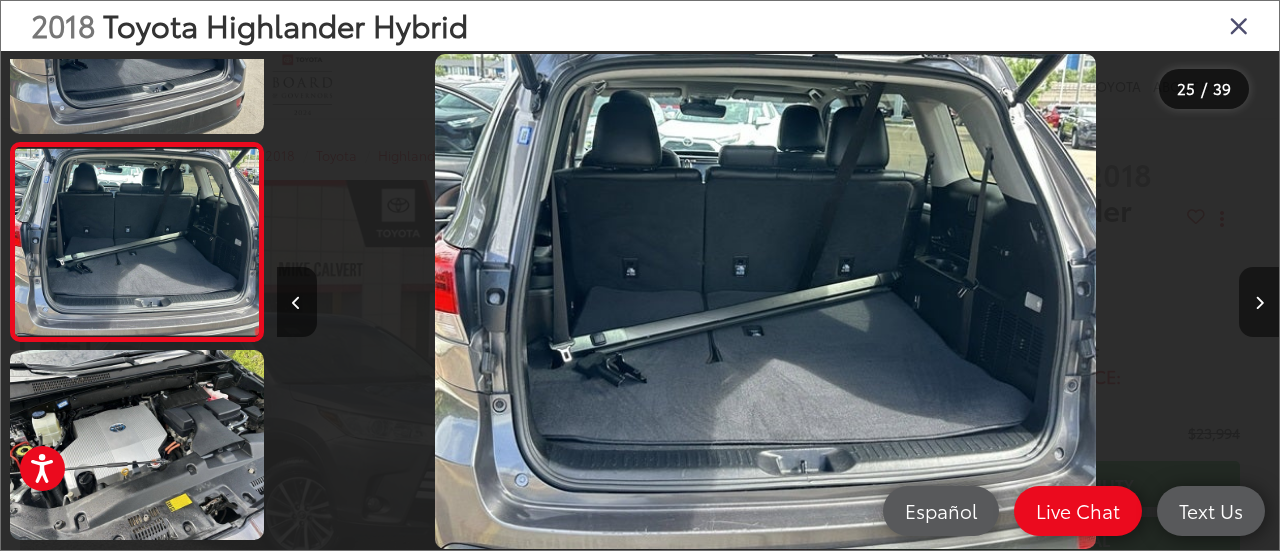 click at bounding box center [1259, 302] 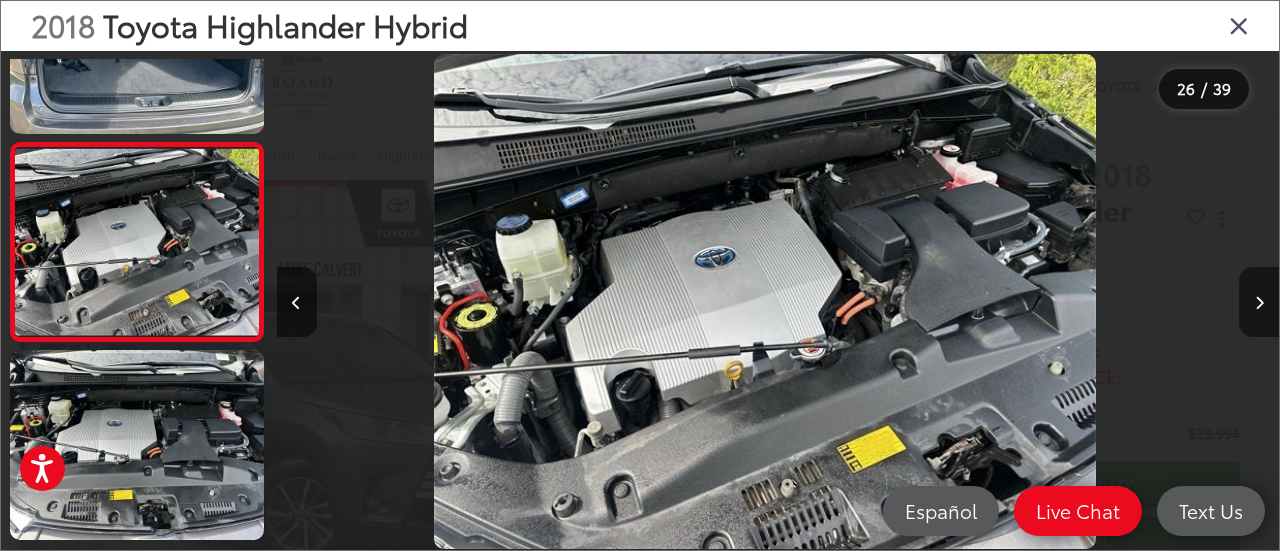 click at bounding box center [1259, 302] 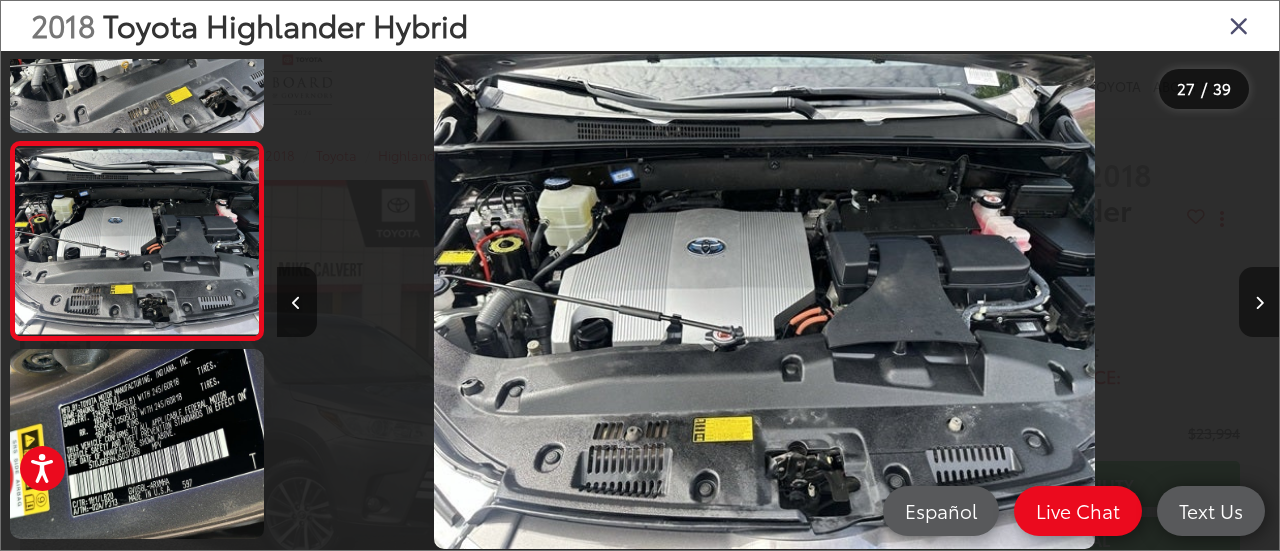 click at bounding box center [1259, 302] 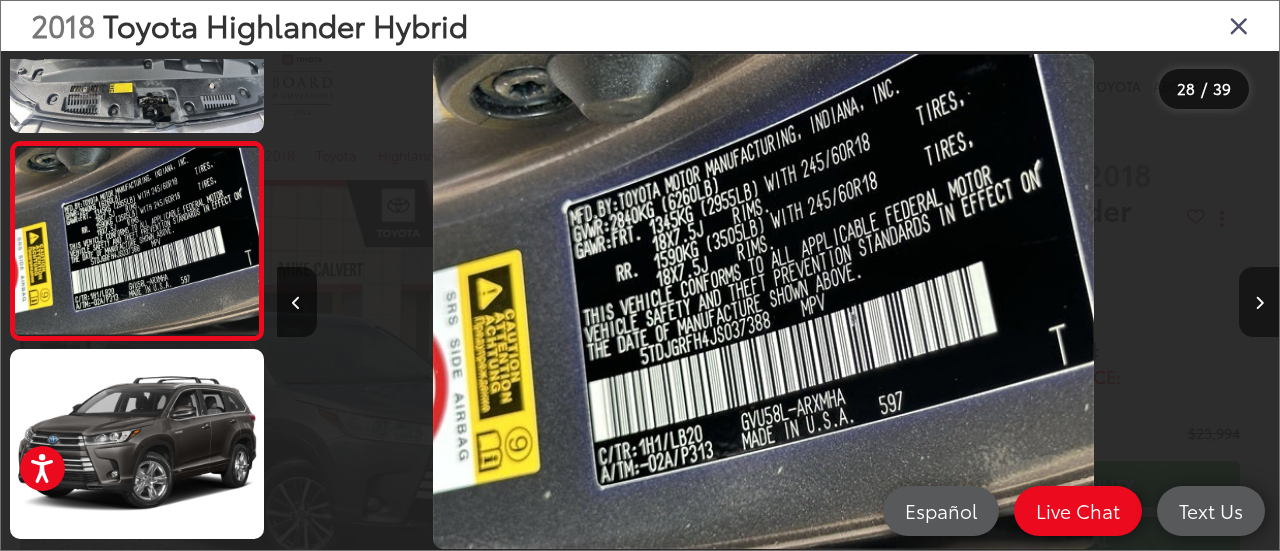 click at bounding box center [1259, 302] 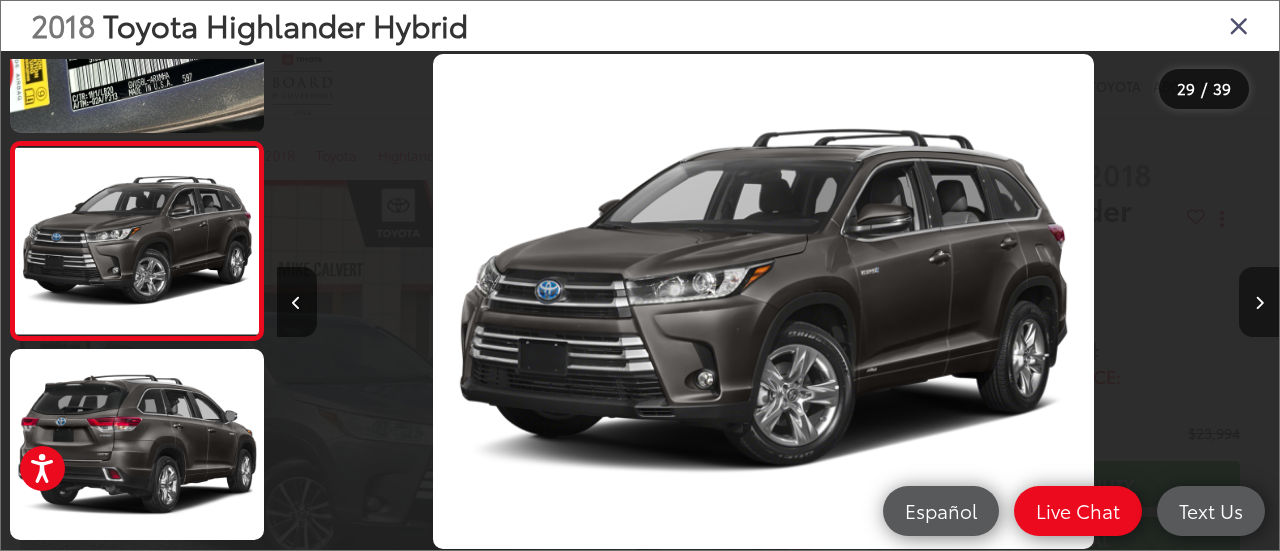 click at bounding box center [1259, 302] 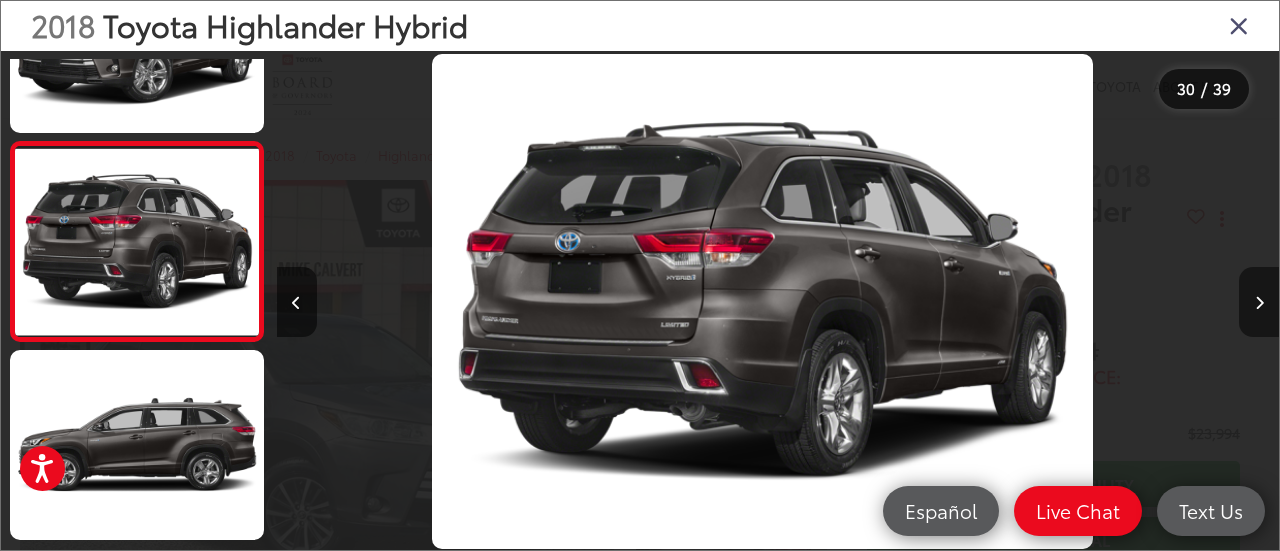 click at bounding box center (1259, 302) 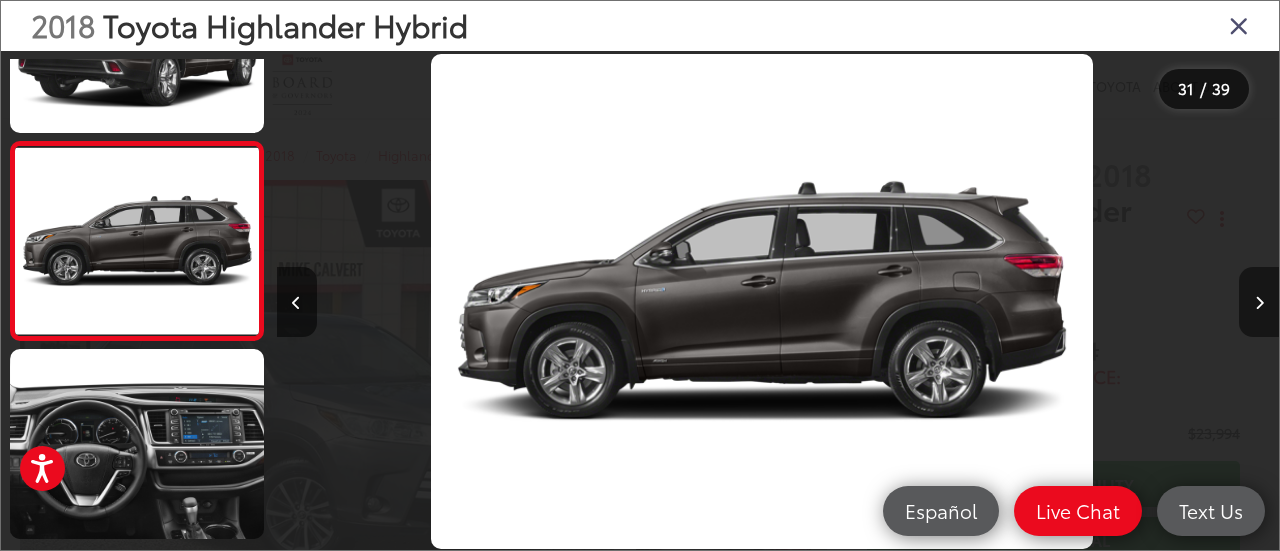 click at bounding box center [1259, 302] 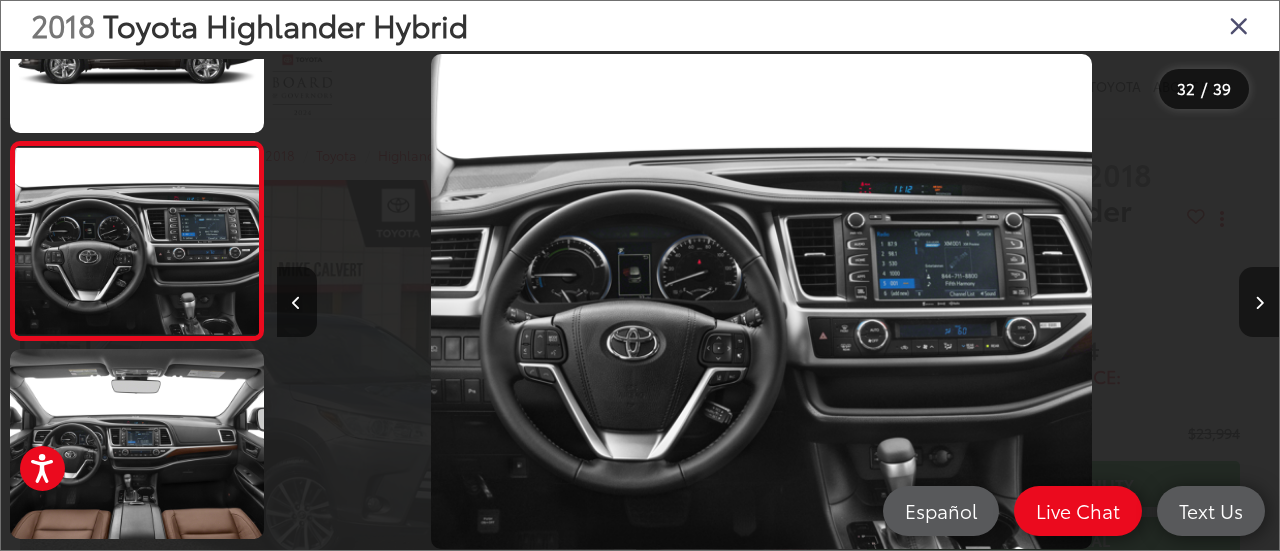 click at bounding box center (1259, 302) 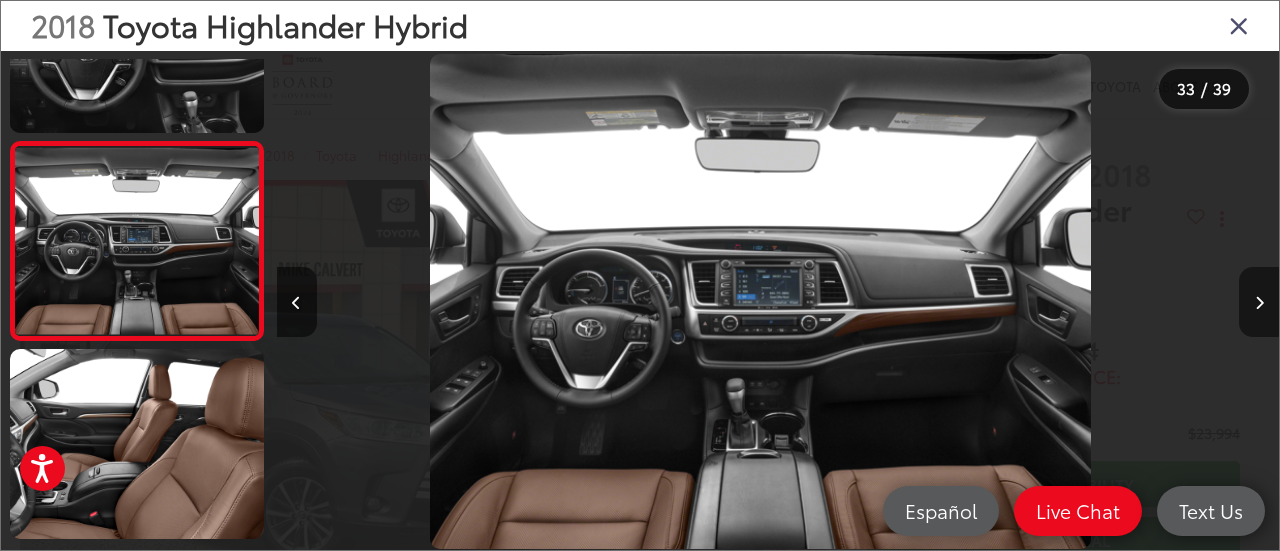 click at bounding box center (1259, 302) 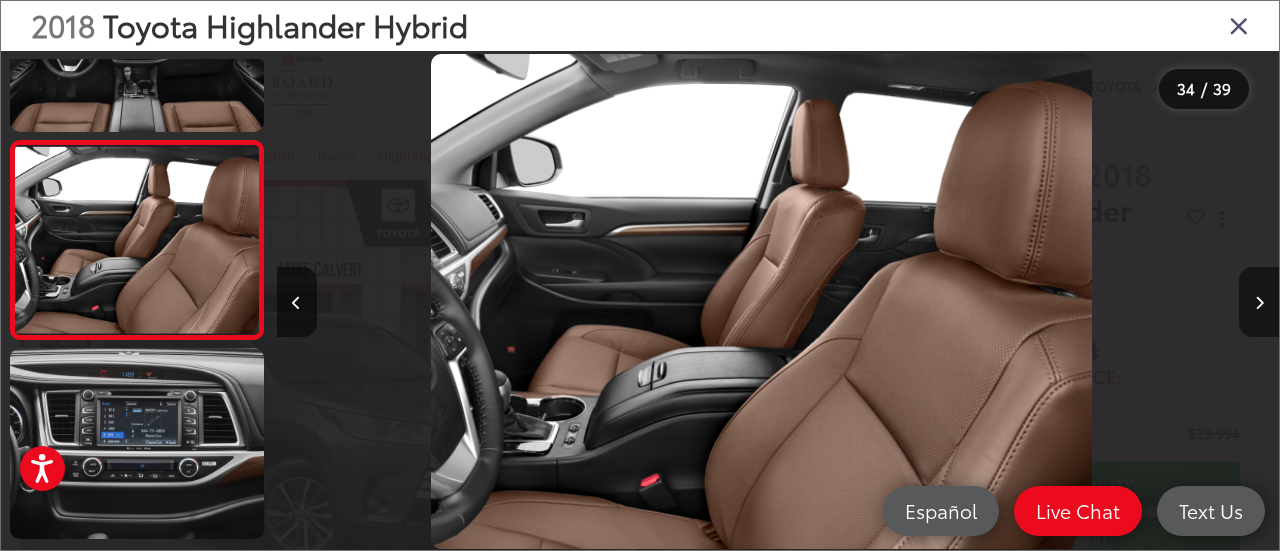 click at bounding box center [1259, 302] 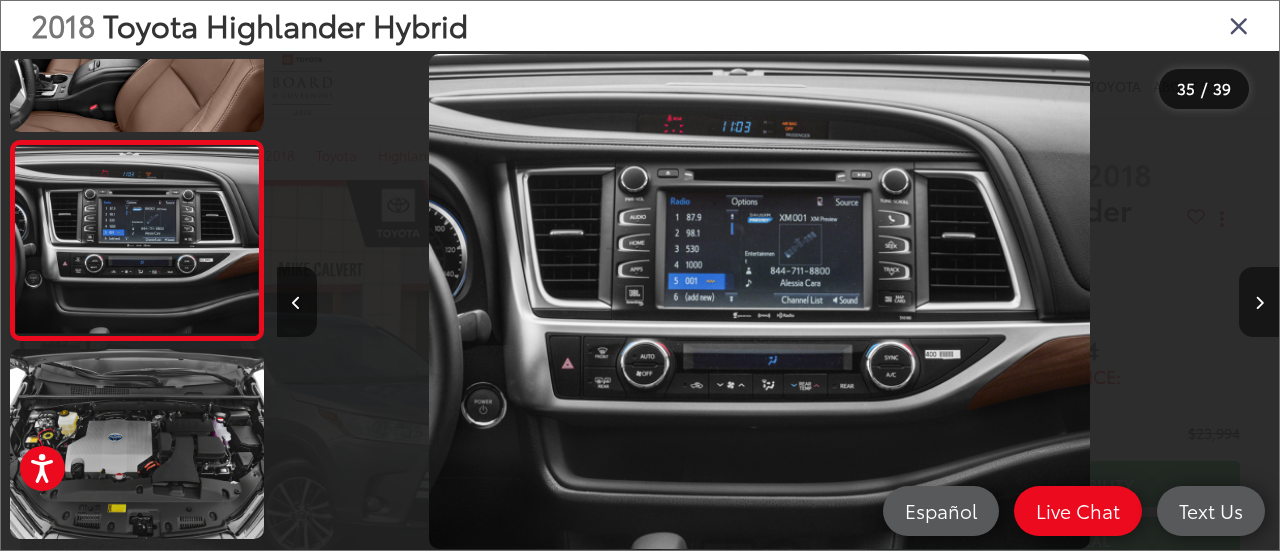click at bounding box center [1259, 302] 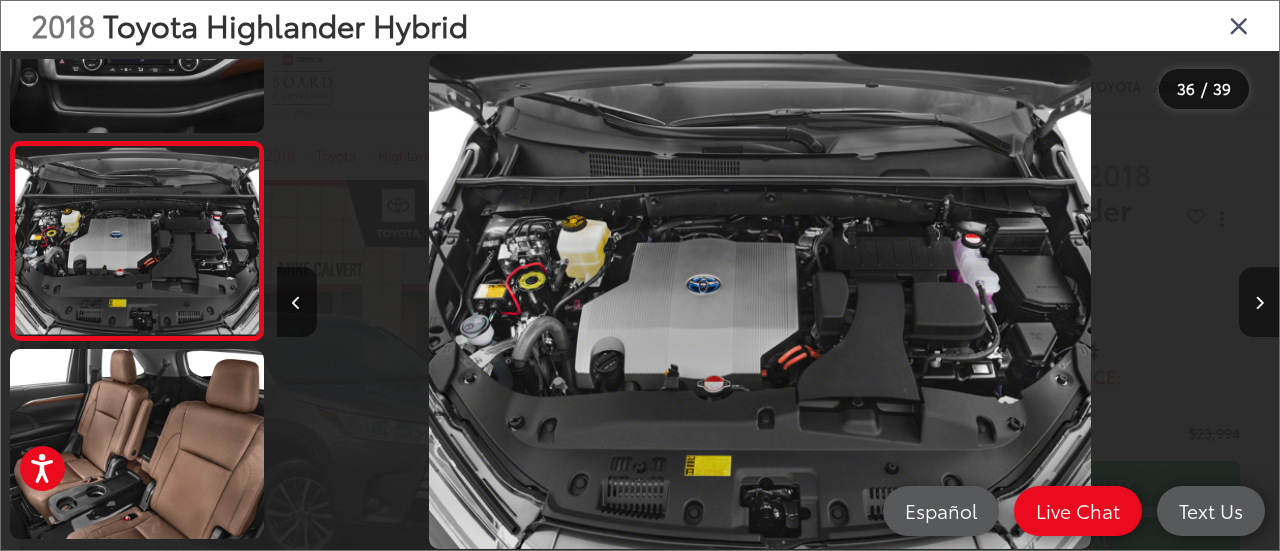 click at bounding box center [1259, 302] 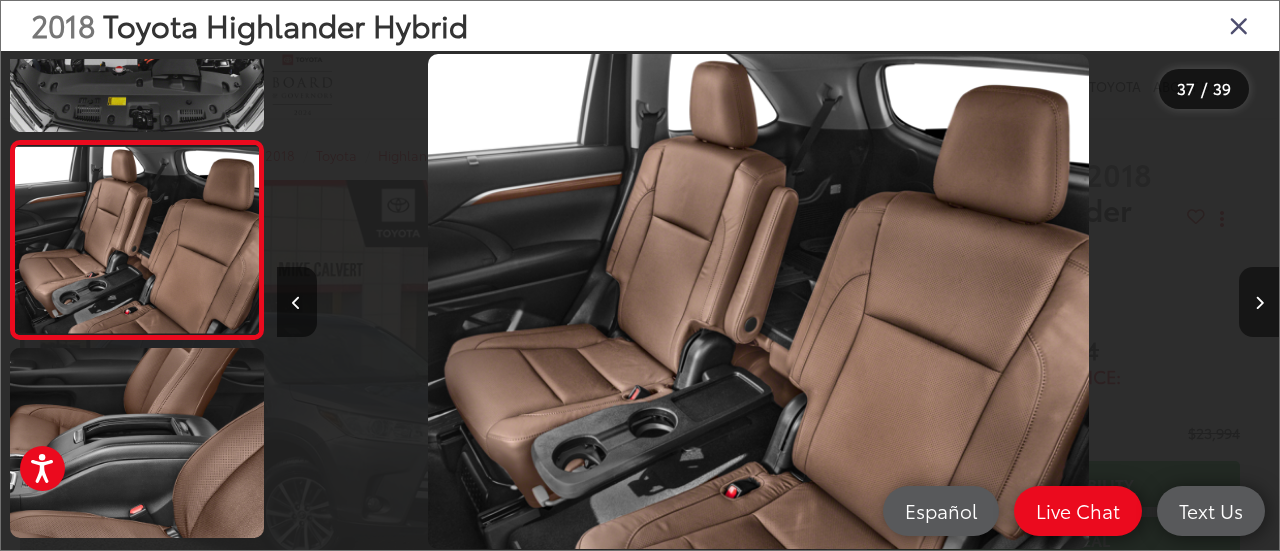 click at bounding box center [1259, 302] 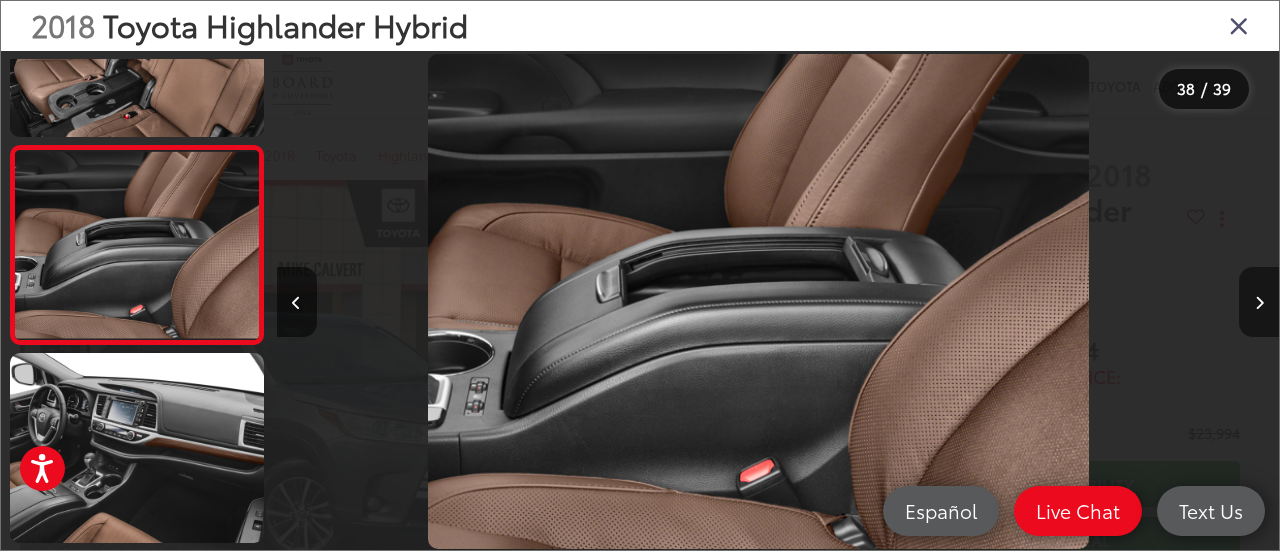 click at bounding box center (1259, 302) 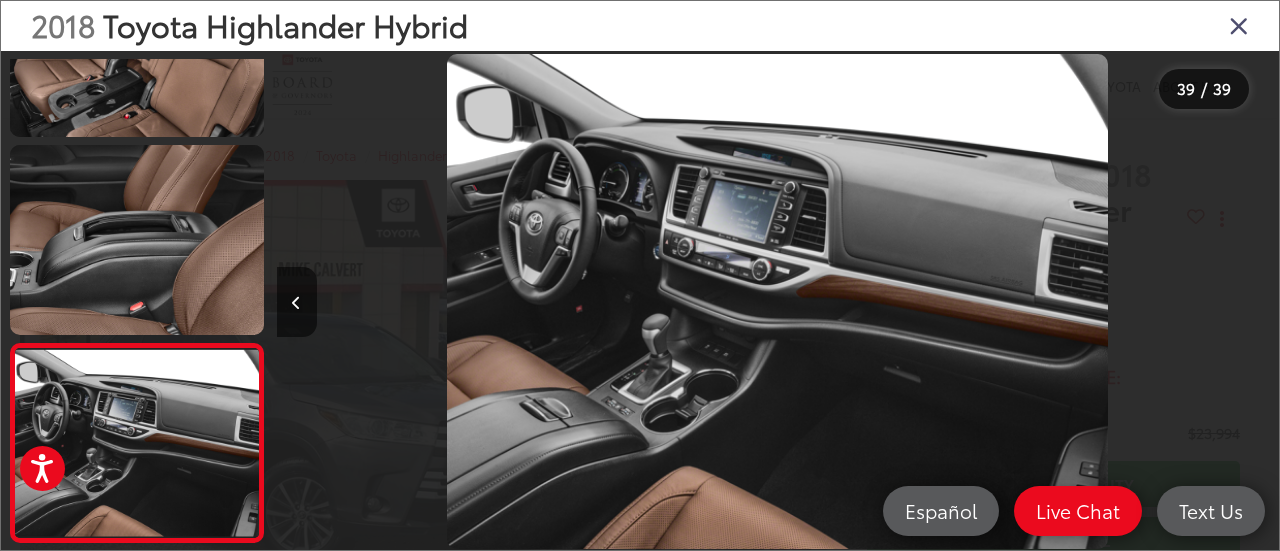 click at bounding box center [1153, 301] 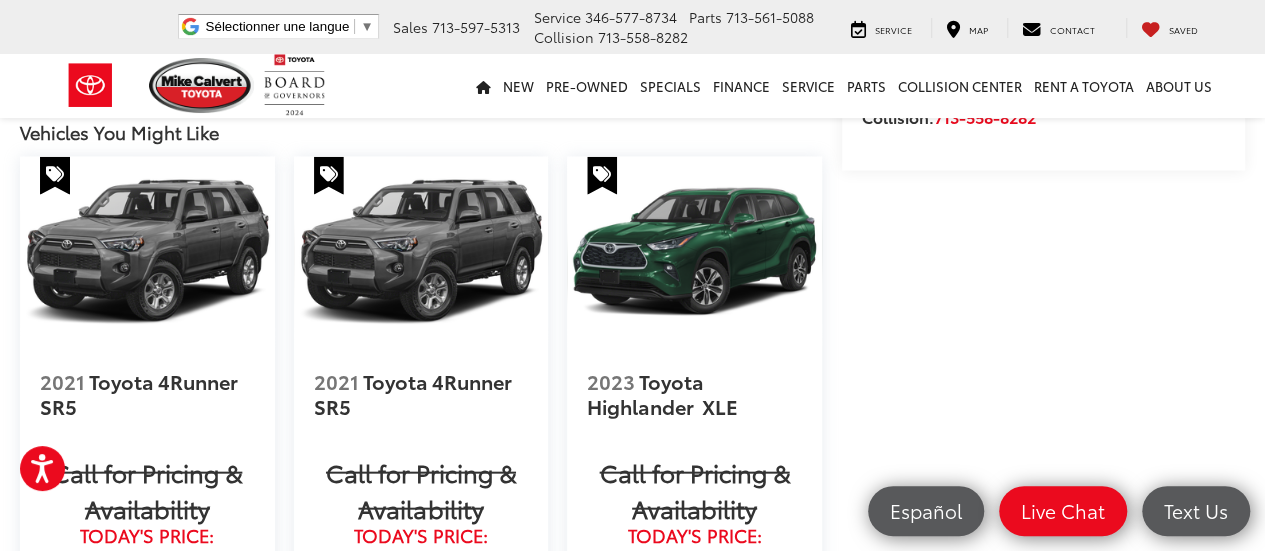 scroll, scrollTop: 2039, scrollLeft: 0, axis: vertical 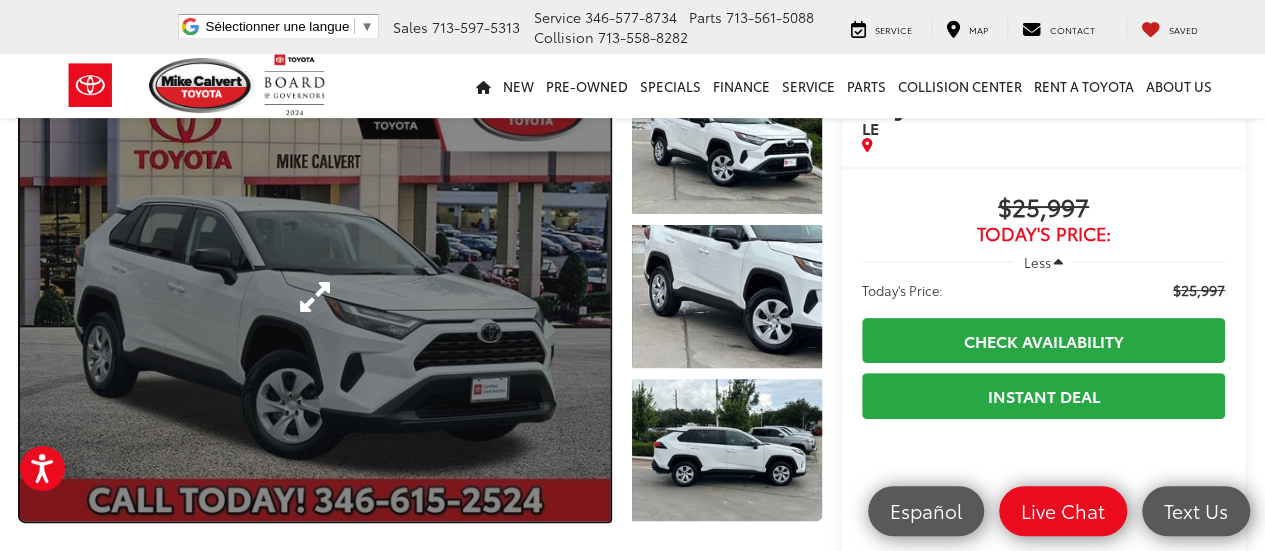 click at bounding box center [315, 296] 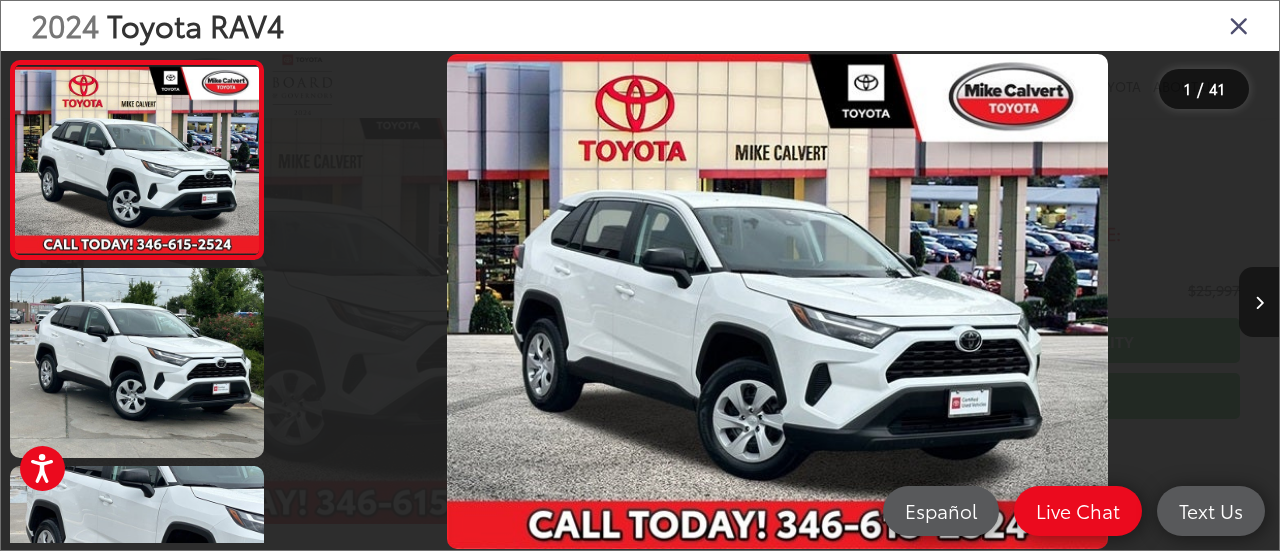 click at bounding box center [1259, 302] 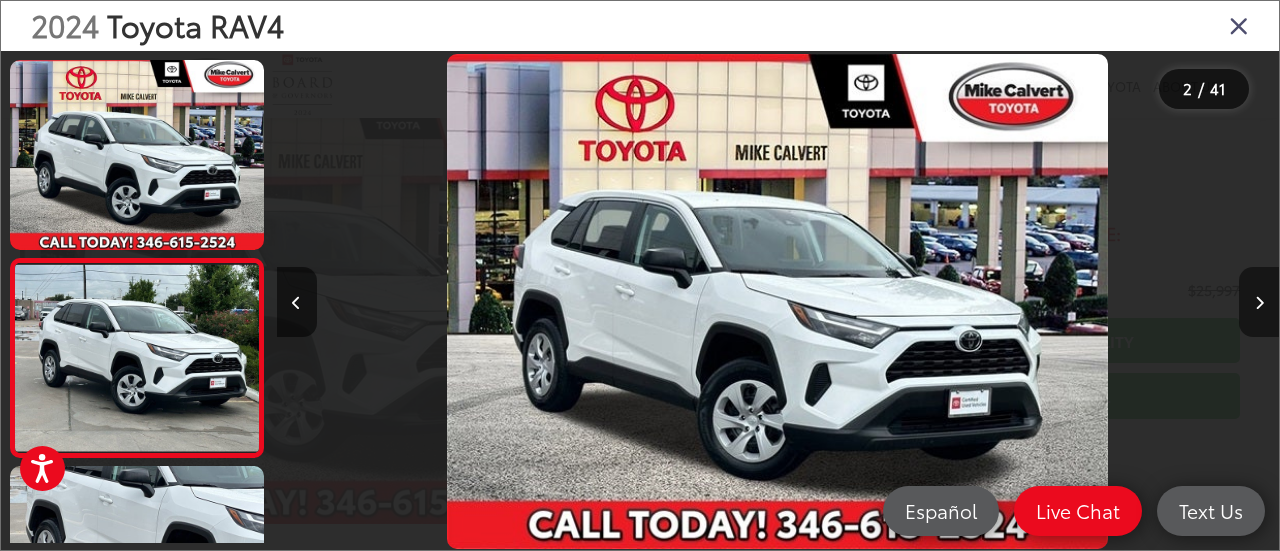 scroll, scrollTop: 0, scrollLeft: 66, axis: horizontal 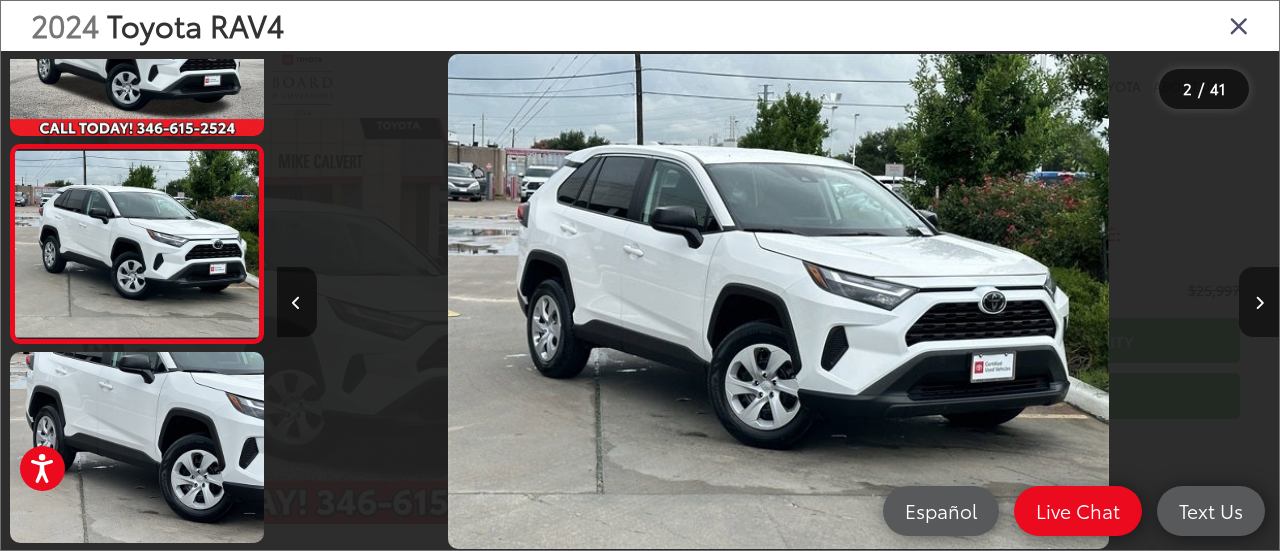 click at bounding box center [1259, 302] 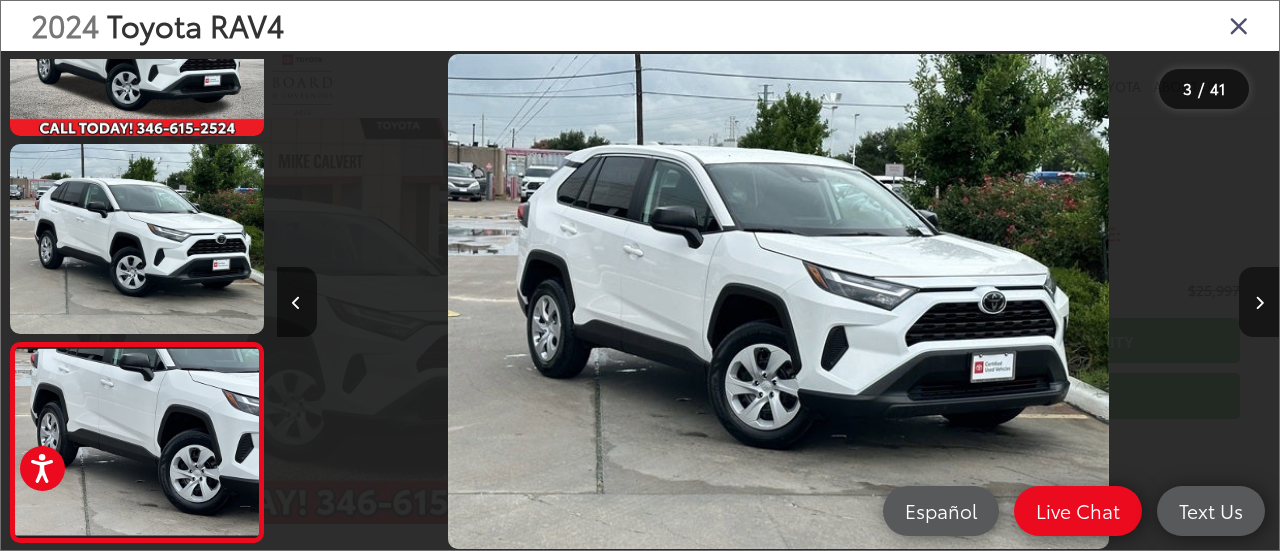 scroll, scrollTop: 0, scrollLeft: 1275, axis: horizontal 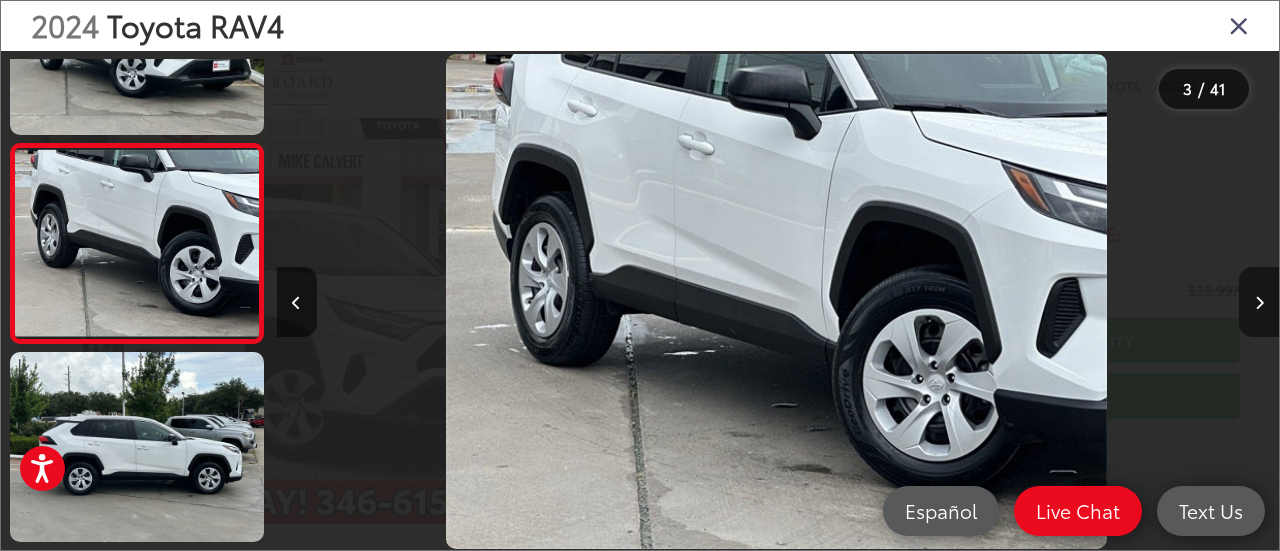 click at bounding box center [1259, 302] 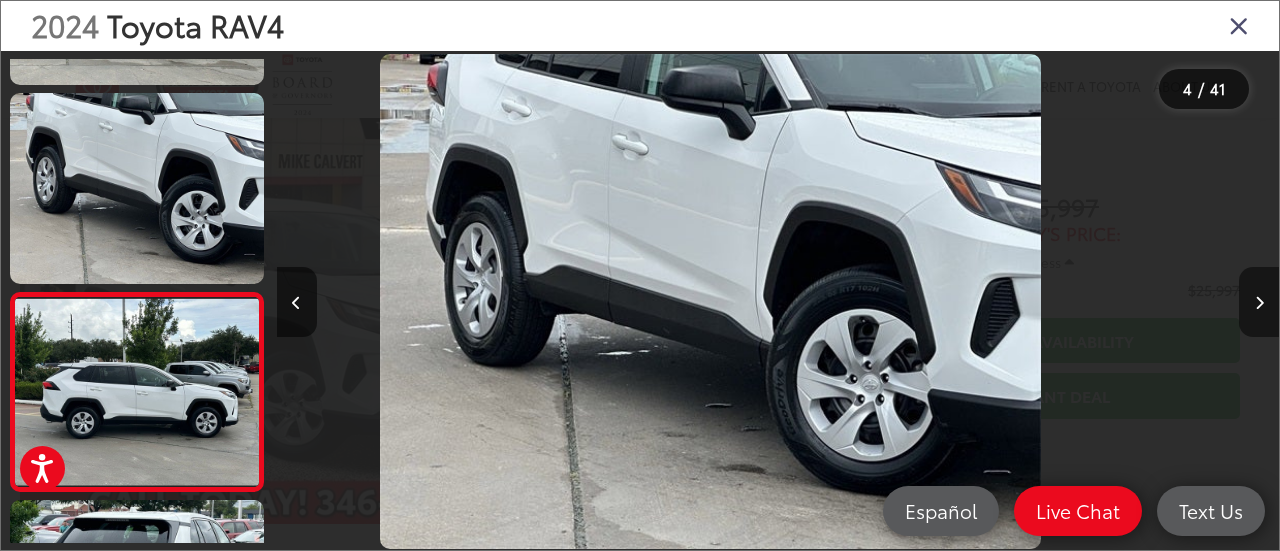 scroll, scrollTop: 486, scrollLeft: 0, axis: vertical 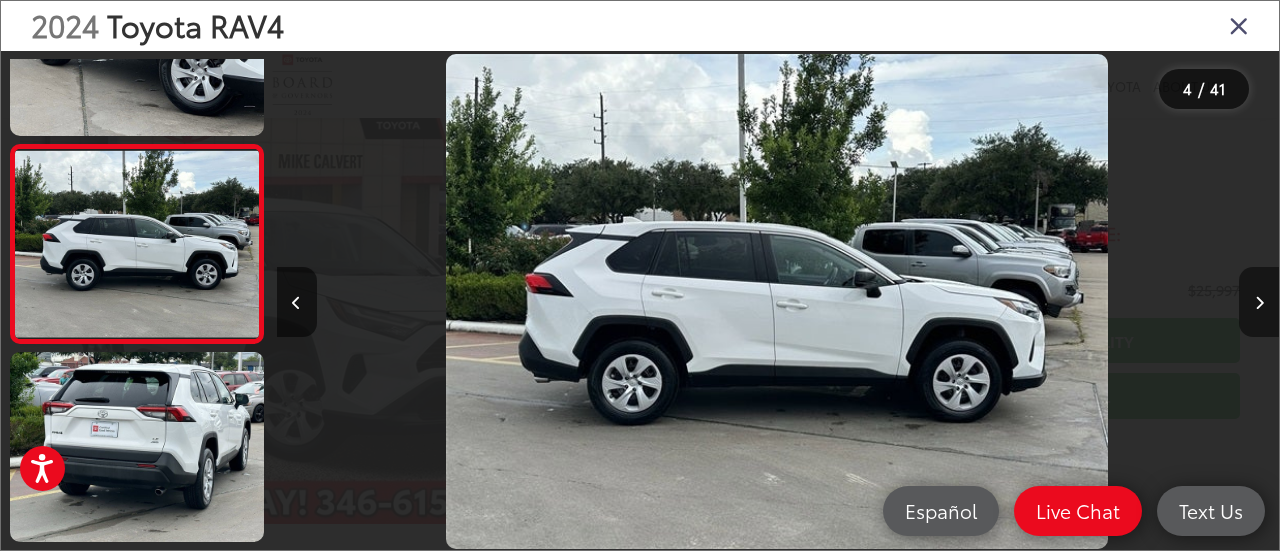 click at bounding box center [1259, 302] 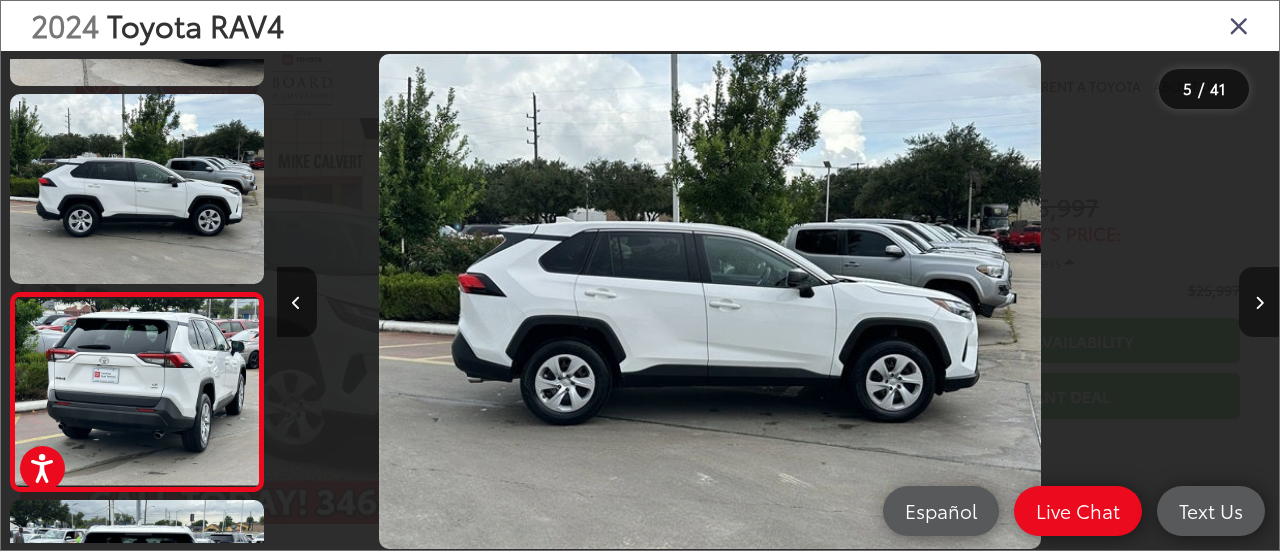 scroll, scrollTop: 684, scrollLeft: 0, axis: vertical 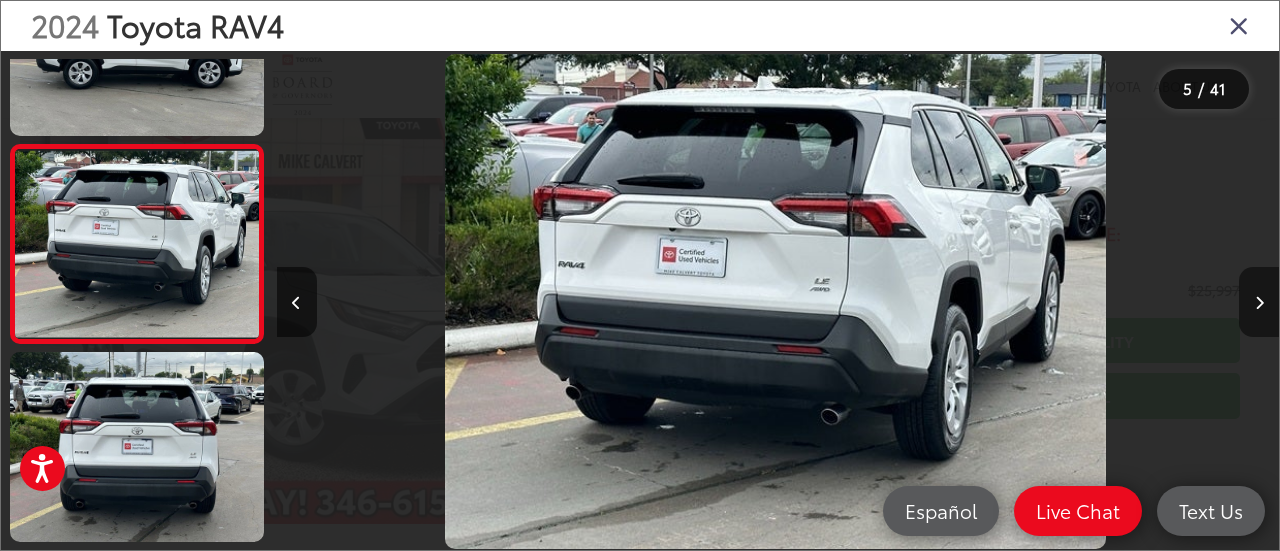 click at bounding box center [1259, 302] 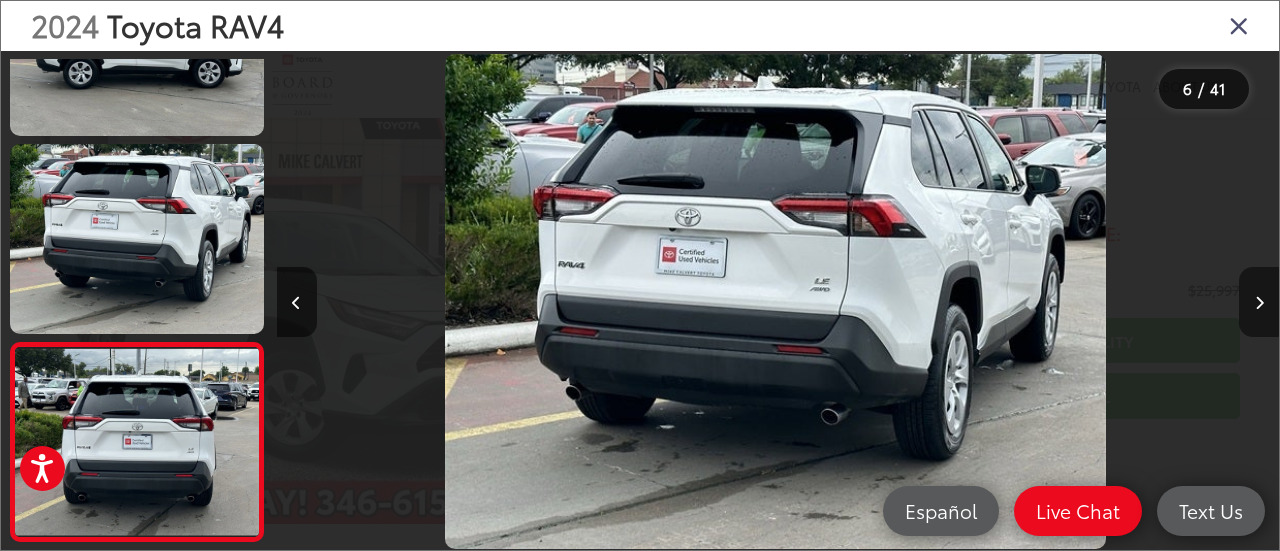 scroll, scrollTop: 0, scrollLeft: 4284, axis: horizontal 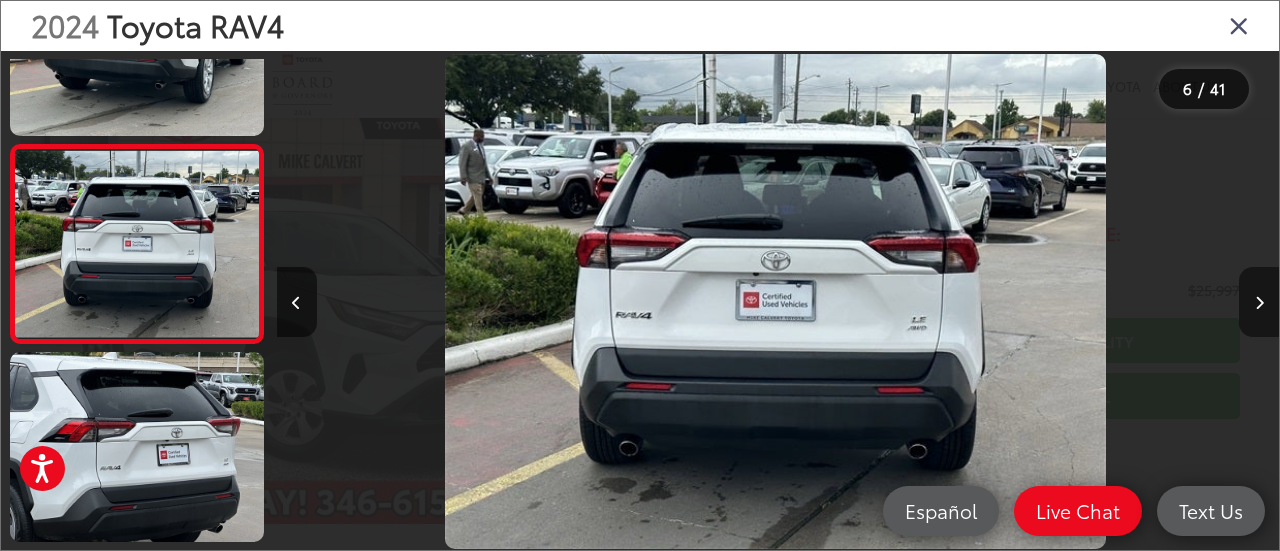 click at bounding box center [1259, 302] 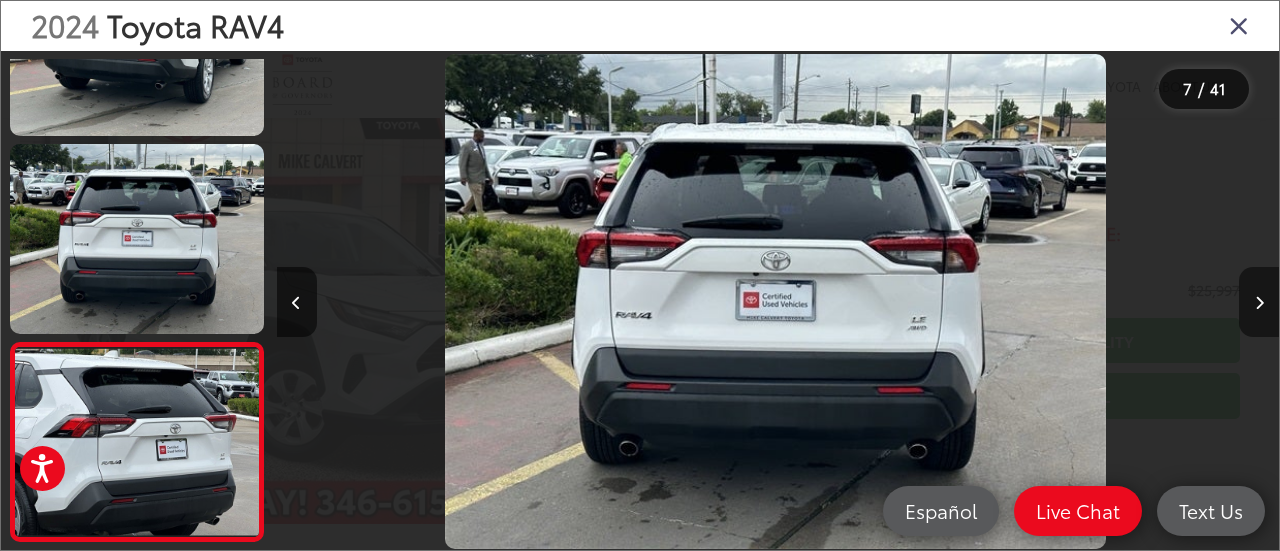 scroll, scrollTop: 0, scrollLeft: 5288, axis: horizontal 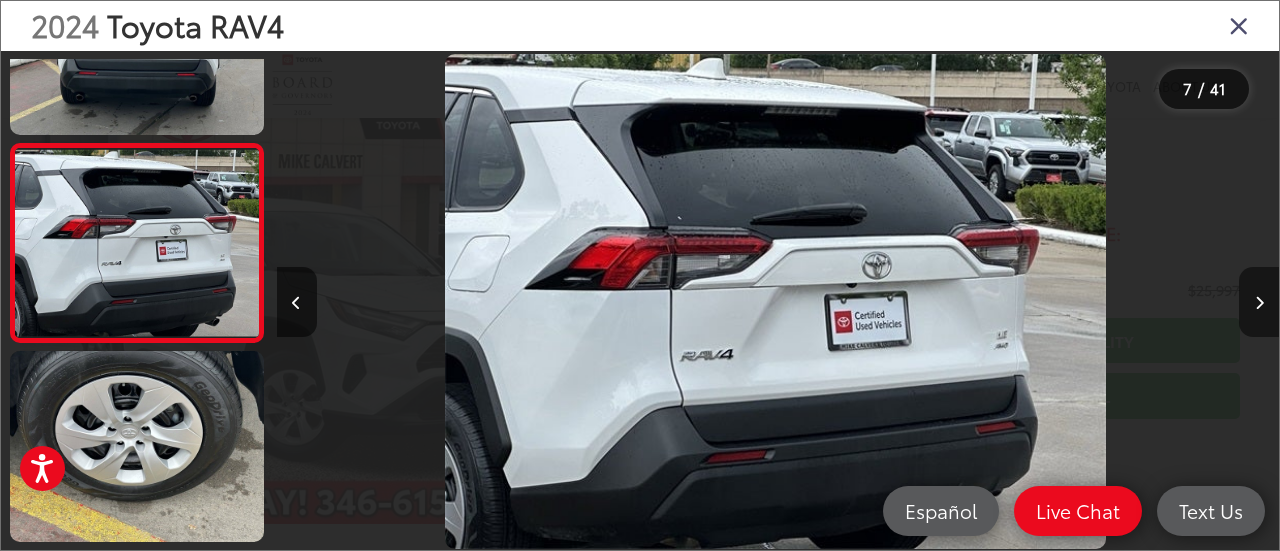 click at bounding box center [1259, 302] 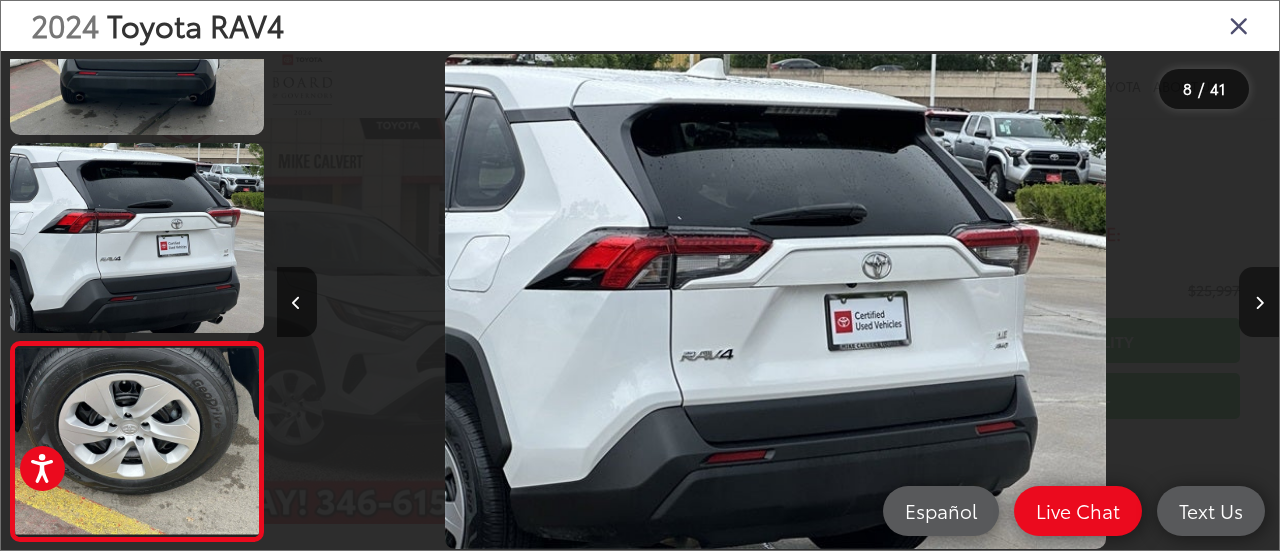 scroll, scrollTop: 0, scrollLeft: 6290, axis: horizontal 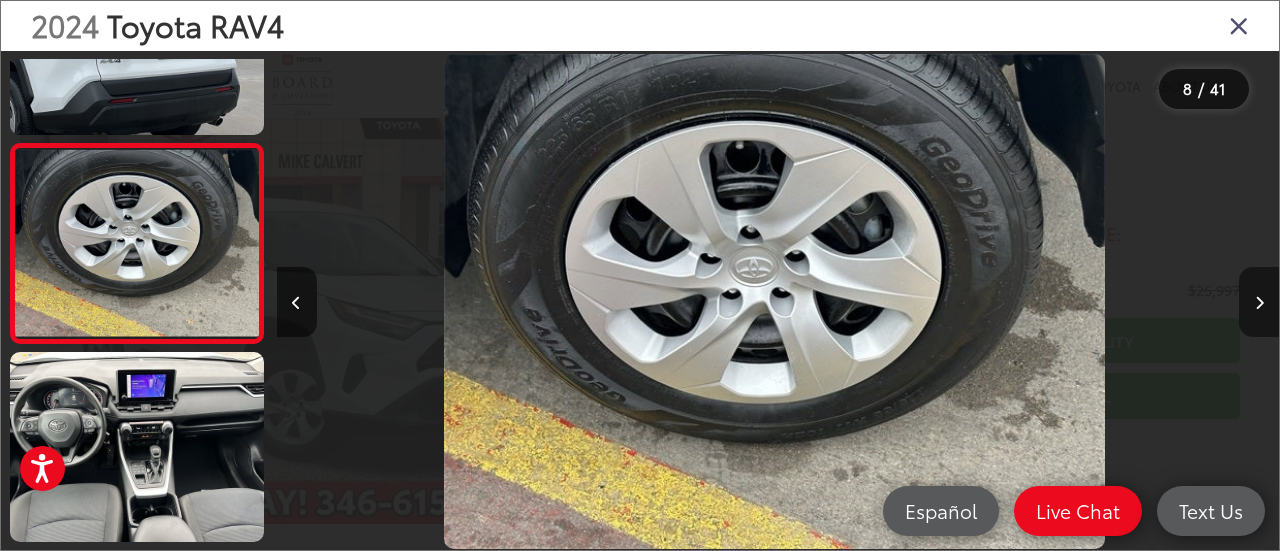 click at bounding box center [1259, 302] 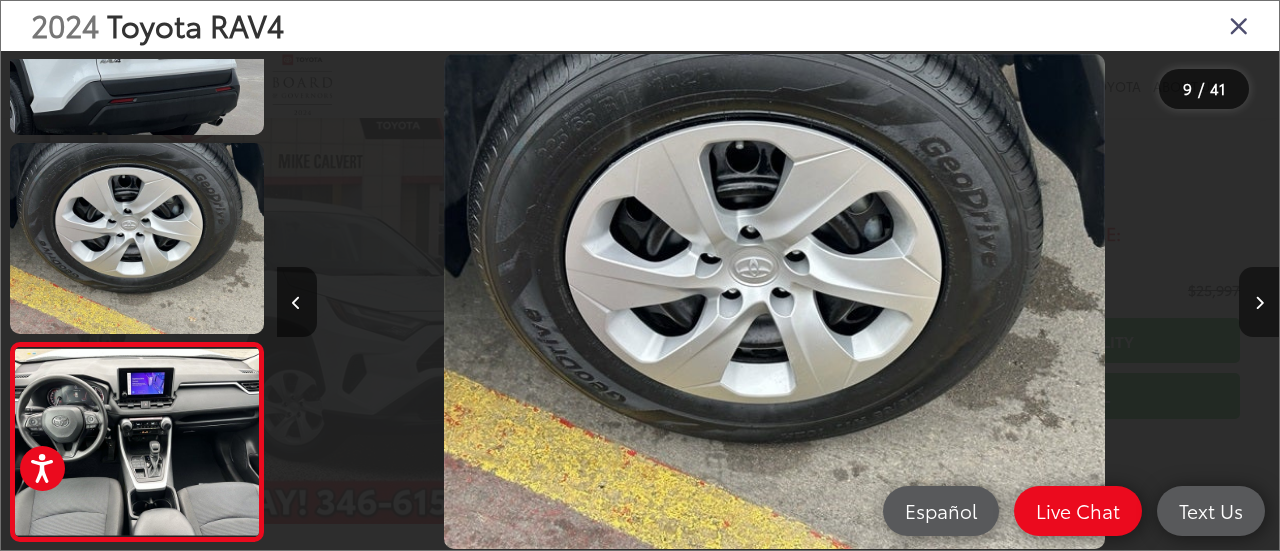 scroll, scrollTop: 0, scrollLeft: 7293, axis: horizontal 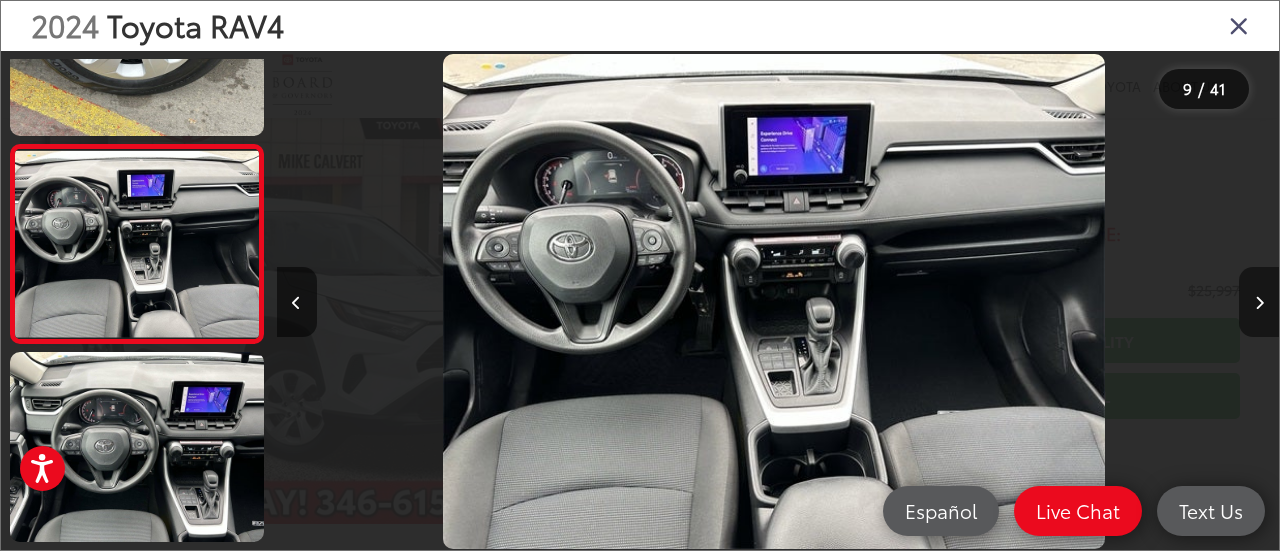 click at bounding box center (1259, 302) 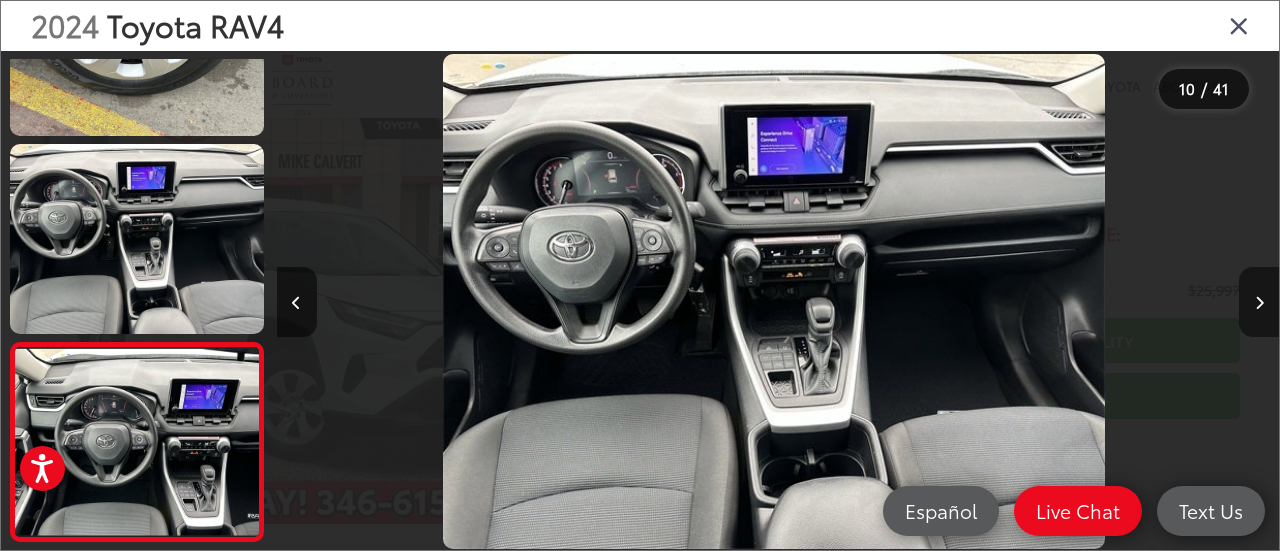 scroll, scrollTop: 0, scrollLeft: 8223, axis: horizontal 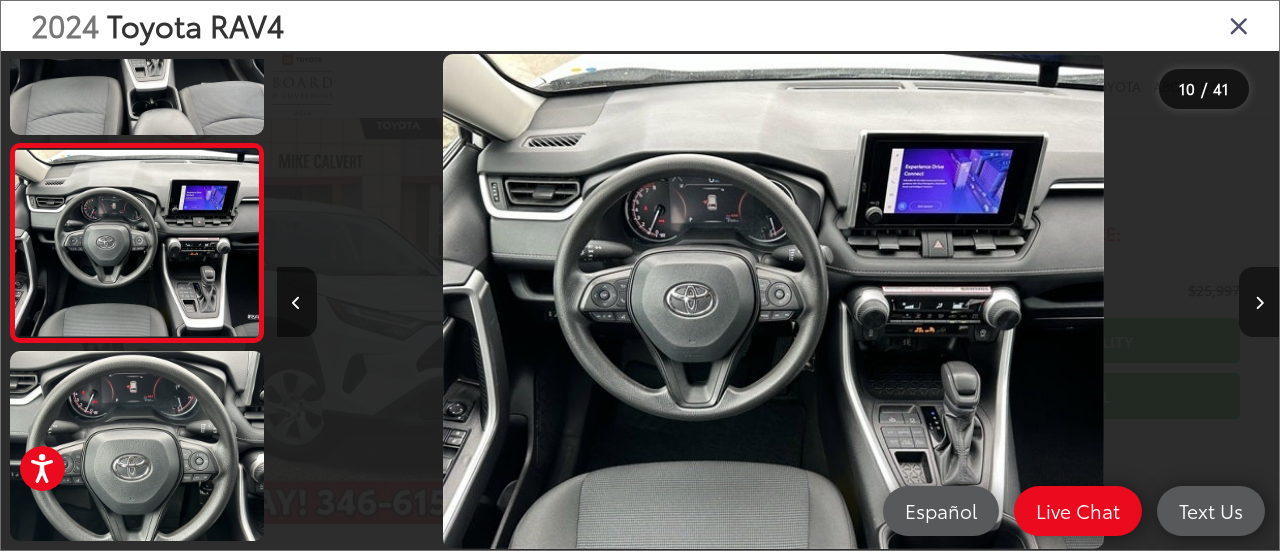 click at bounding box center (1259, 302) 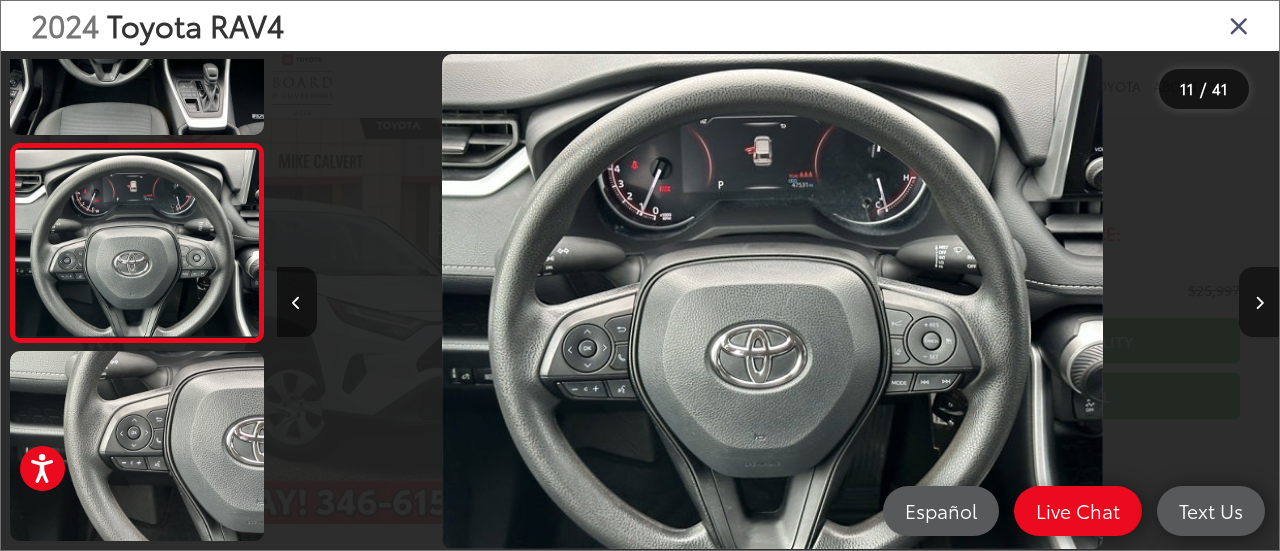 click at bounding box center (1259, 302) 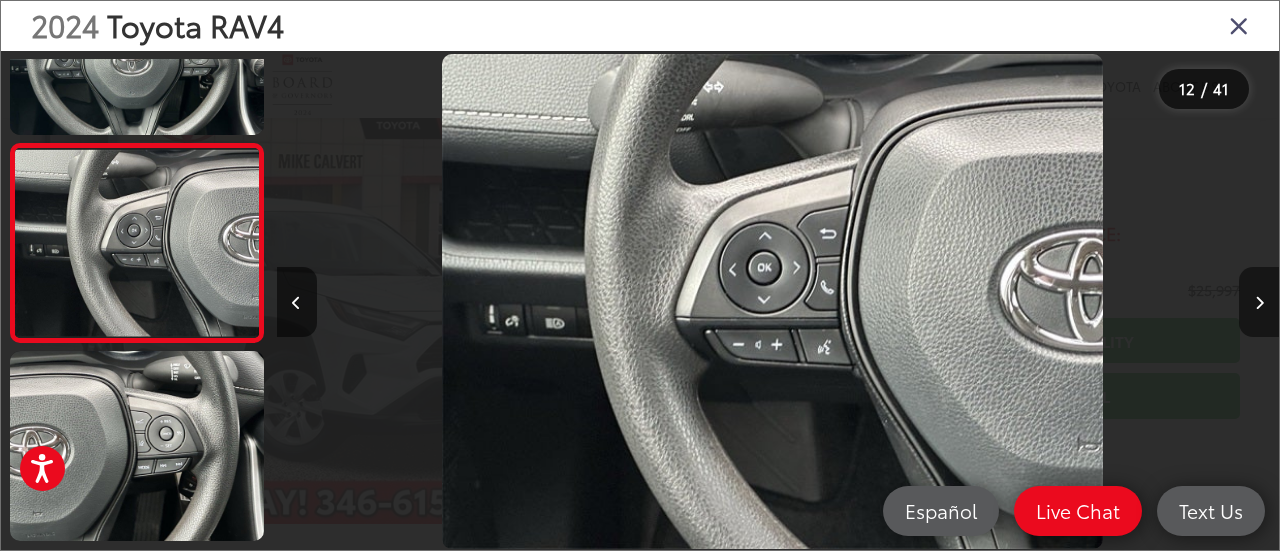 click at bounding box center (1259, 302) 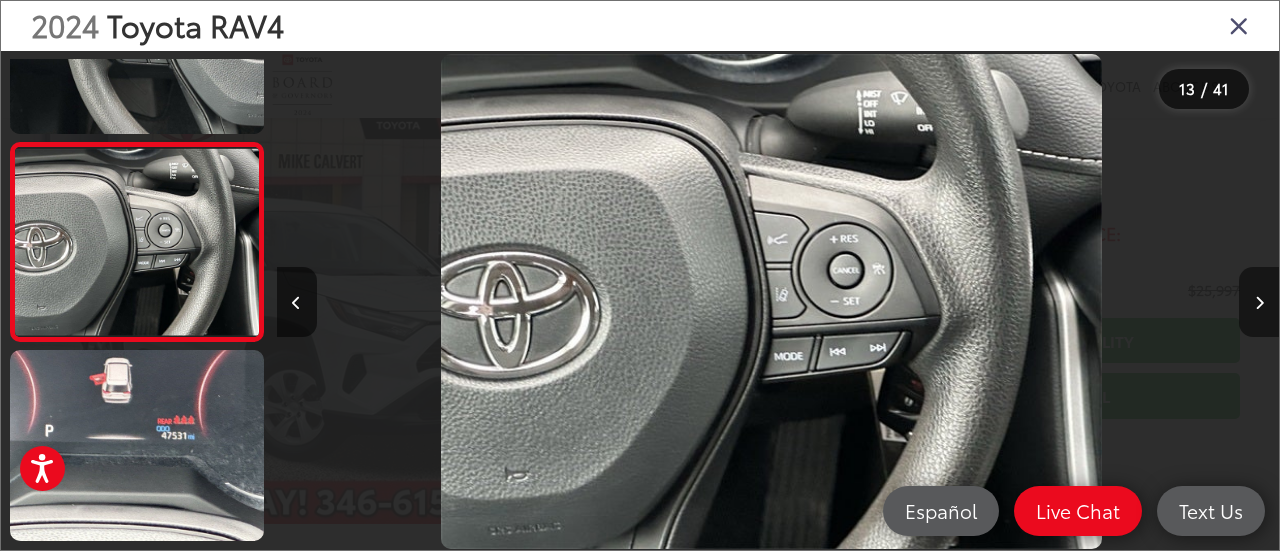 click at bounding box center [1259, 302] 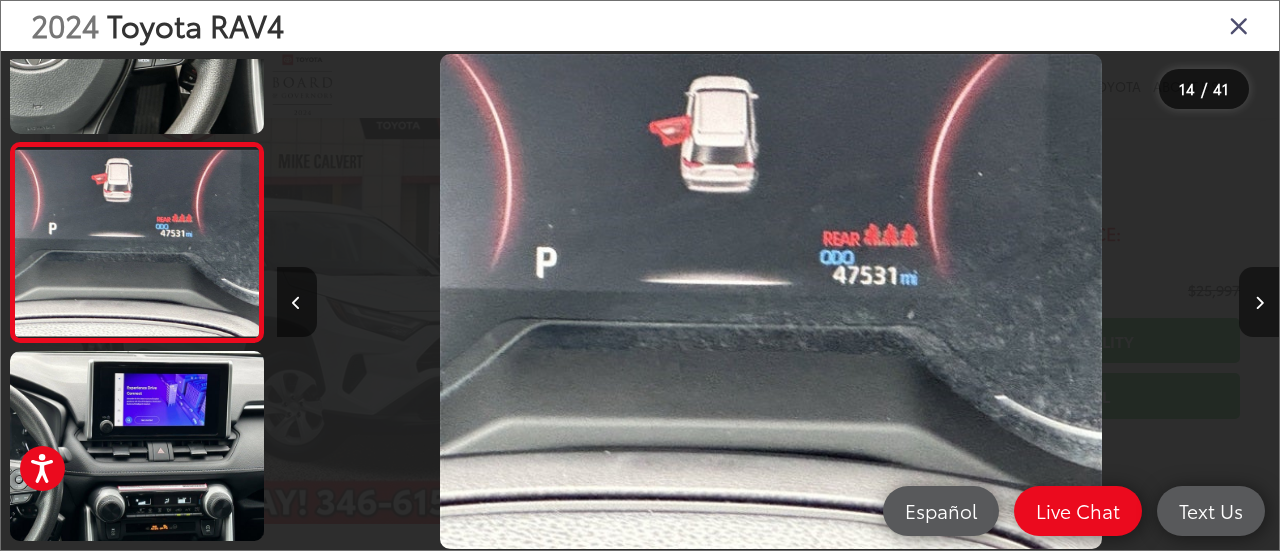 click at bounding box center (1259, 302) 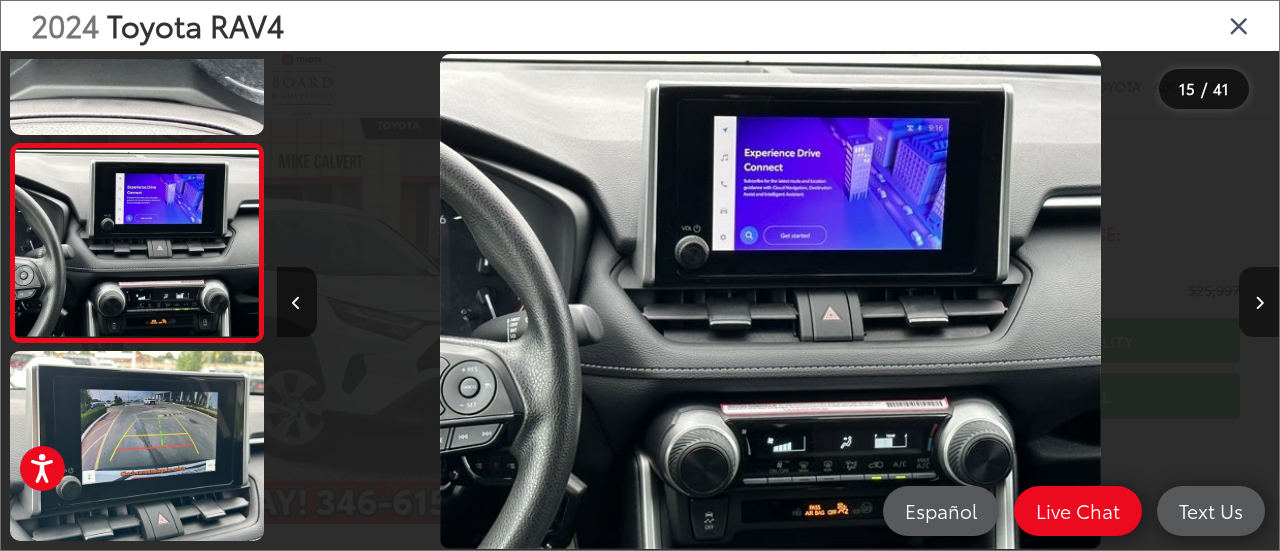 click at bounding box center [1259, 302] 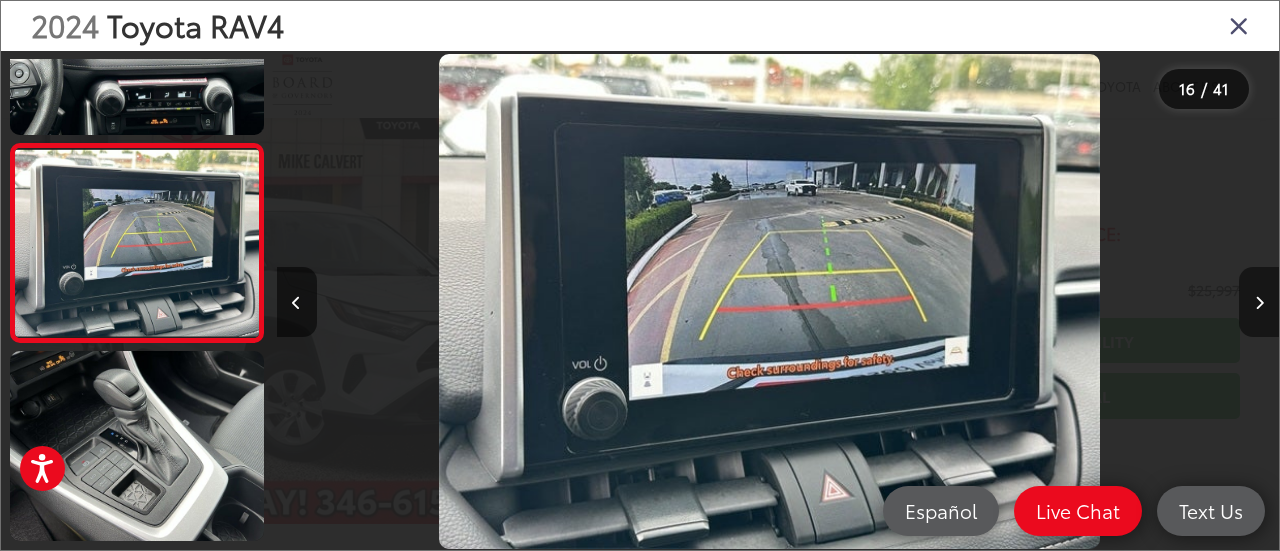click at bounding box center [1259, 302] 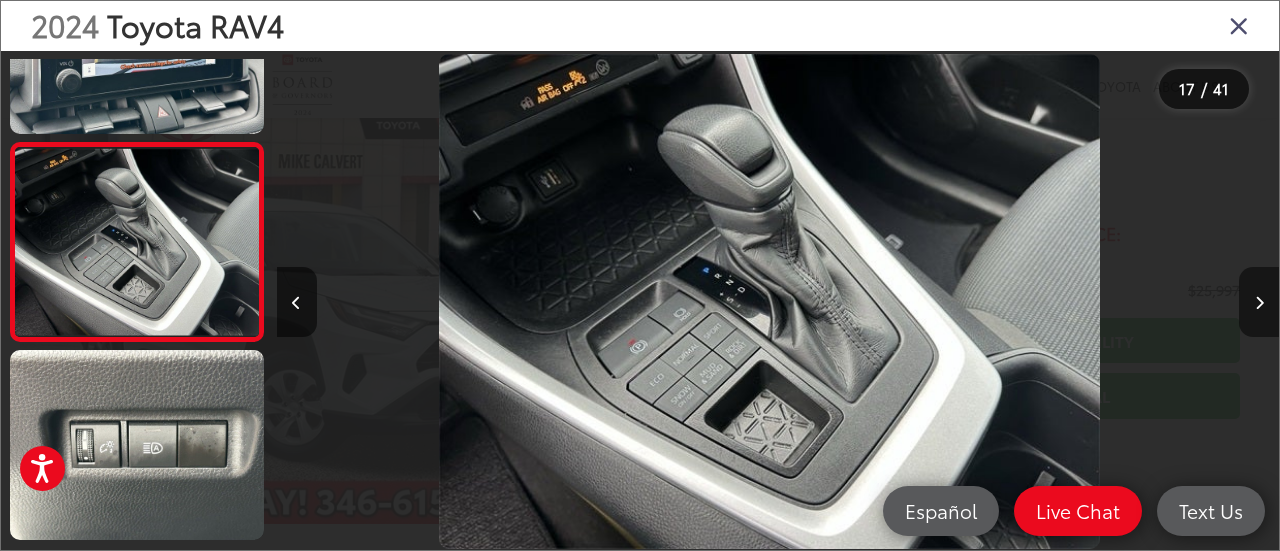 click at bounding box center (1259, 302) 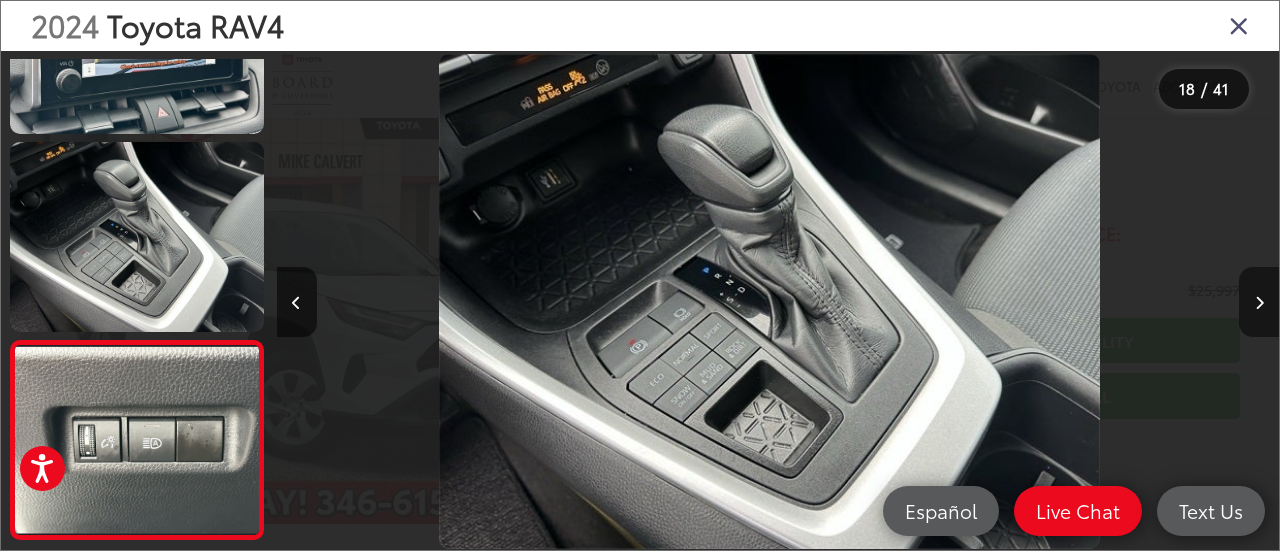 scroll, scrollTop: 0, scrollLeft: 16282, axis: horizontal 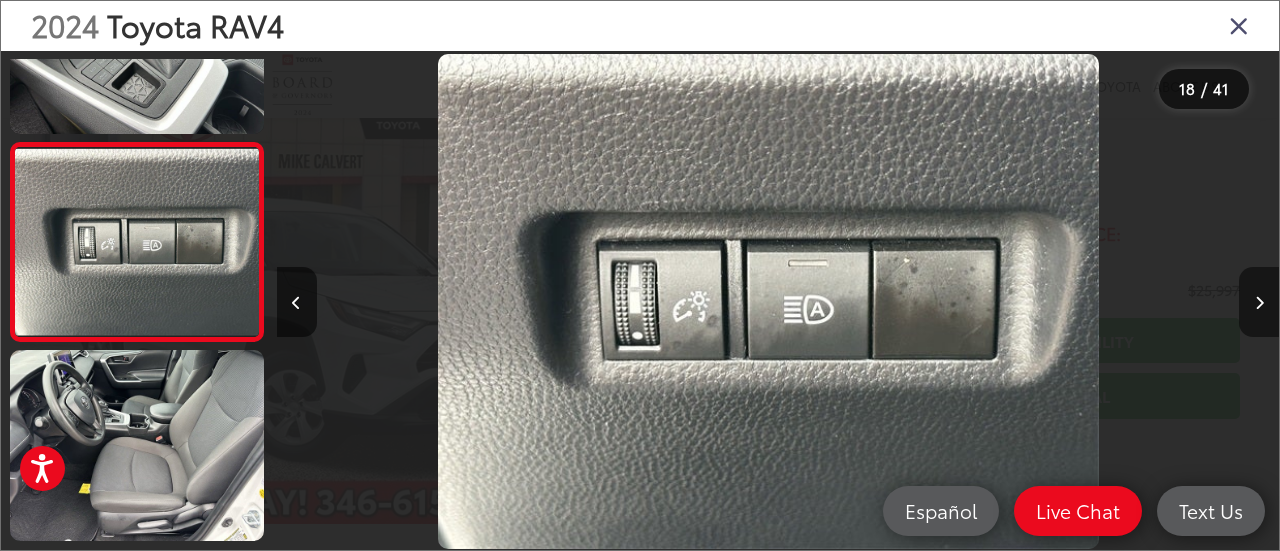 click at bounding box center [1259, 302] 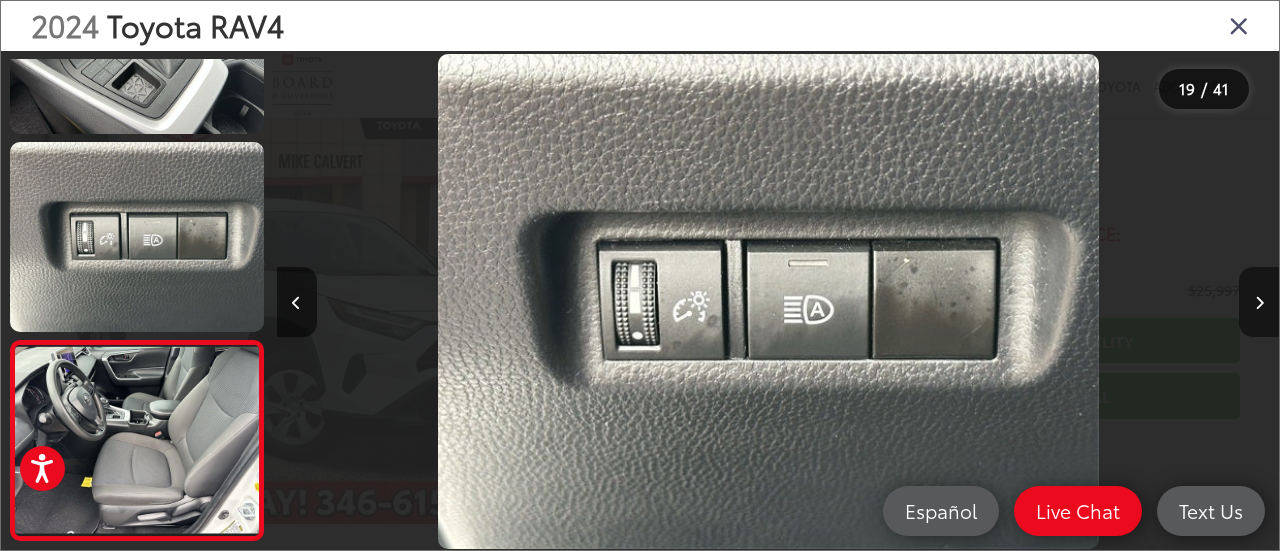 scroll, scrollTop: 0, scrollLeft: 17250, axis: horizontal 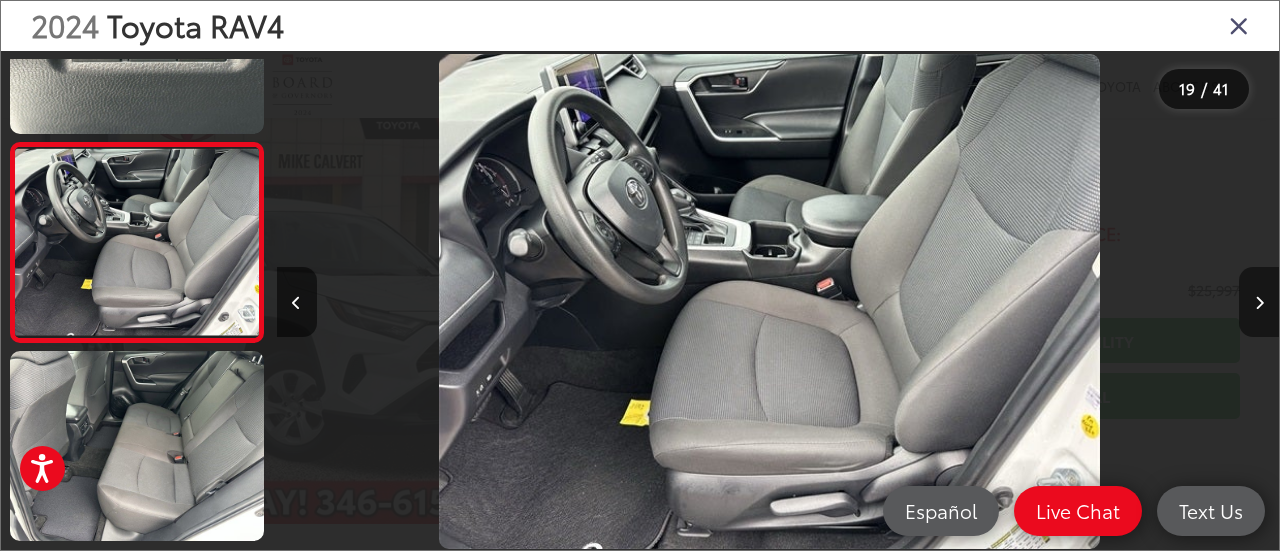 click at bounding box center [1259, 302] 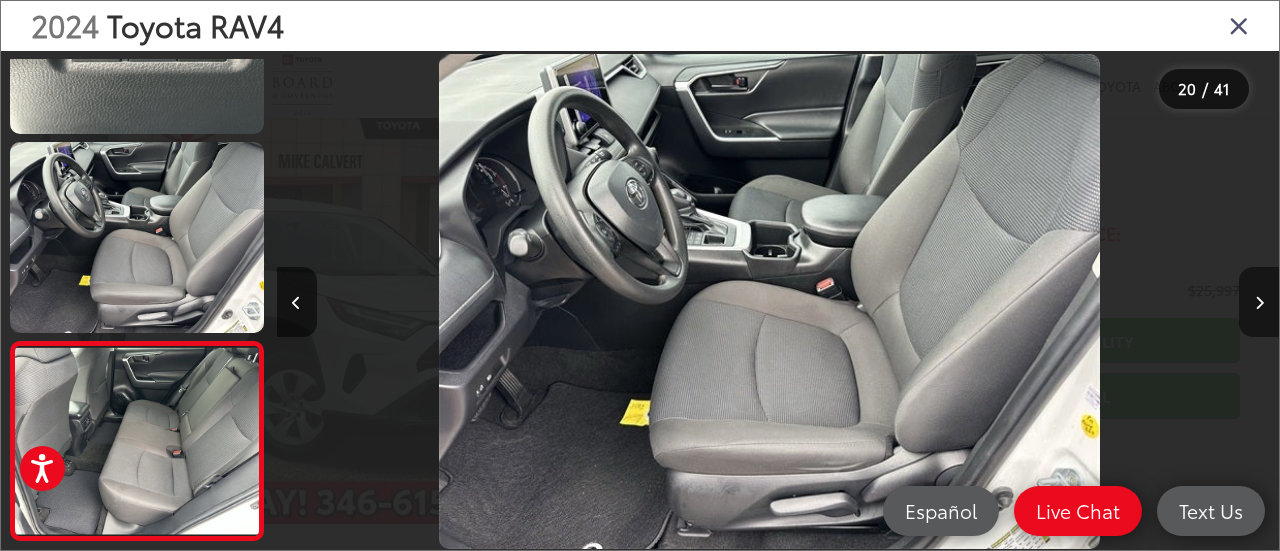 scroll, scrollTop: 0, scrollLeft: 18325, axis: horizontal 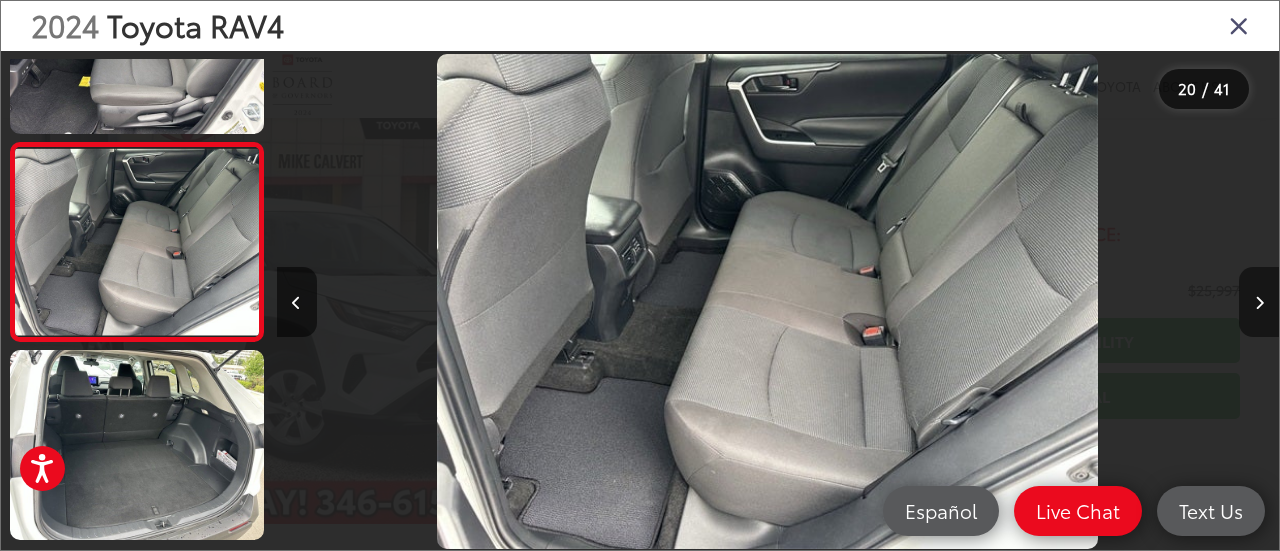click at bounding box center [1259, 302] 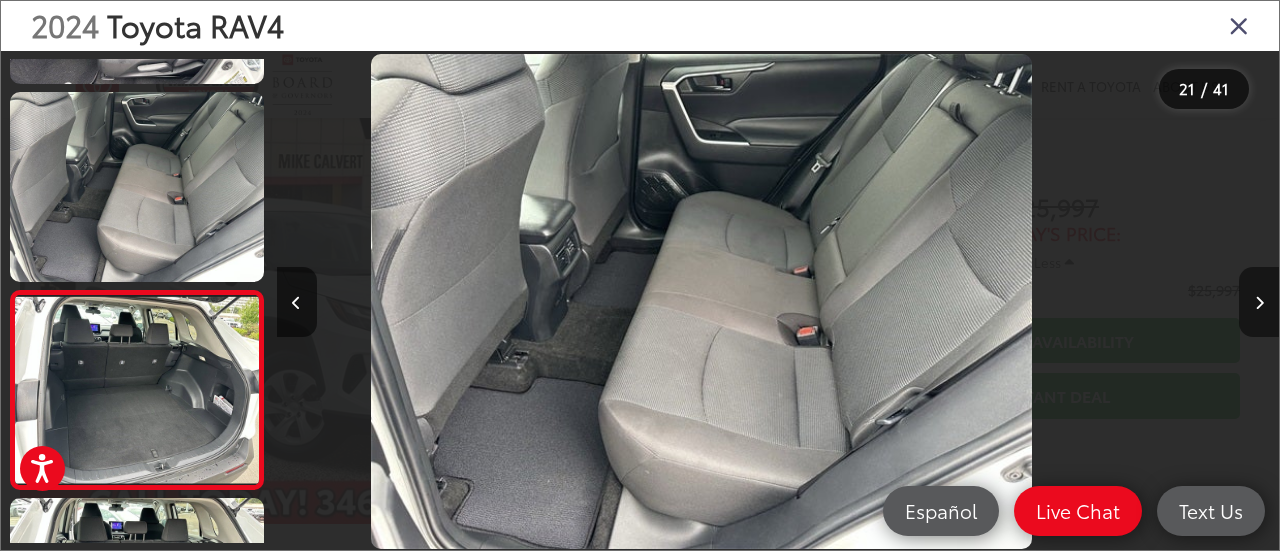 scroll, scrollTop: 3857, scrollLeft: 0, axis: vertical 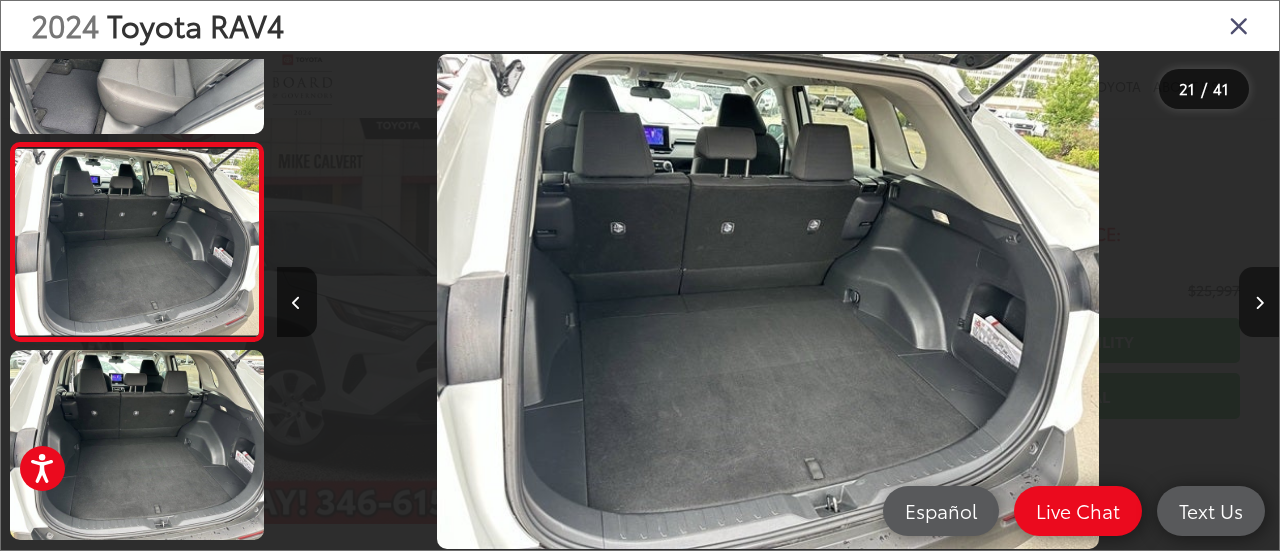 click at bounding box center [1259, 302] 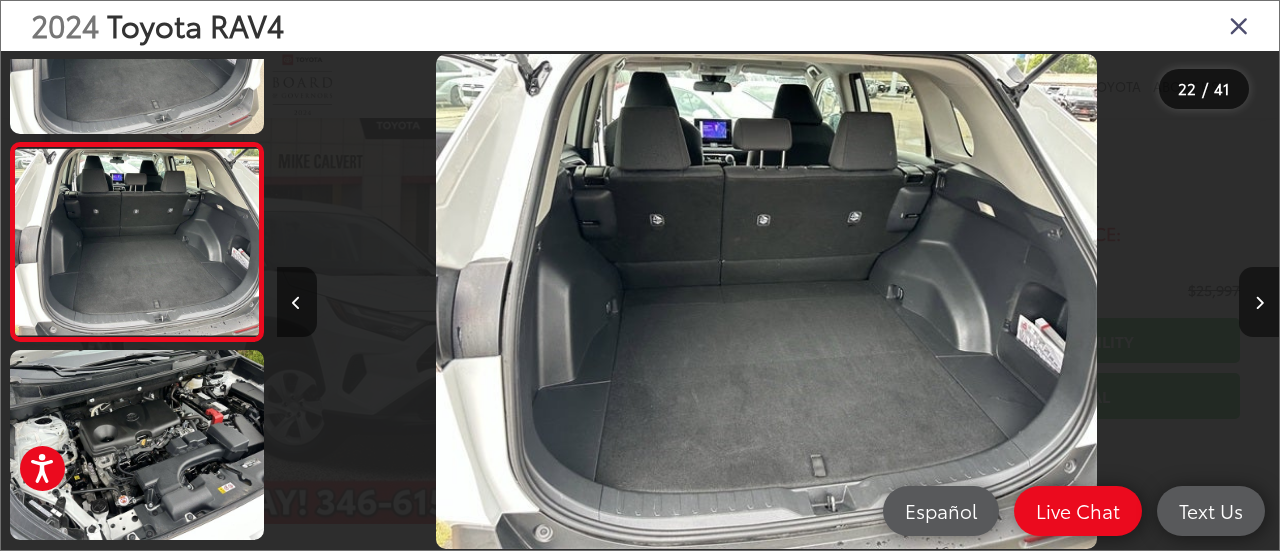 click at bounding box center [1259, 302] 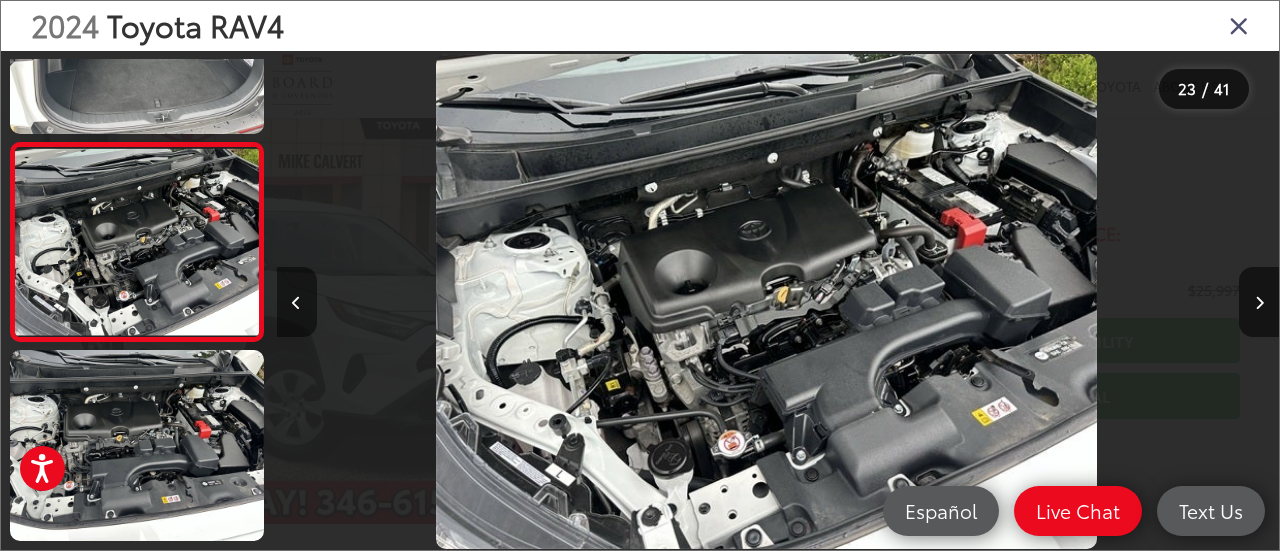 click at bounding box center (296, 303) 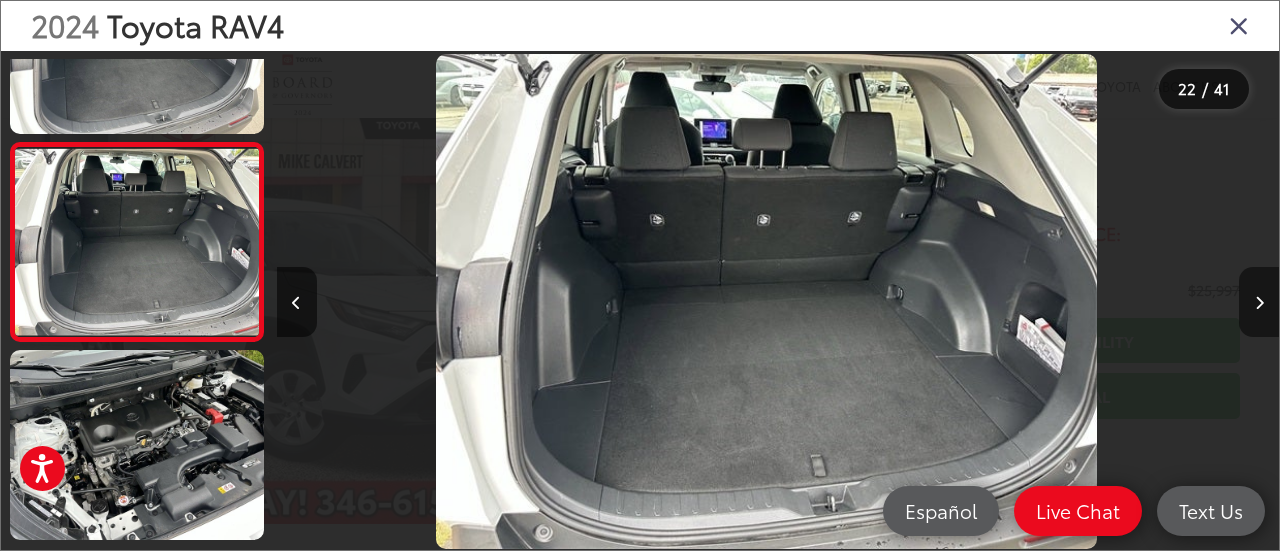 click at bounding box center [1259, 302] 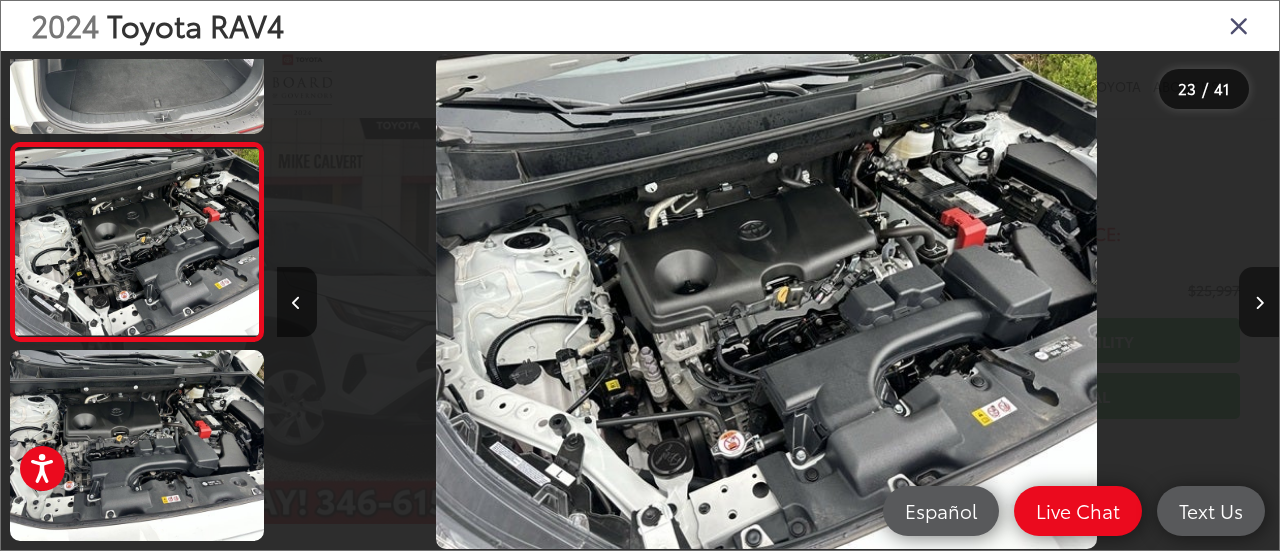 click at bounding box center (1259, 302) 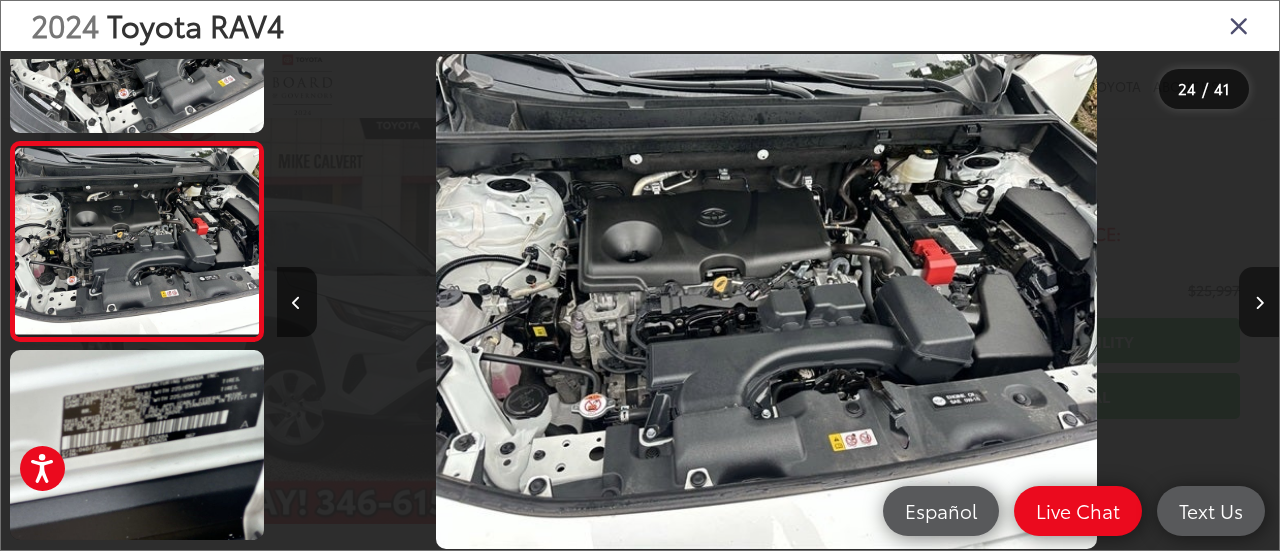 click at bounding box center (1259, 302) 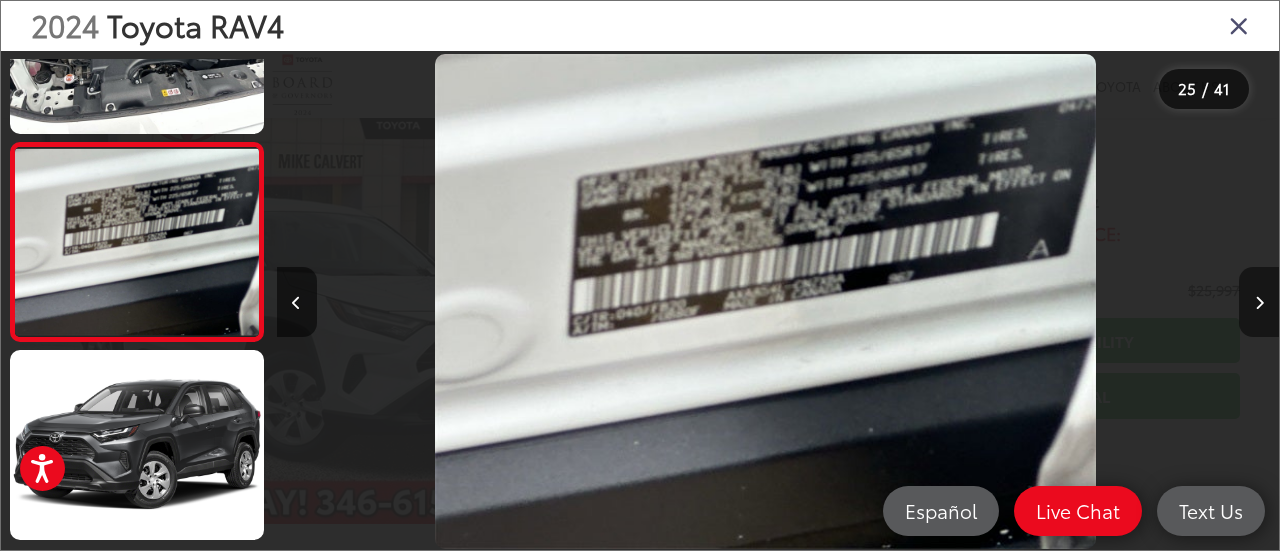 click at bounding box center [1259, 302] 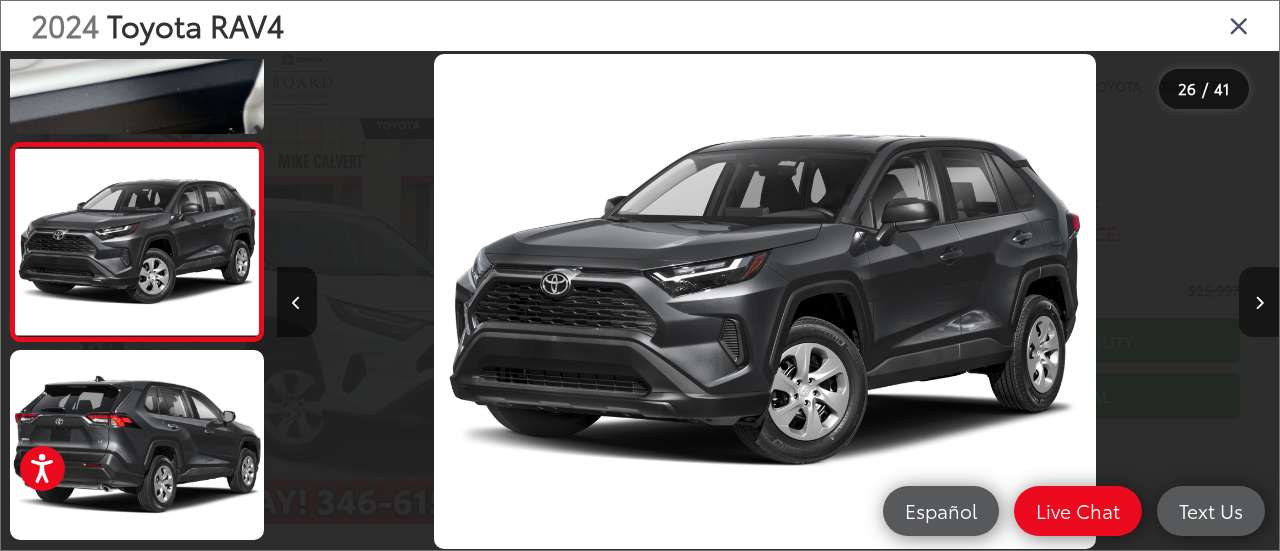 click at bounding box center (1259, 302) 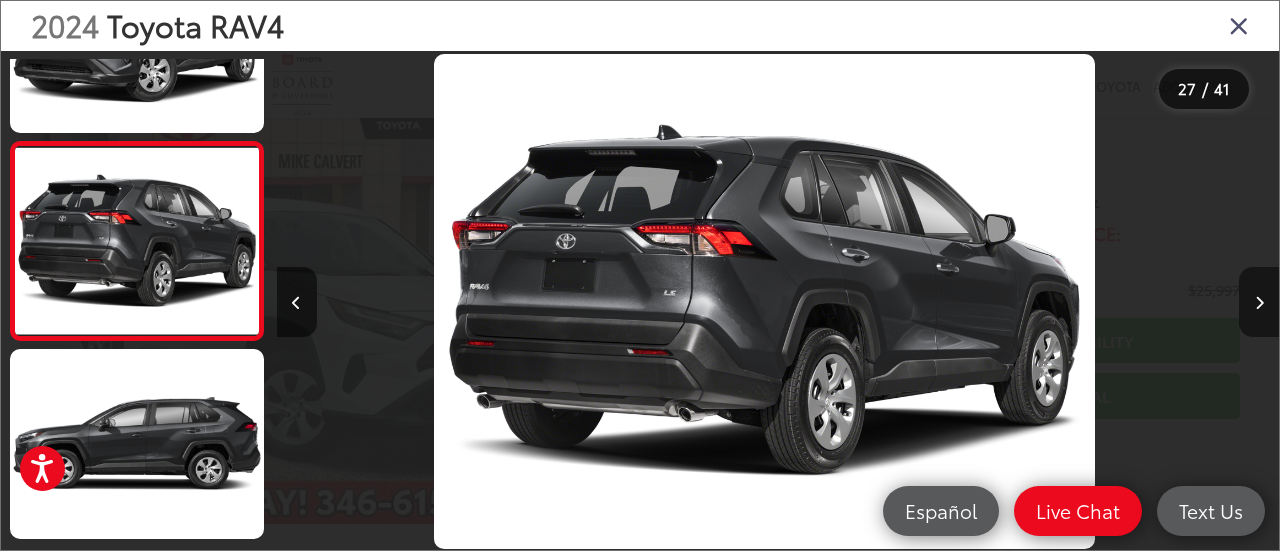 click at bounding box center [1259, 302] 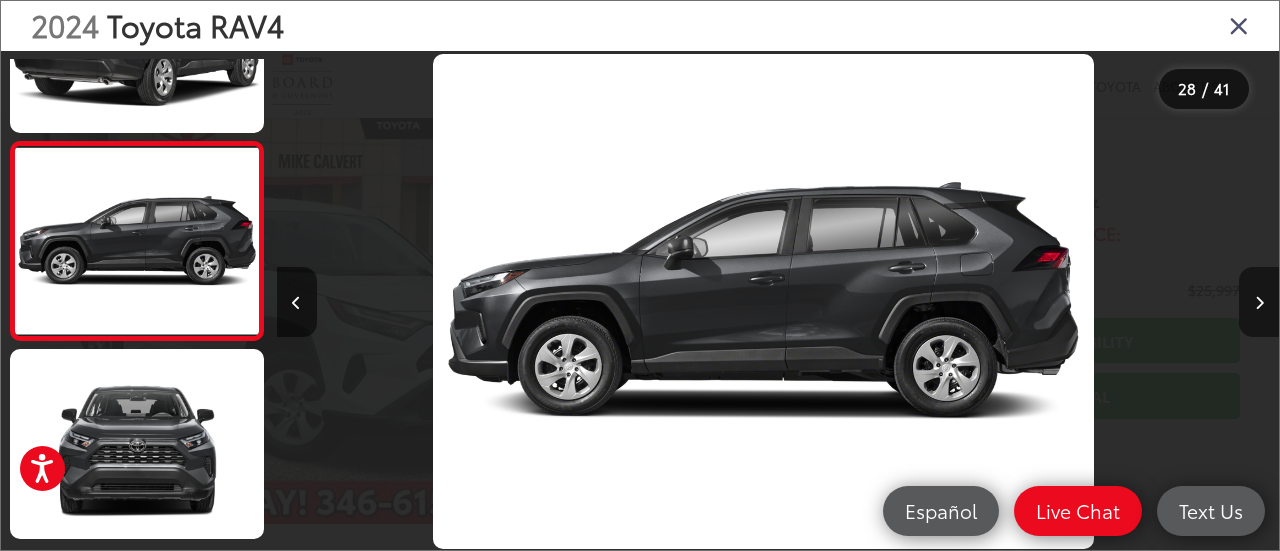 click at bounding box center (1259, 302) 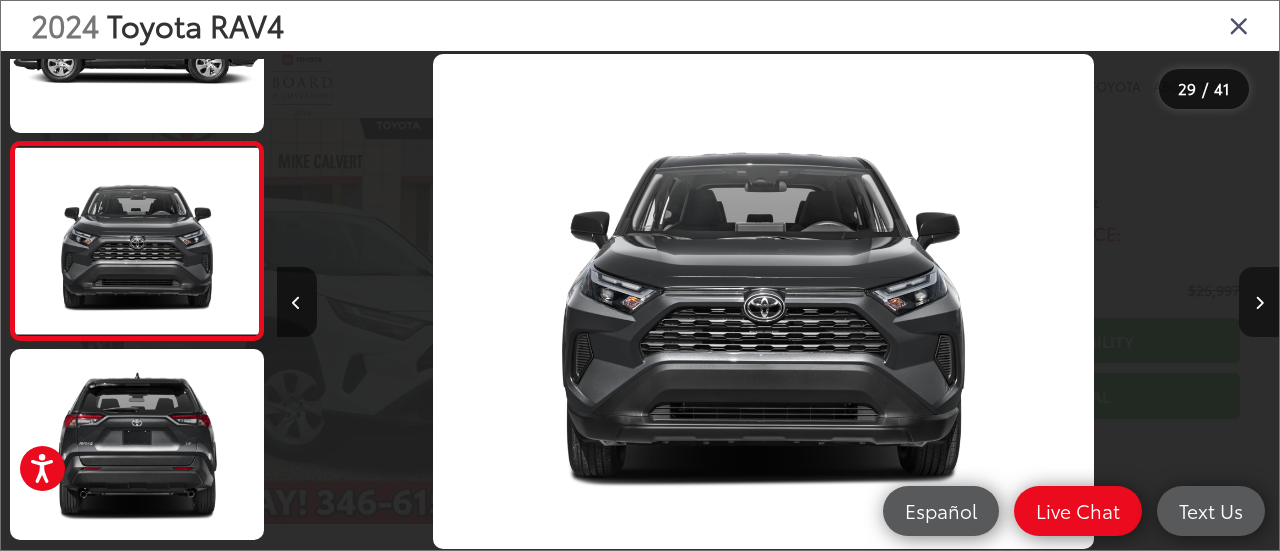 click at bounding box center (1259, 302) 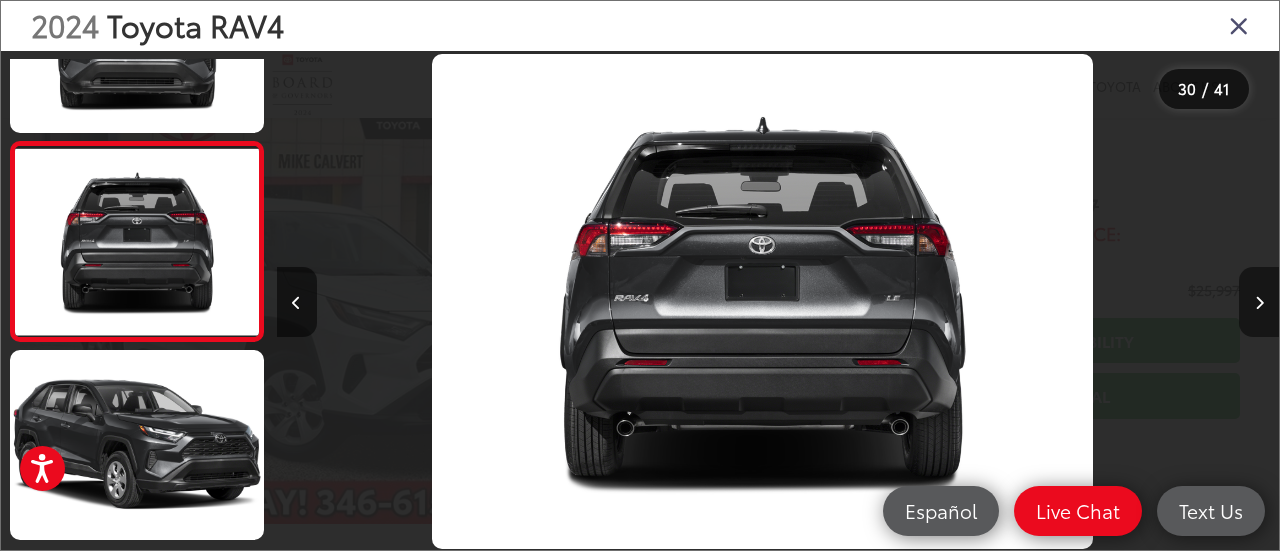 click at bounding box center [1259, 302] 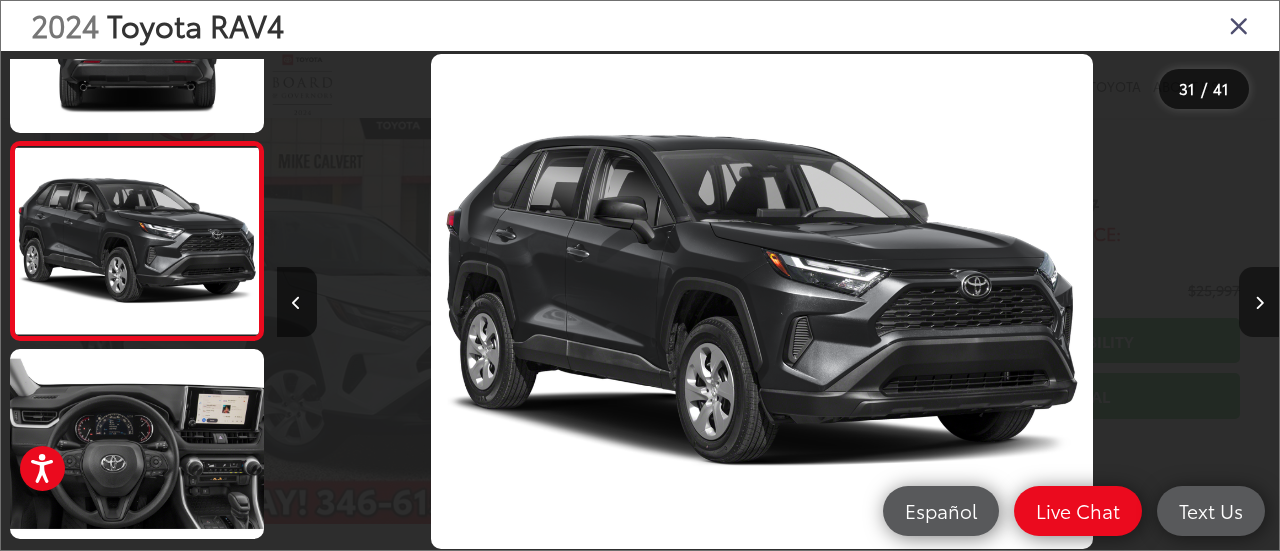 click at bounding box center (1259, 302) 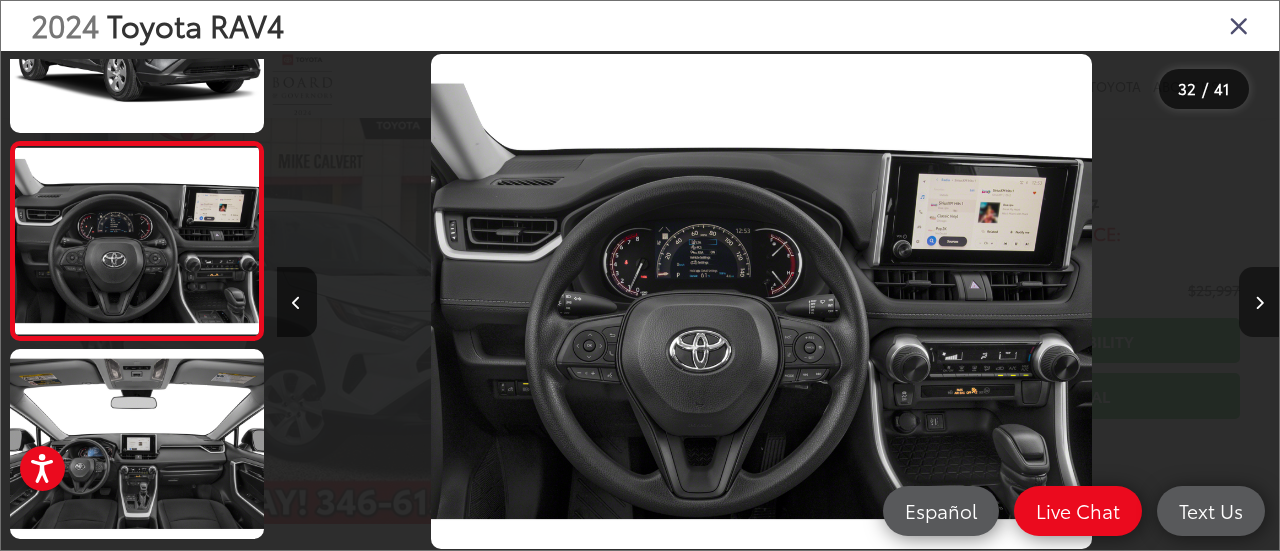 click at bounding box center [1259, 302] 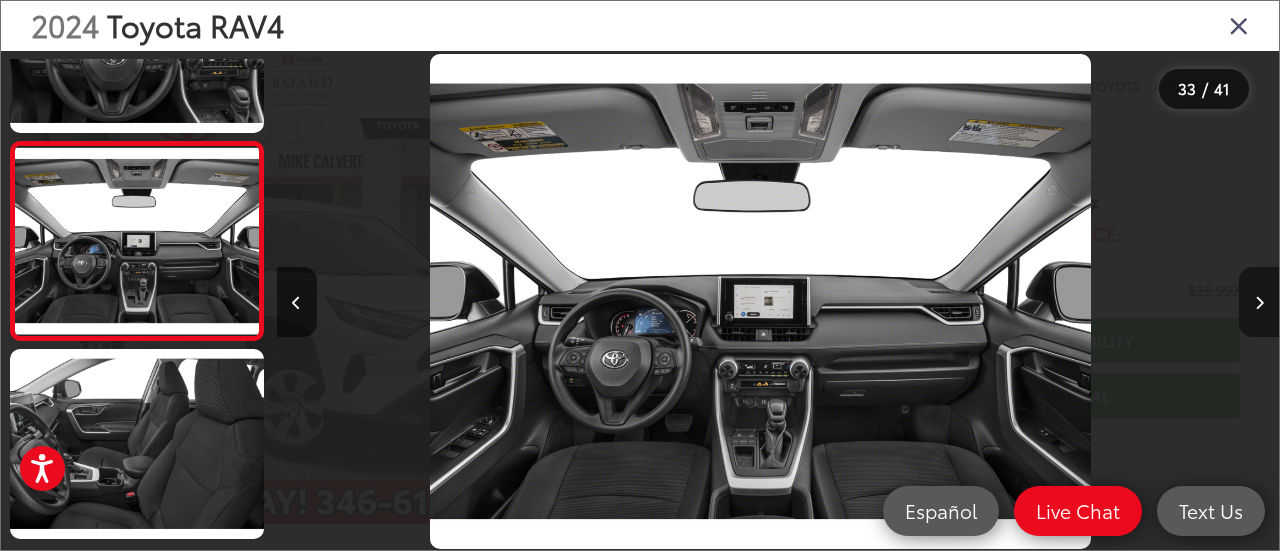 click at bounding box center [1259, 302] 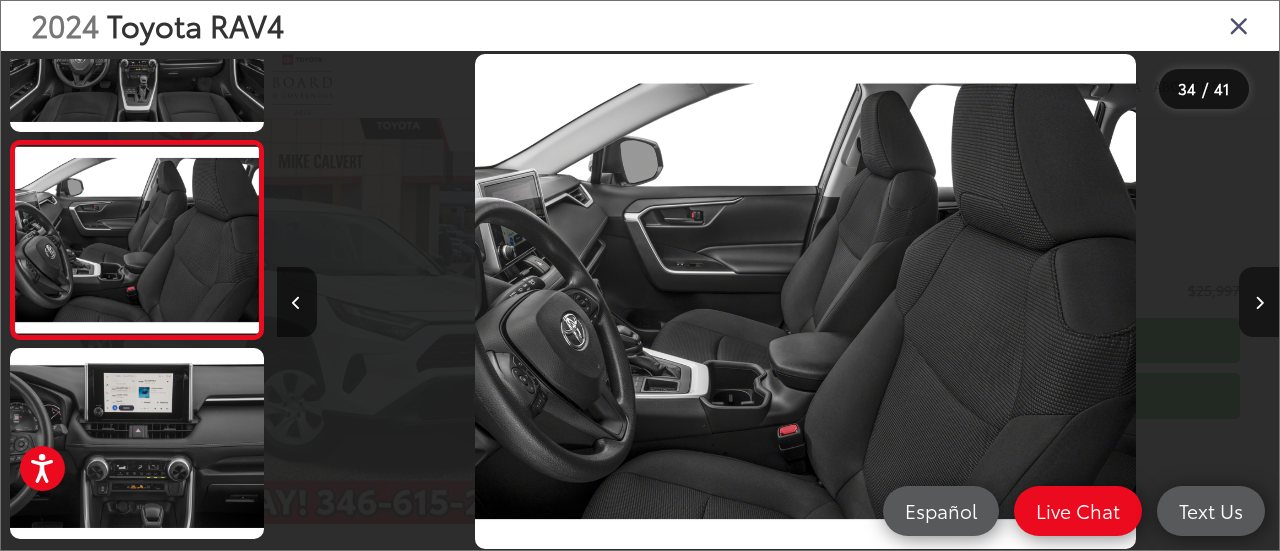 click at bounding box center [1259, 302] 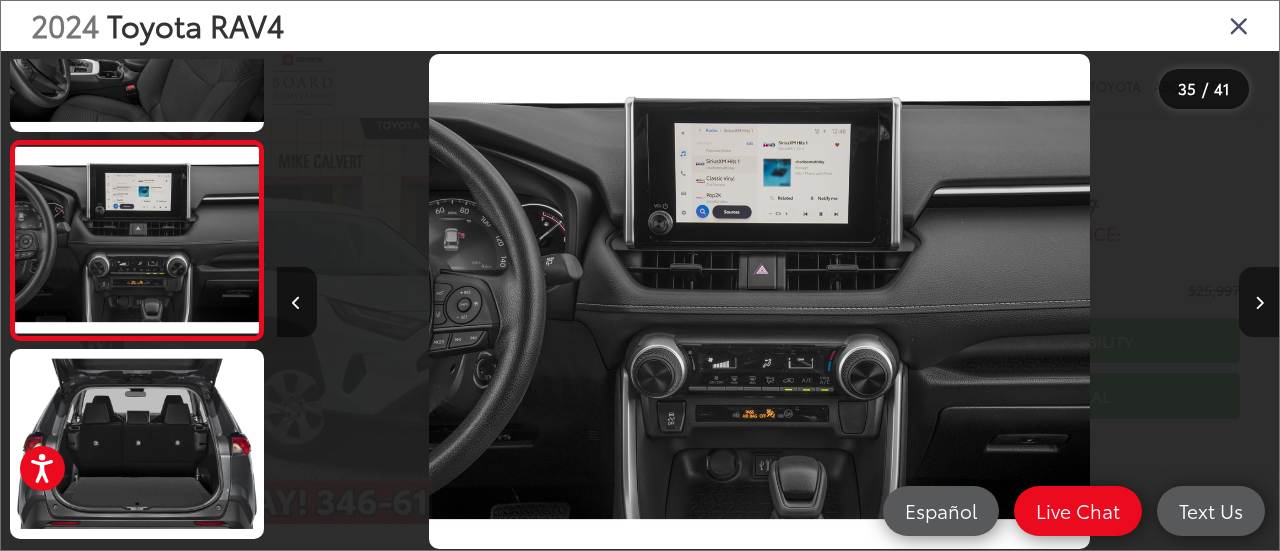 click at bounding box center [1259, 302] 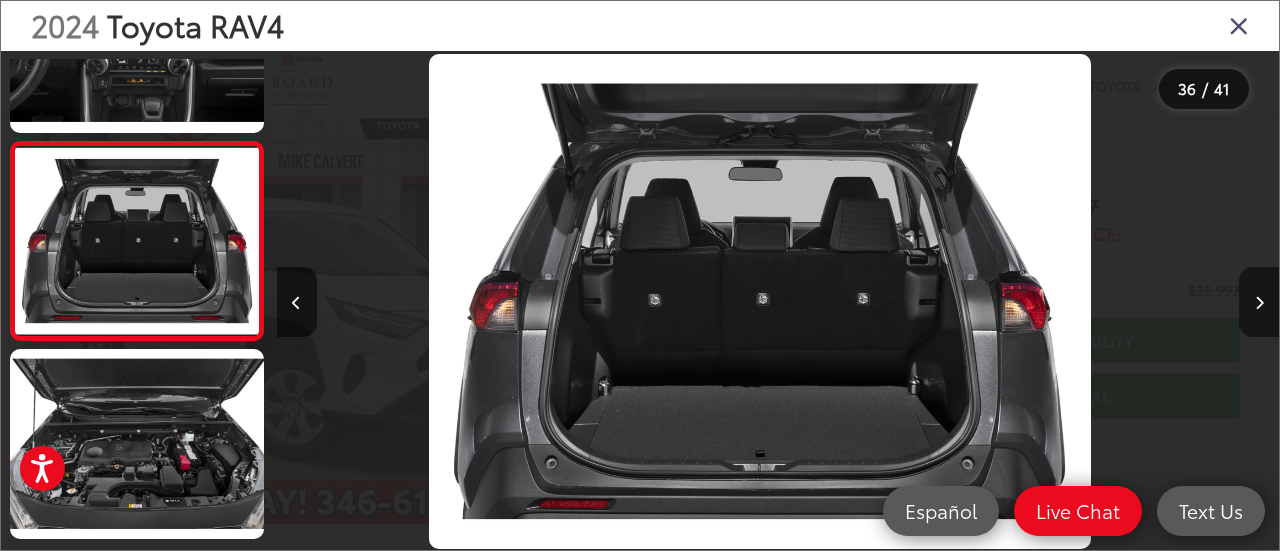 click at bounding box center [1259, 302] 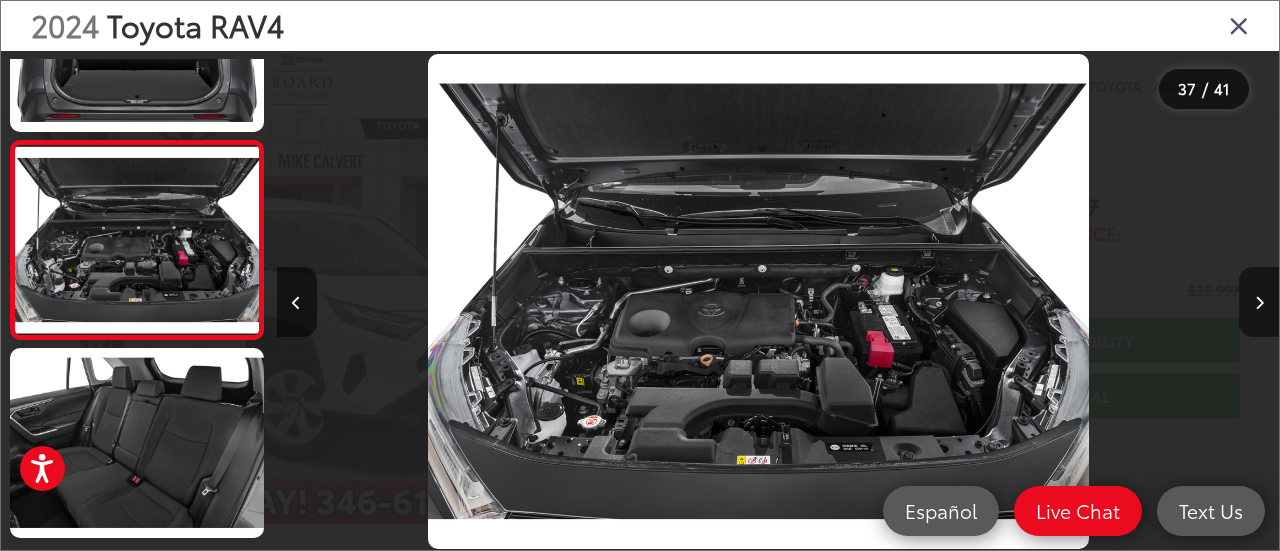 click at bounding box center (1259, 302) 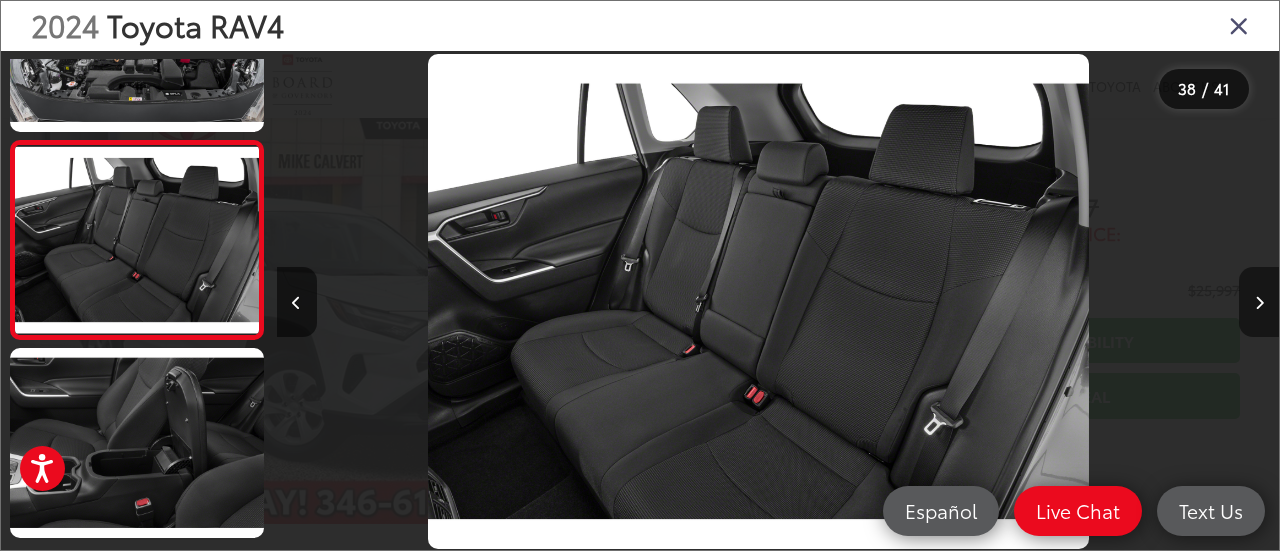 click at bounding box center (1259, 302) 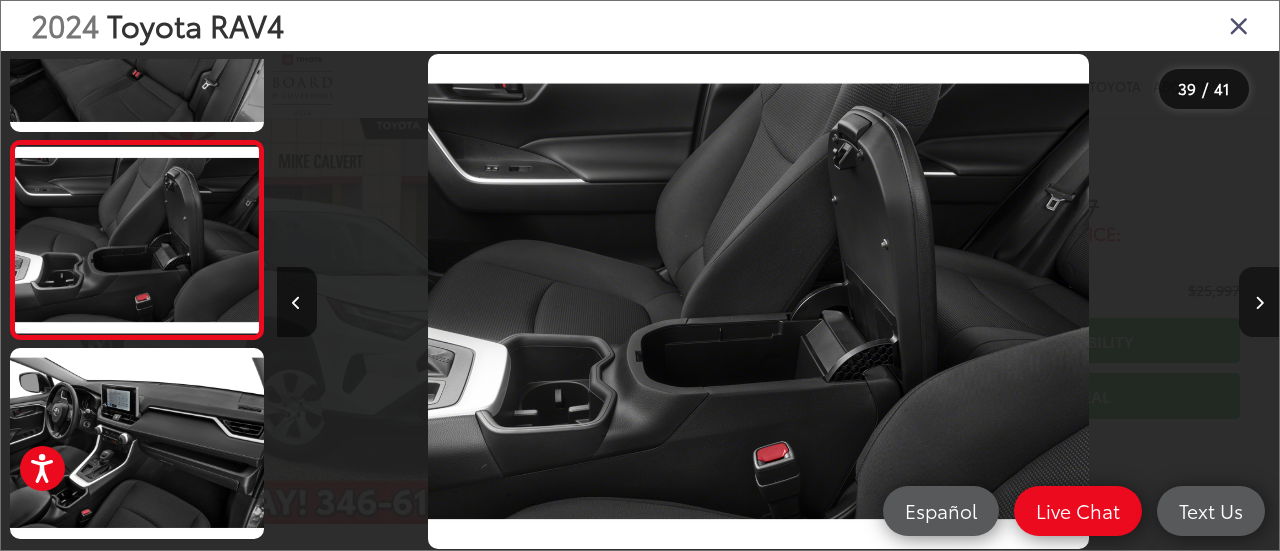 click at bounding box center (1259, 302) 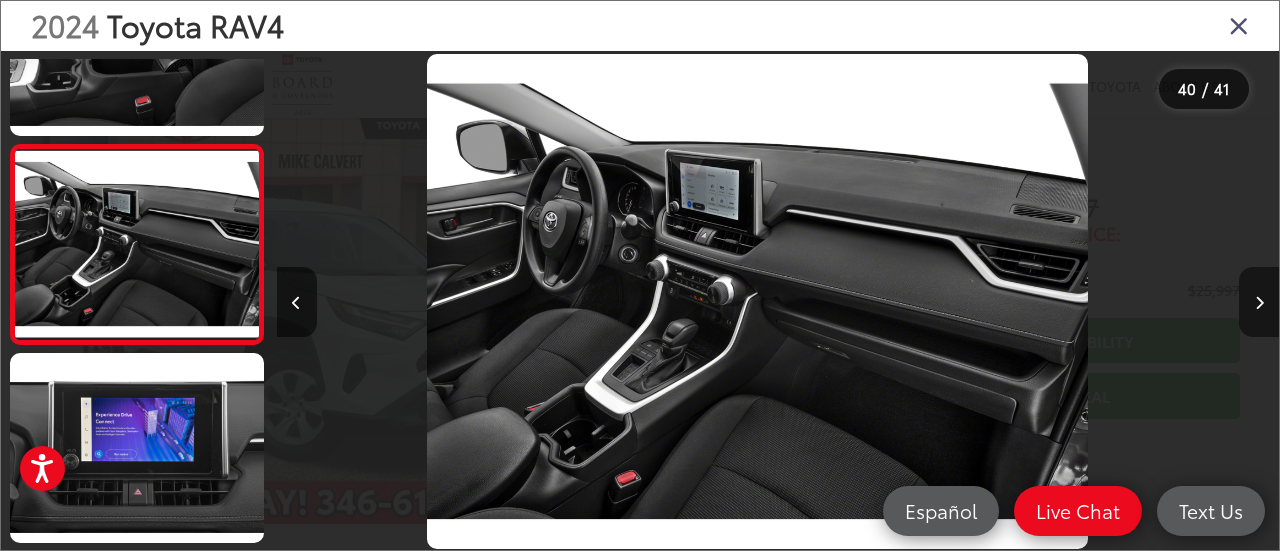 click at bounding box center (1259, 302) 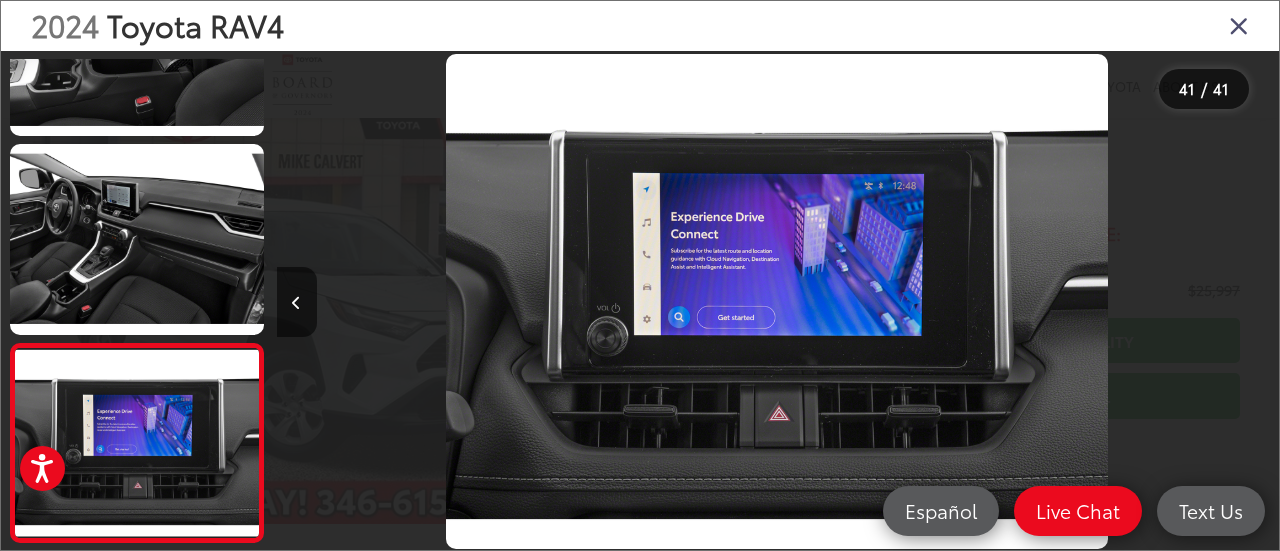 click at bounding box center (1239, 25) 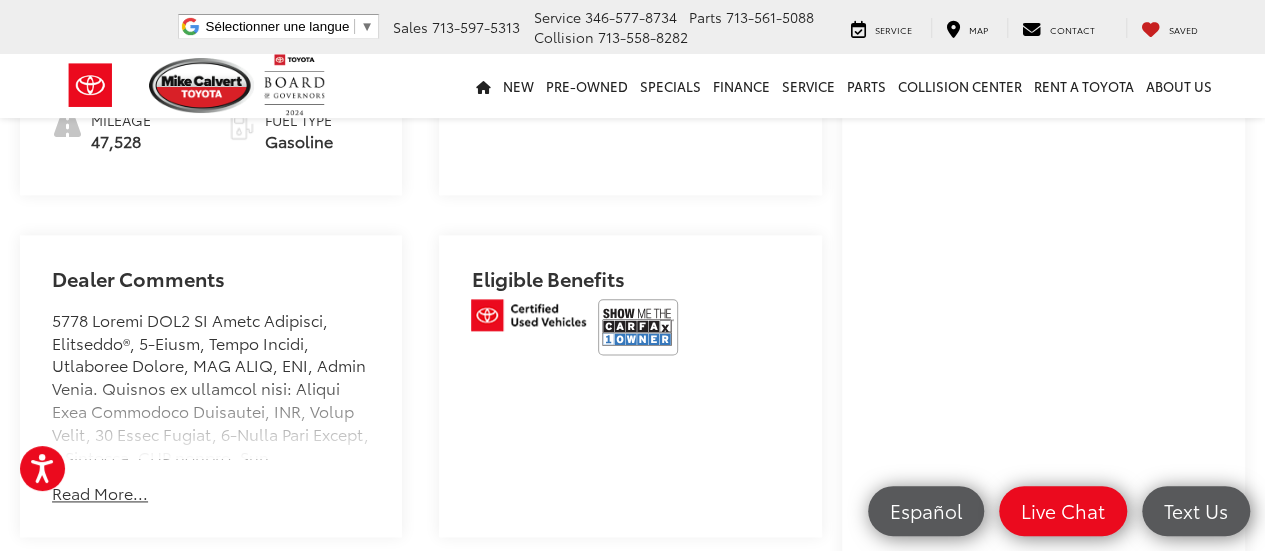 scroll, scrollTop: 1320, scrollLeft: 0, axis: vertical 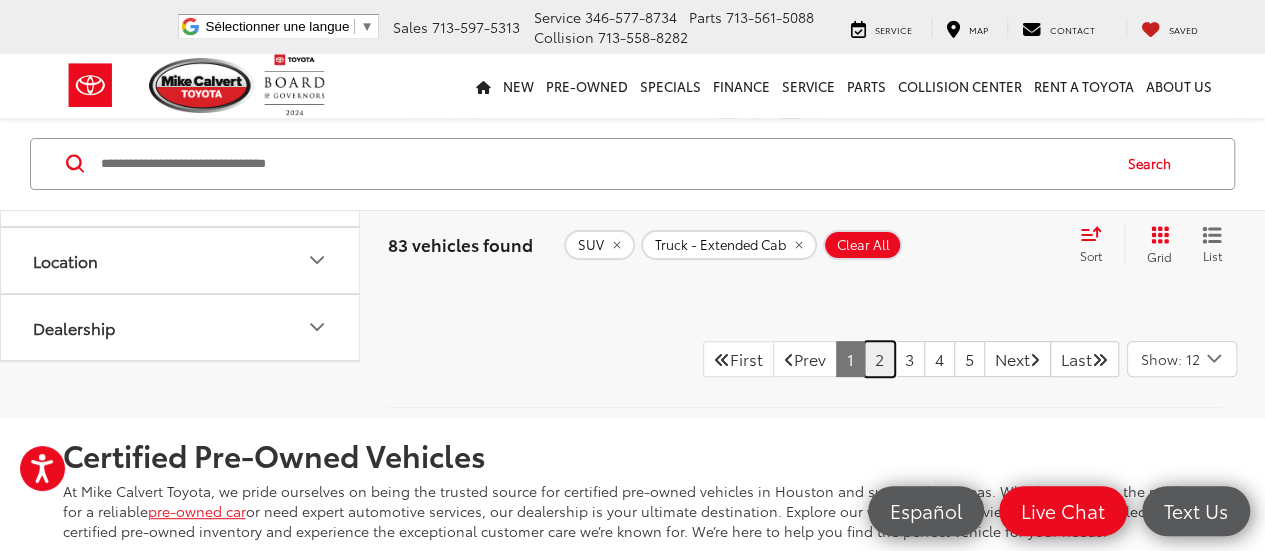 click on "2" at bounding box center [879, 359] 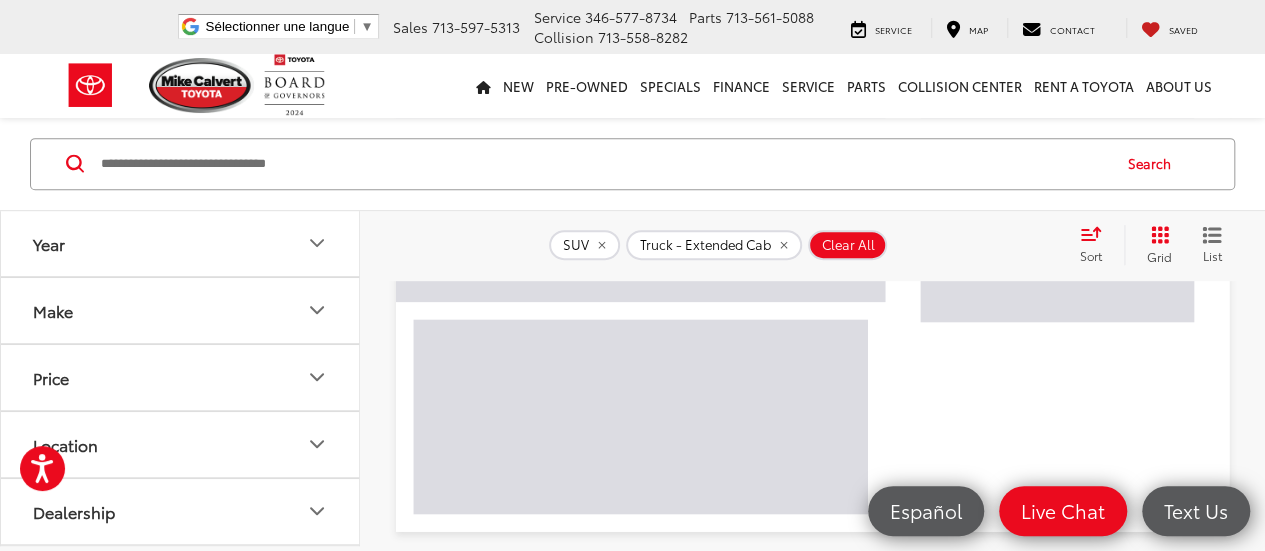 scroll, scrollTop: 72, scrollLeft: 0, axis: vertical 